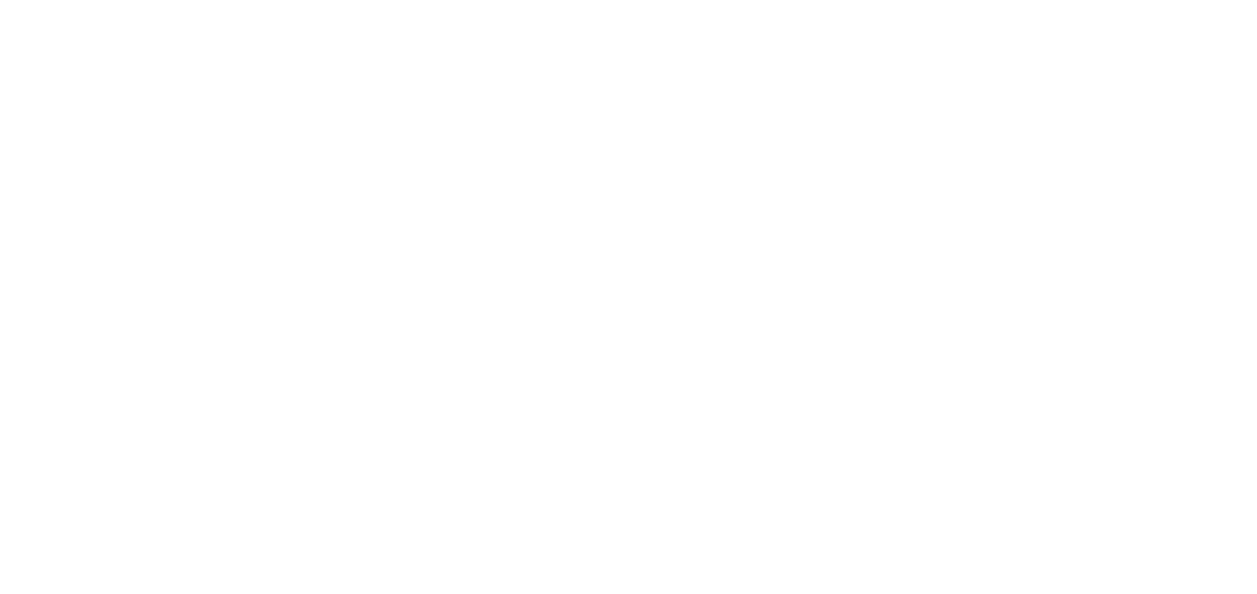scroll, scrollTop: 0, scrollLeft: 0, axis: both 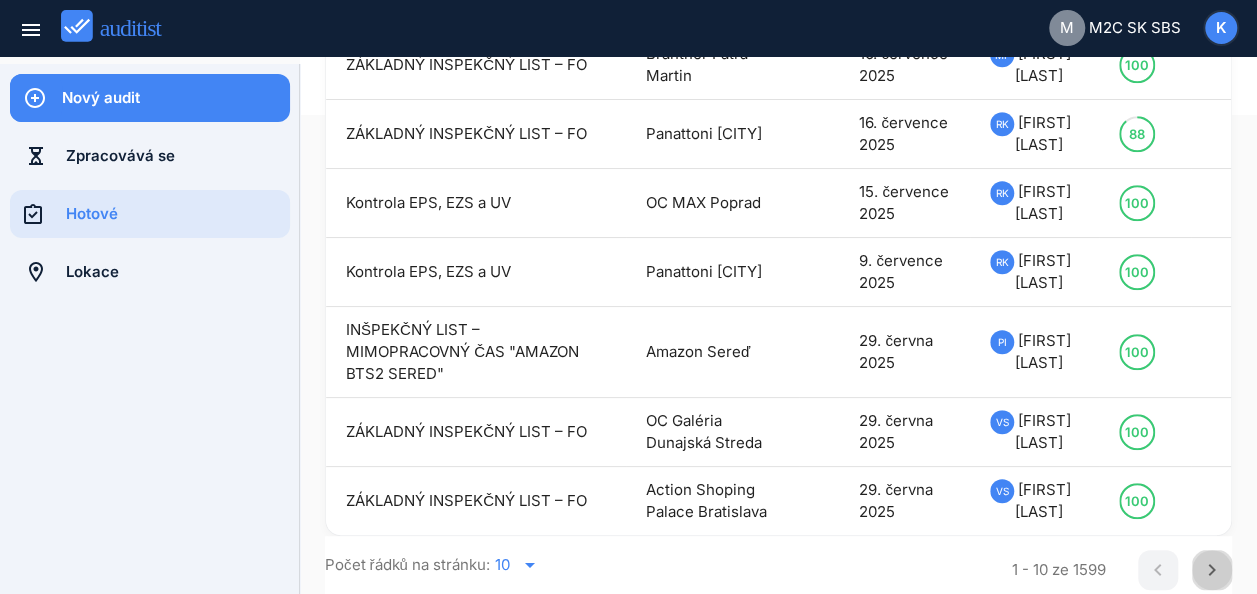 click on "chevron_right" at bounding box center [1212, 570] 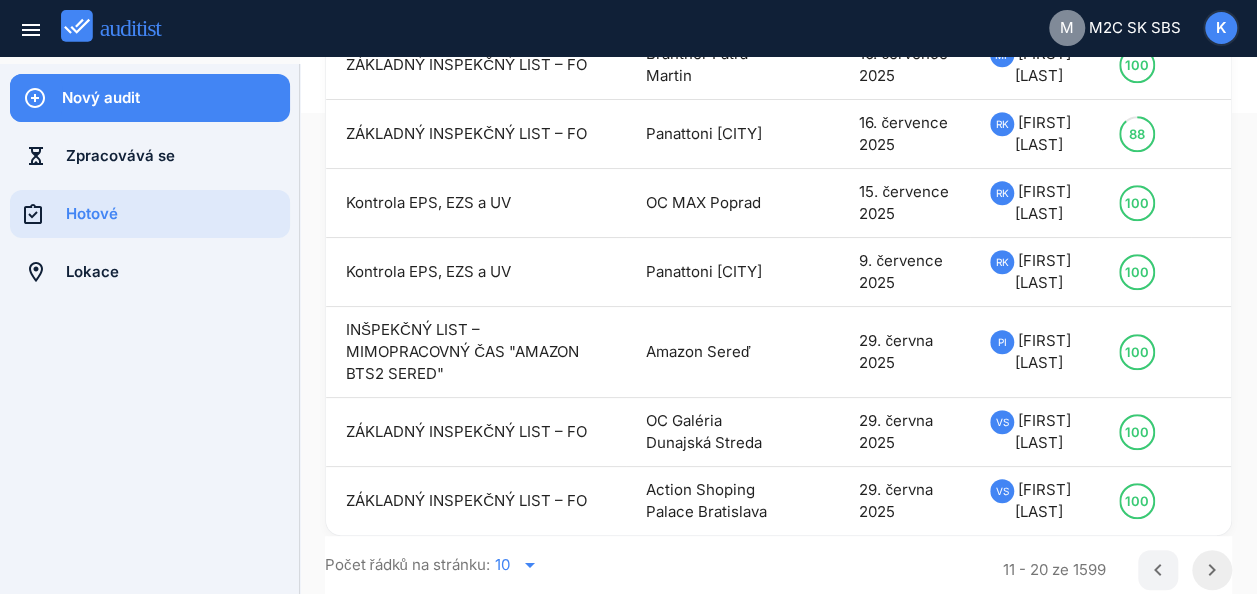 scroll, scrollTop: 452, scrollLeft: 0, axis: vertical 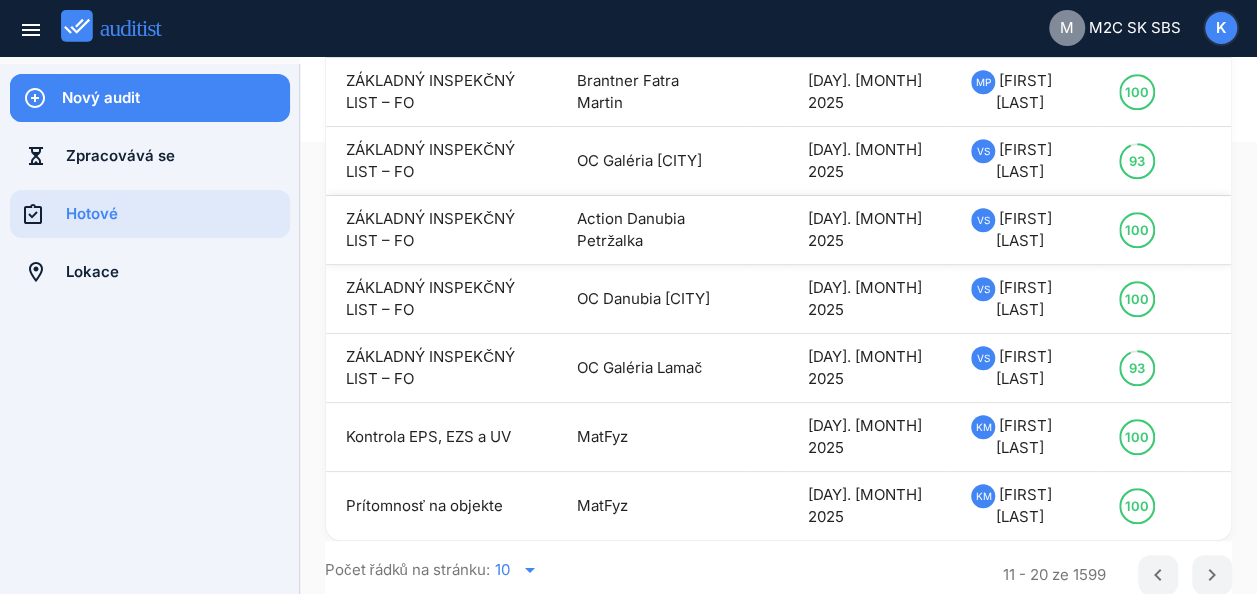 drag, startPoint x: 450, startPoint y: 216, endPoint x: 535, endPoint y: 224, distance: 85.37564 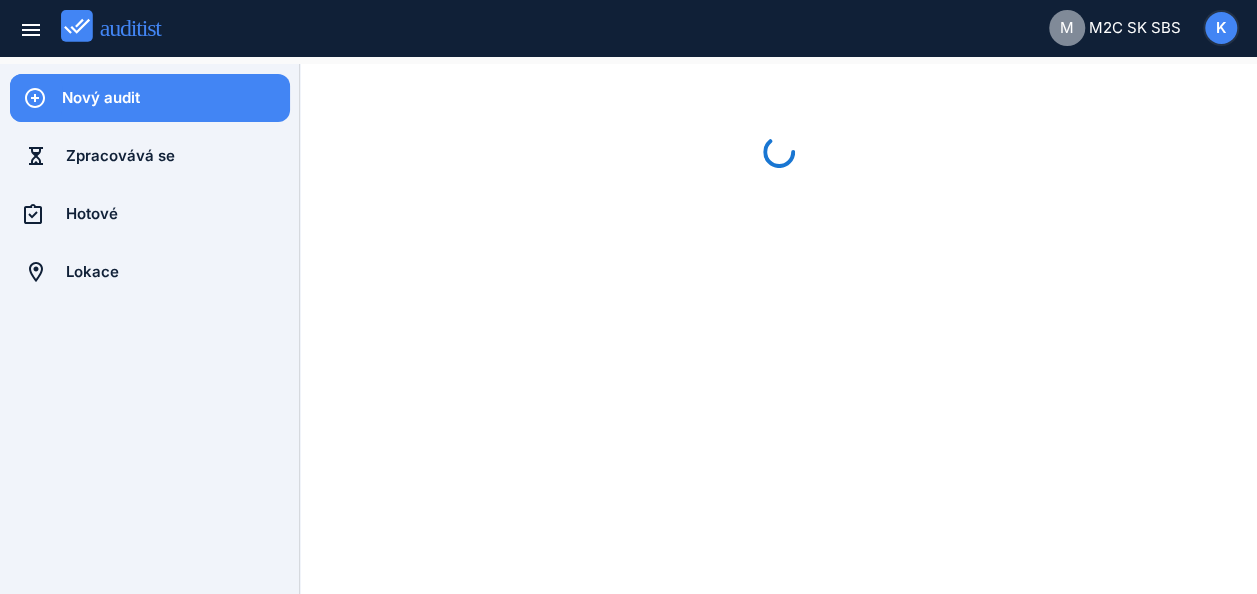 scroll, scrollTop: 0, scrollLeft: 0, axis: both 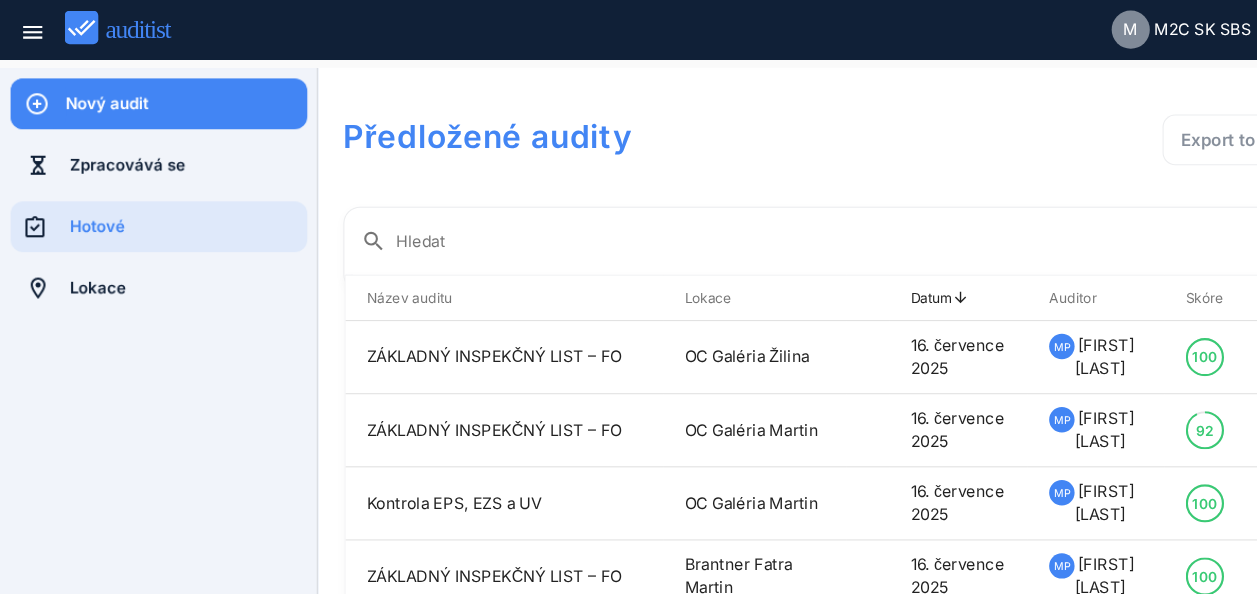 click at bounding box center (150, 454) 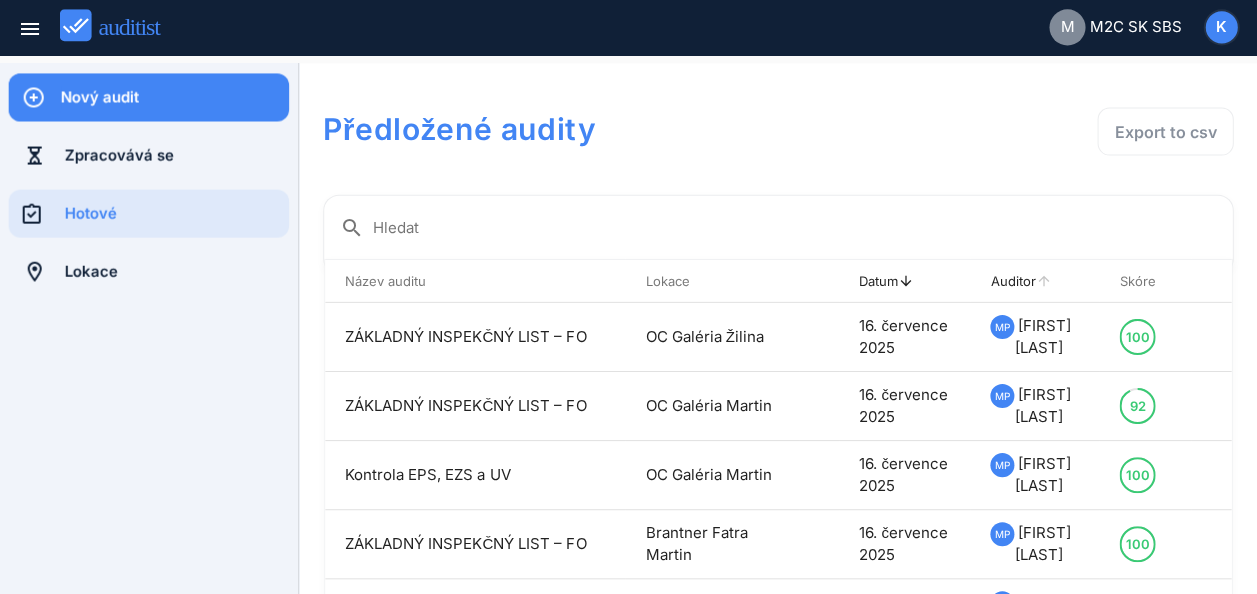 scroll, scrollTop: 0, scrollLeft: 0, axis: both 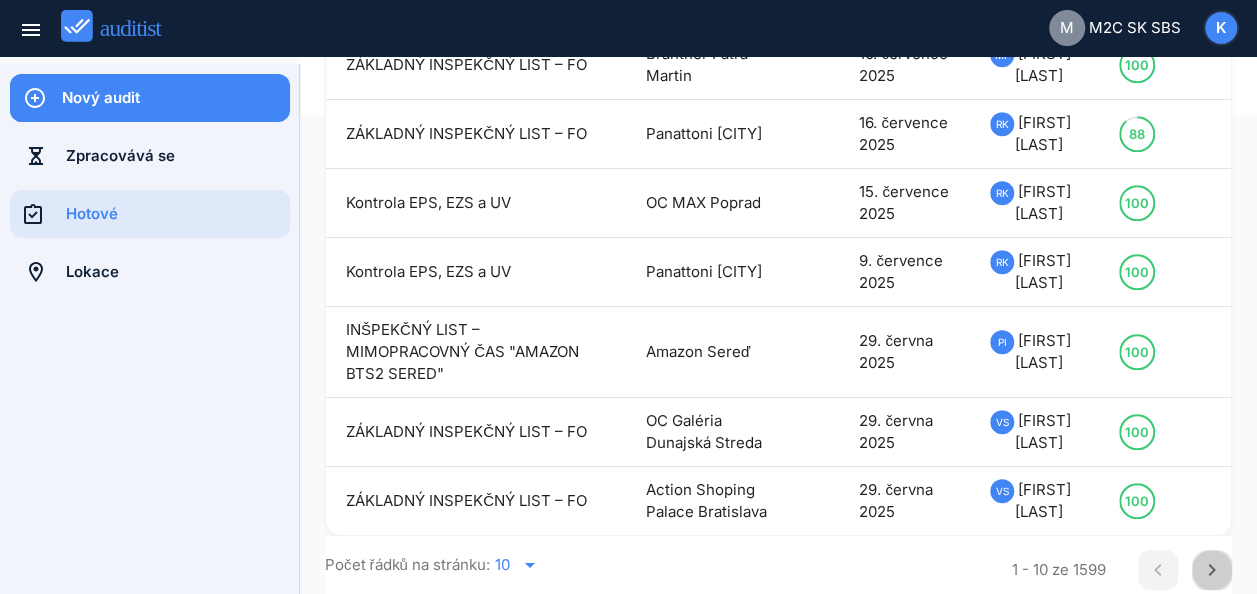 click on "chevron_right" at bounding box center (1212, 570) 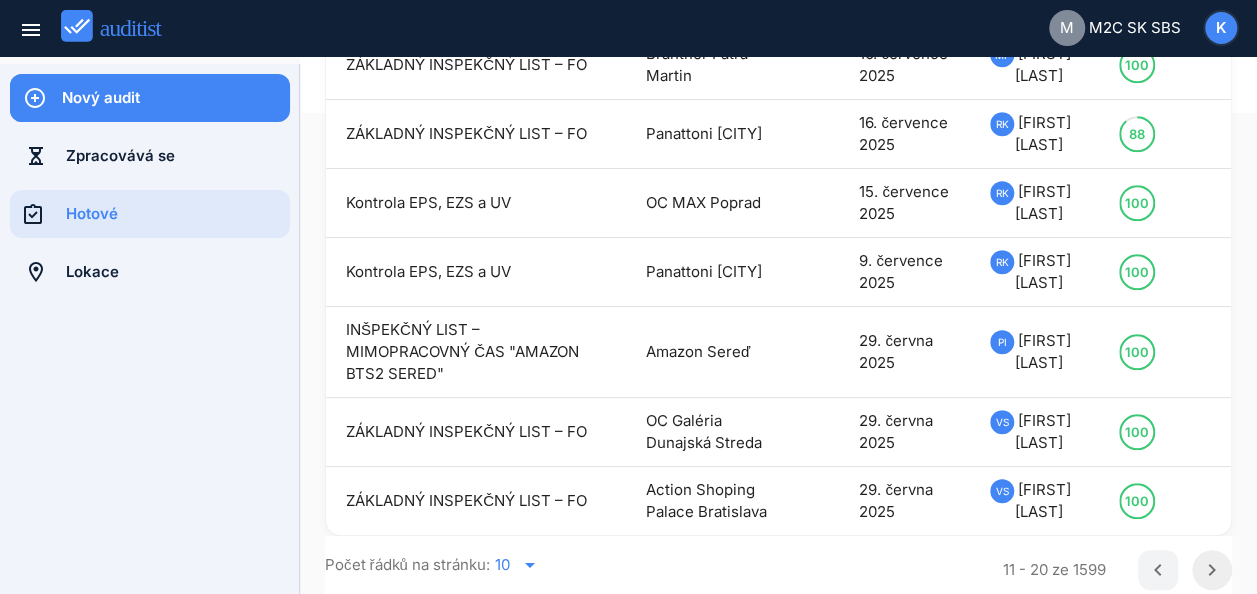 scroll, scrollTop: 452, scrollLeft: 0, axis: vertical 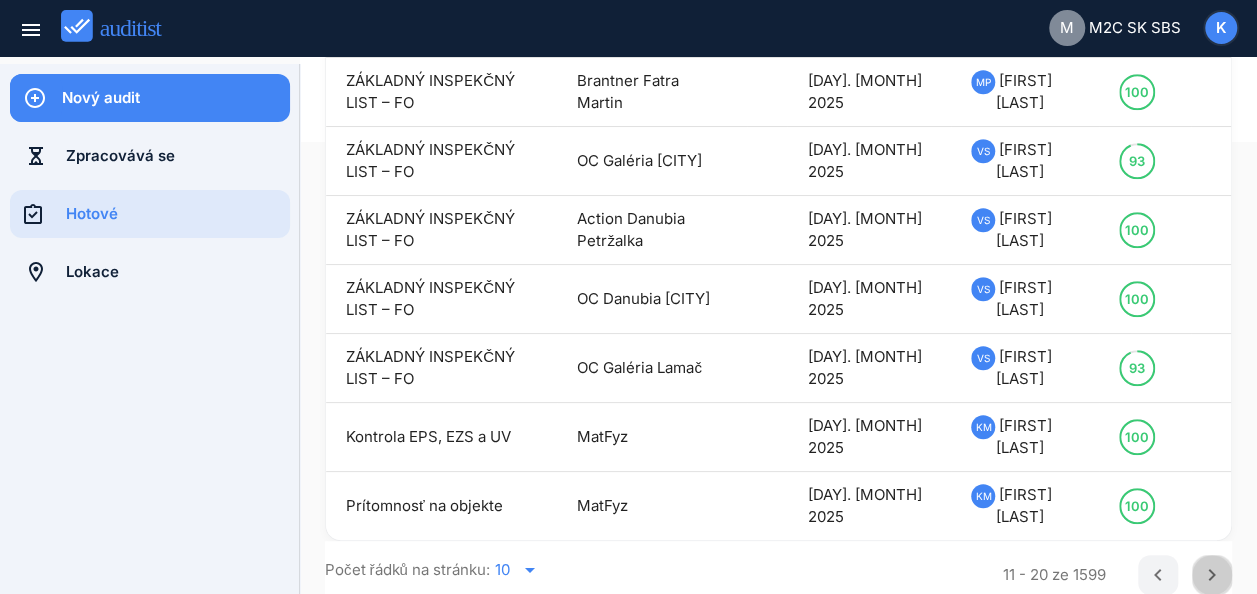 click on "chevron_right" at bounding box center (1212, 575) 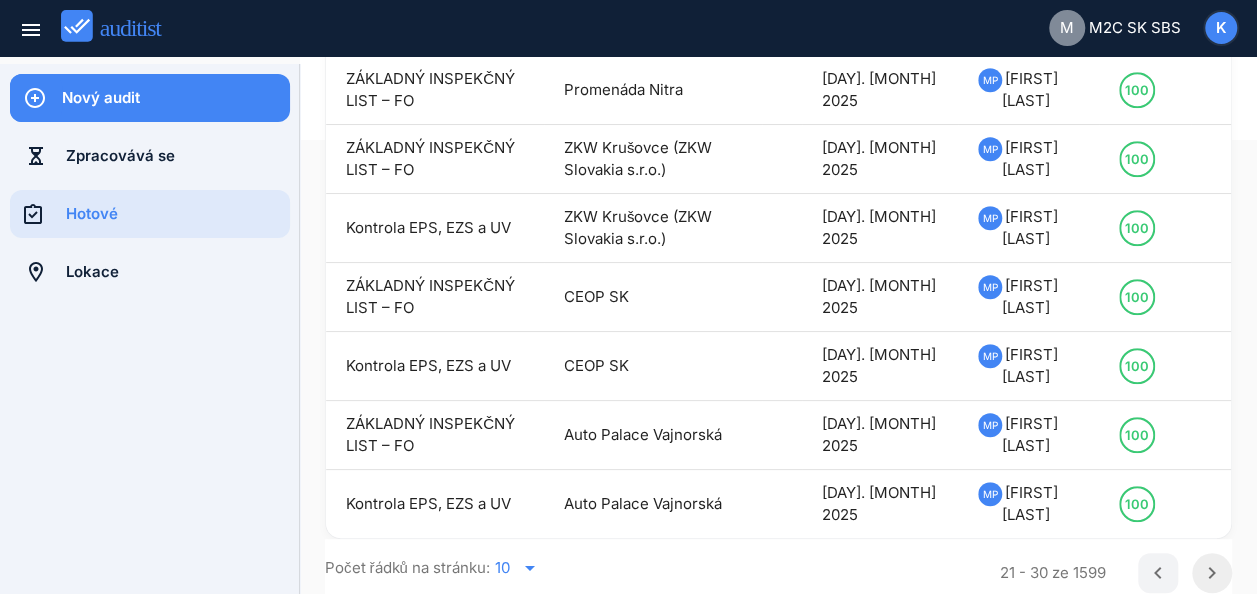 scroll, scrollTop: 452, scrollLeft: 0, axis: vertical 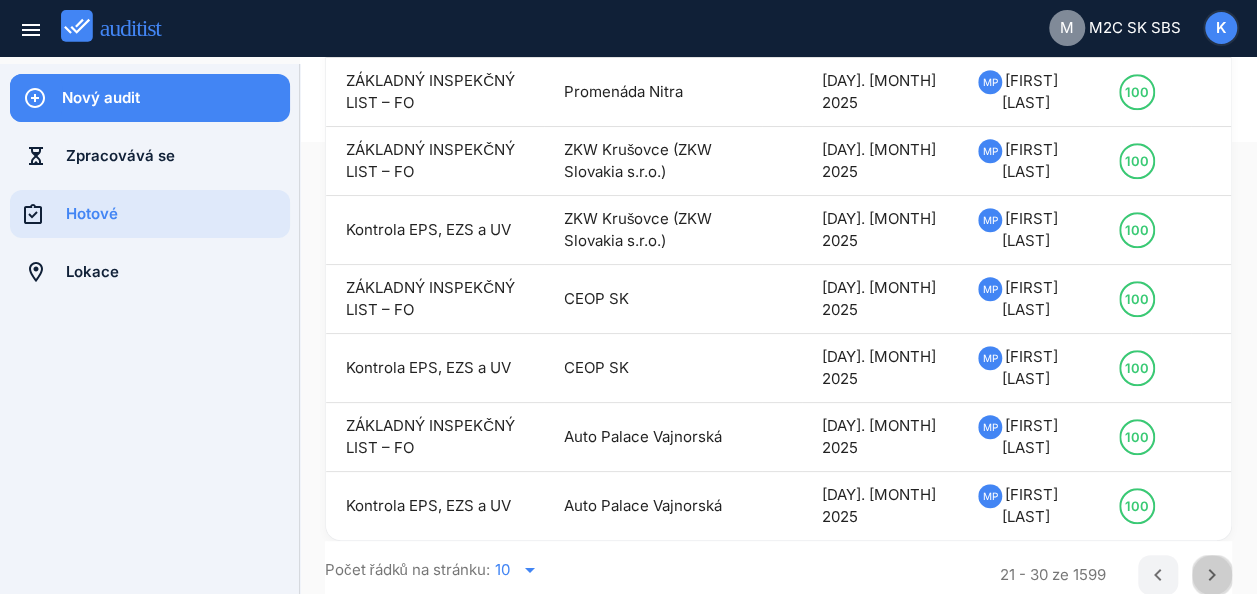 click on "chevron_right" at bounding box center (1212, 575) 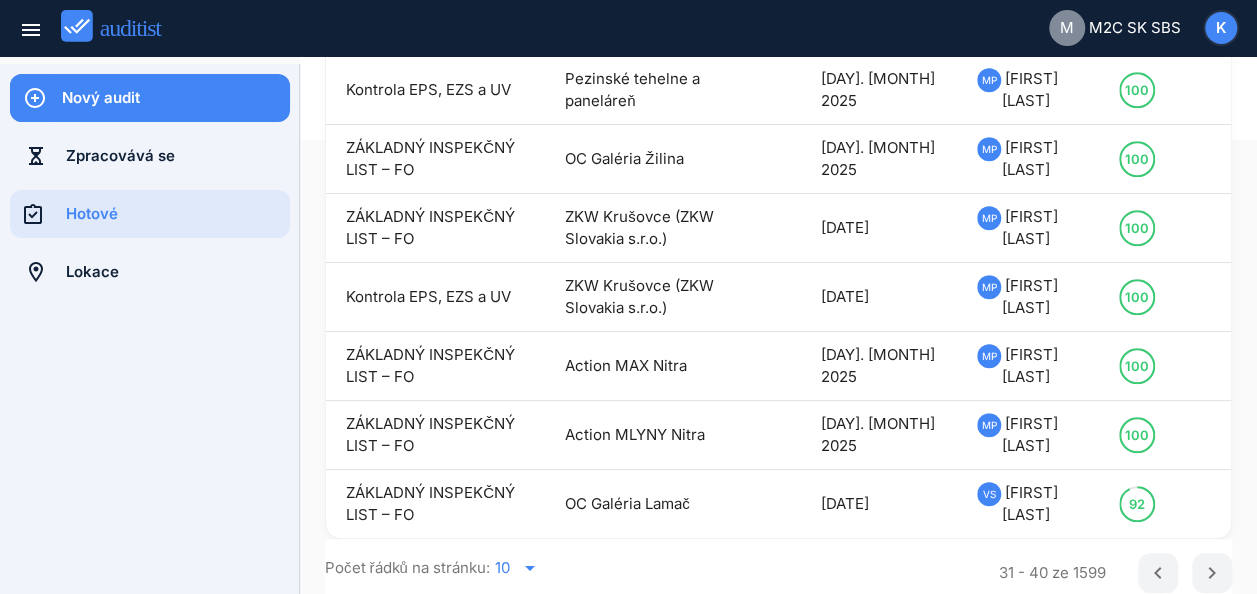 scroll, scrollTop: 452, scrollLeft: 0, axis: vertical 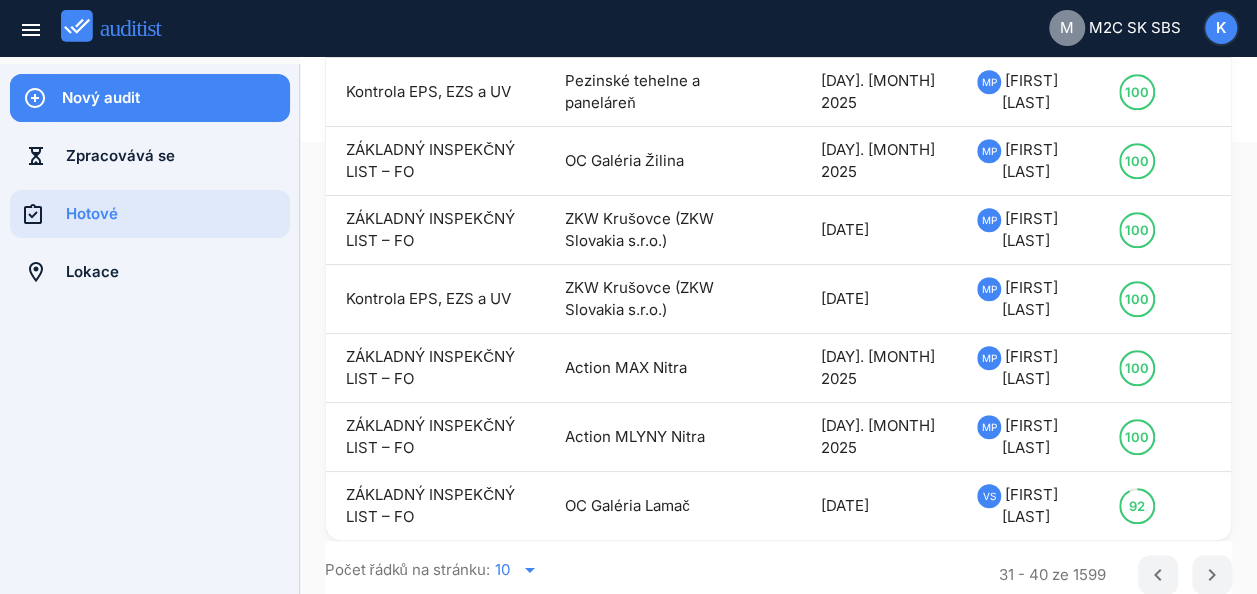 click 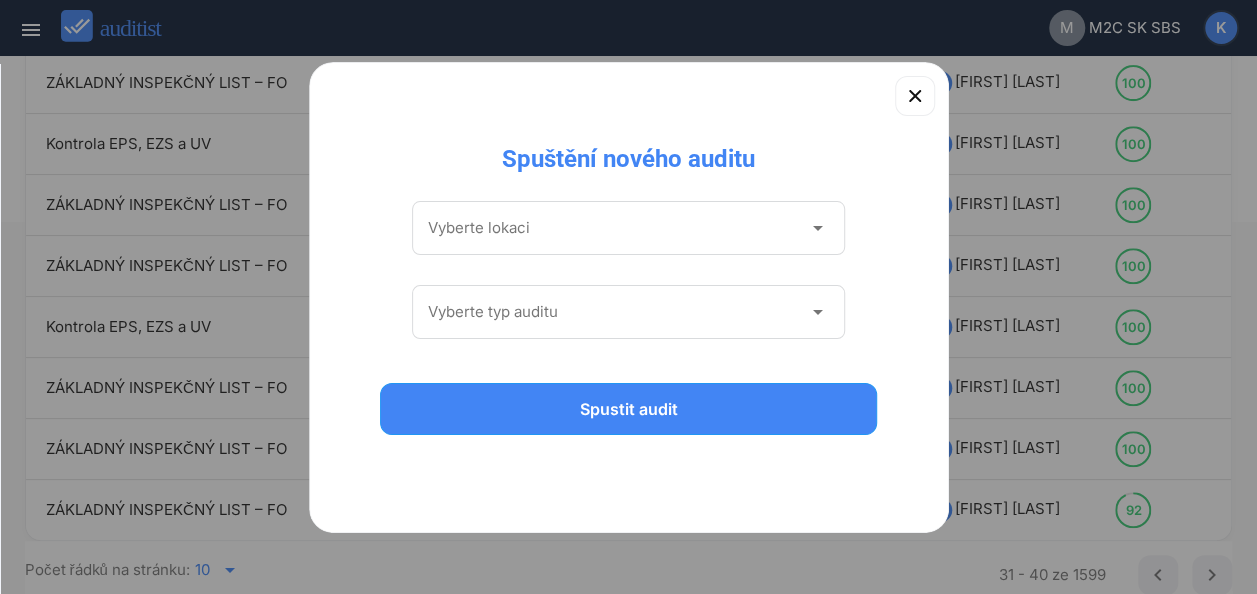 click on "arrow_drop_down" at bounding box center [817, 228] 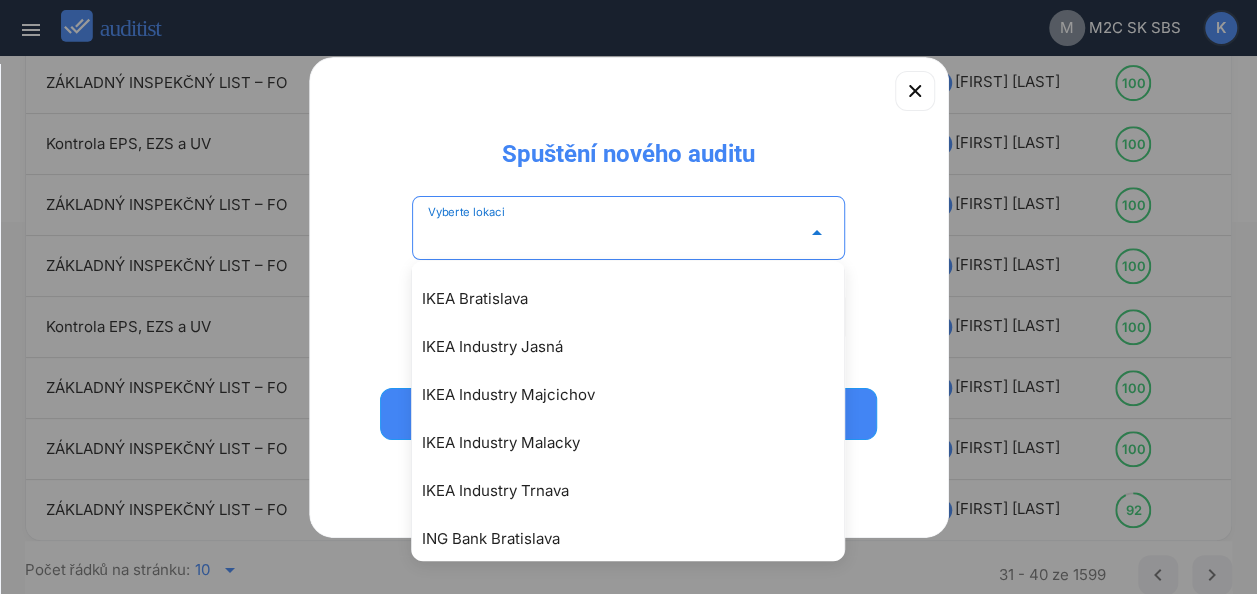 scroll, scrollTop: 1994, scrollLeft: 0, axis: vertical 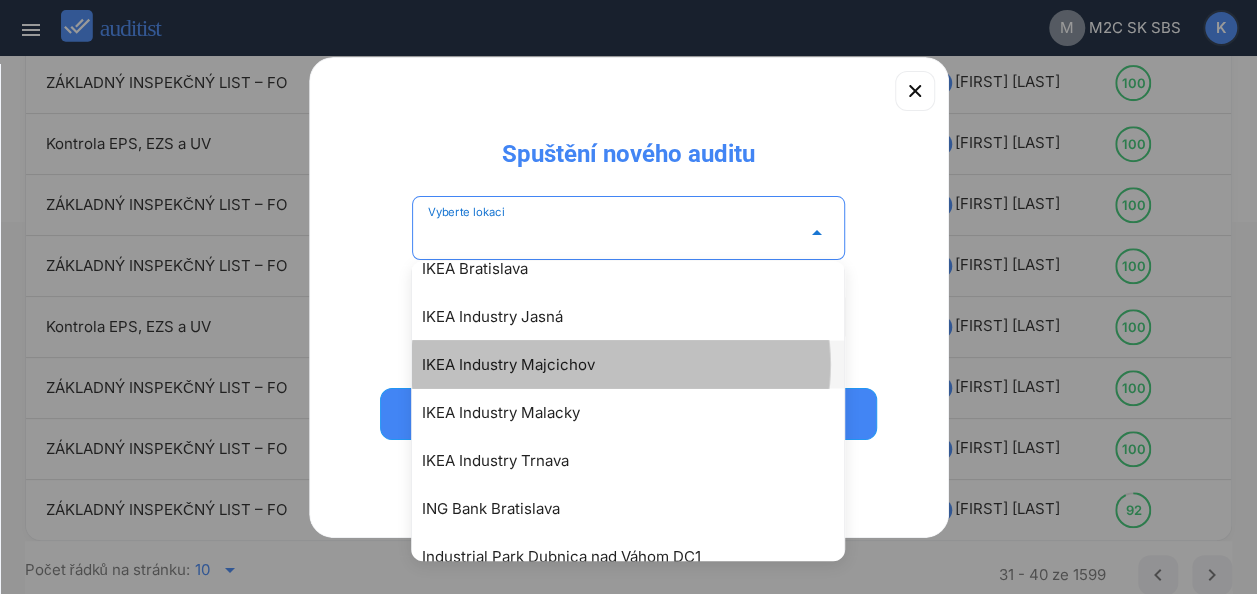 click on "IKEA Industry Majcichov" at bounding box center (638, 364) 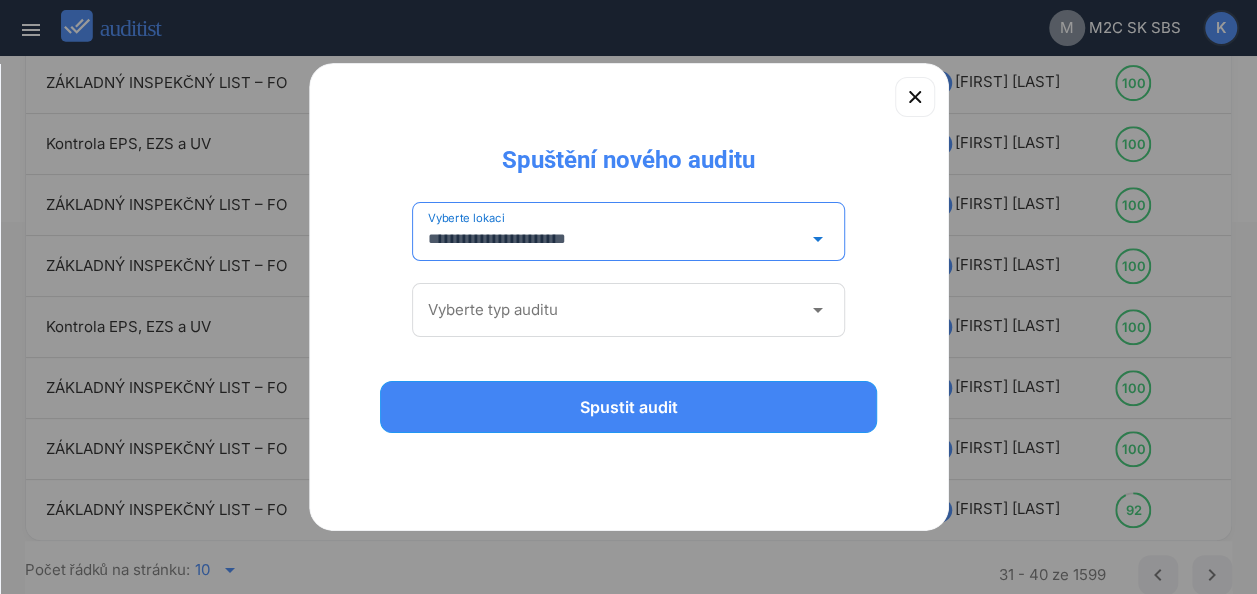 click on "arrow_drop_down" at bounding box center [817, 310] 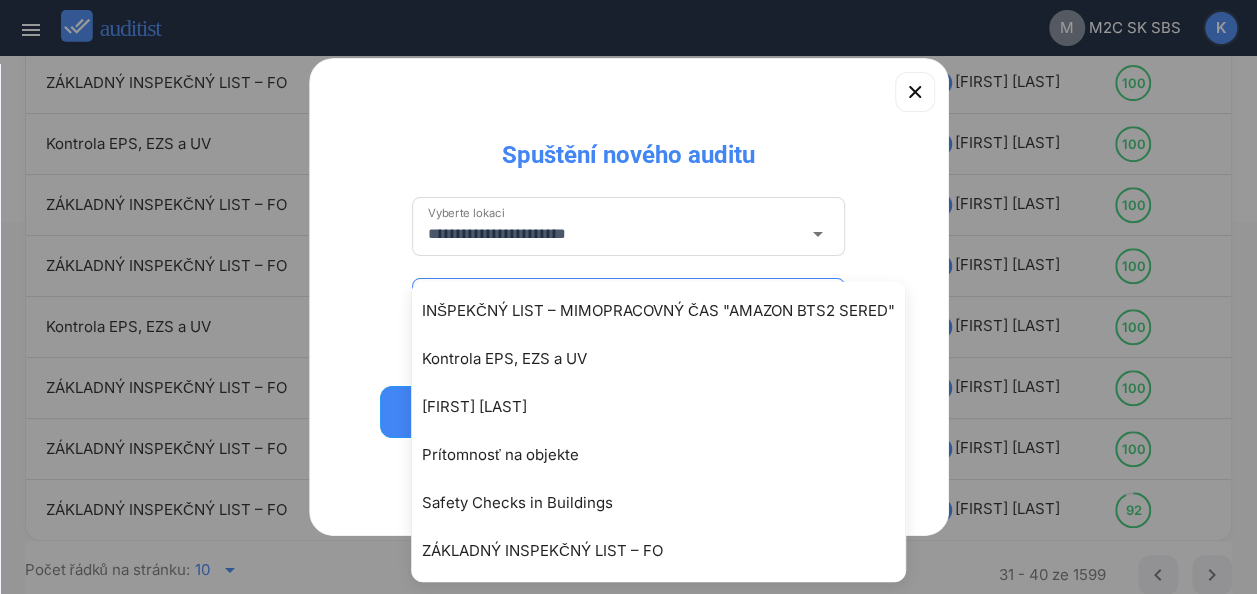 scroll, scrollTop: 197, scrollLeft: 0, axis: vertical 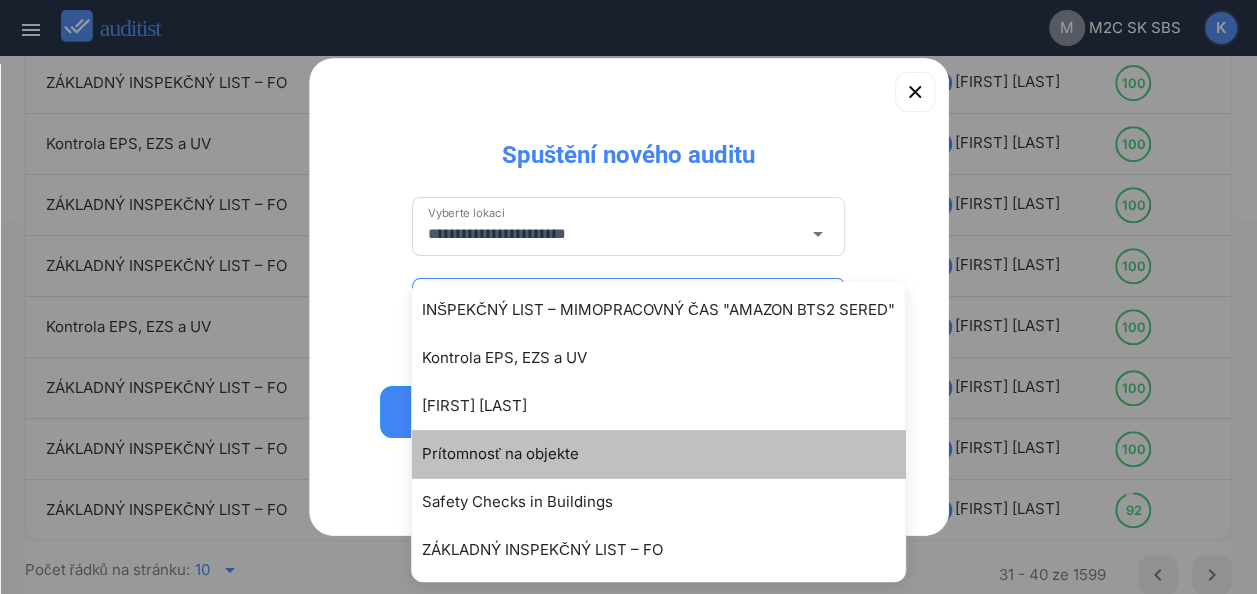 click on "Prítomnosť na objekte" at bounding box center (668, 454) 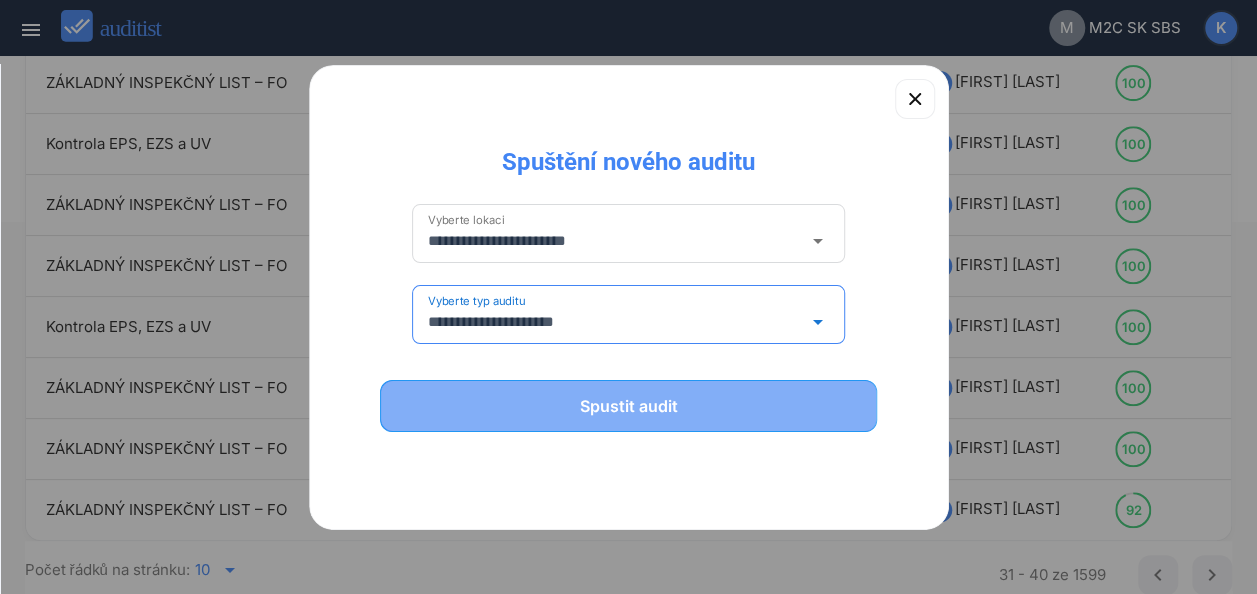 click on "Spustit audit" at bounding box center [629, 406] 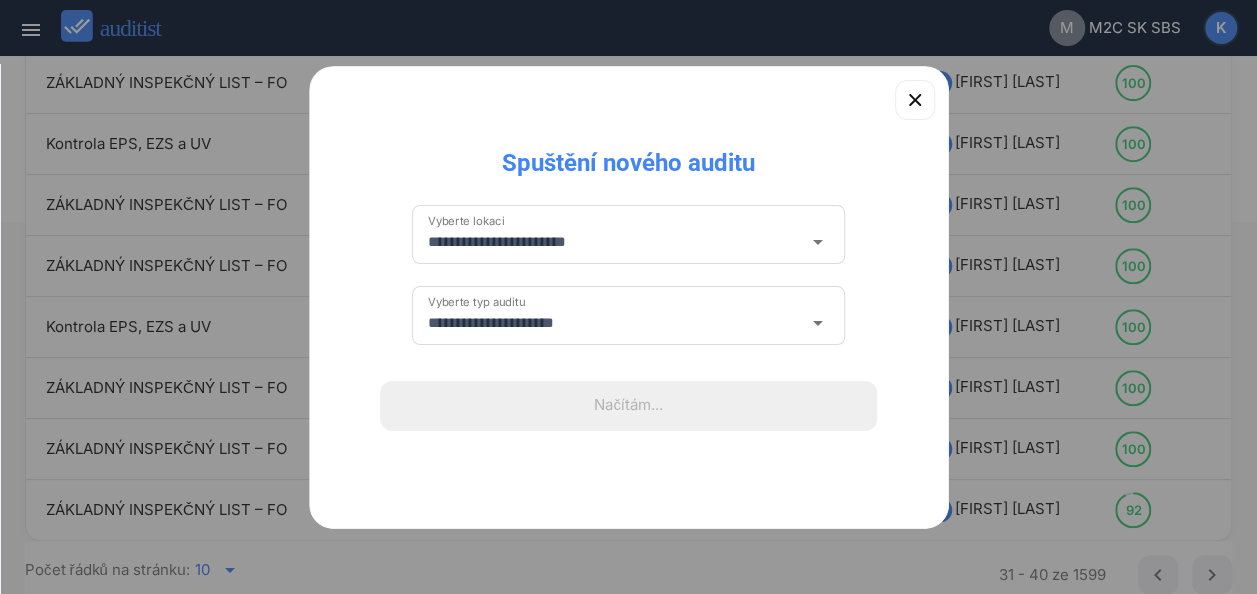 type 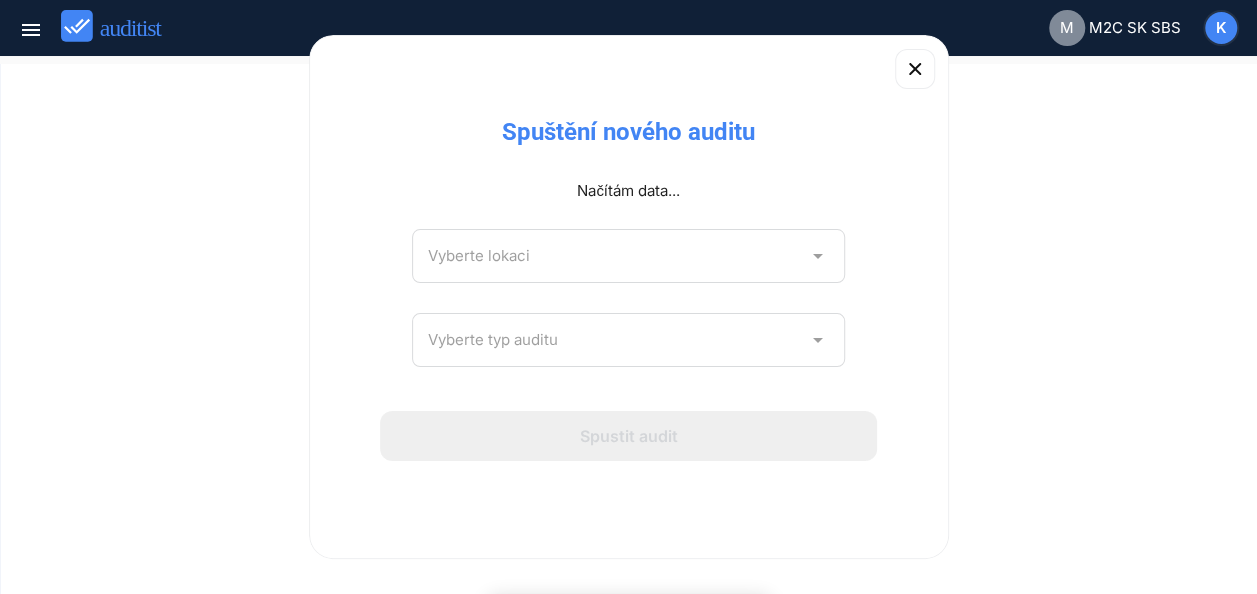 scroll, scrollTop: 0, scrollLeft: 0, axis: both 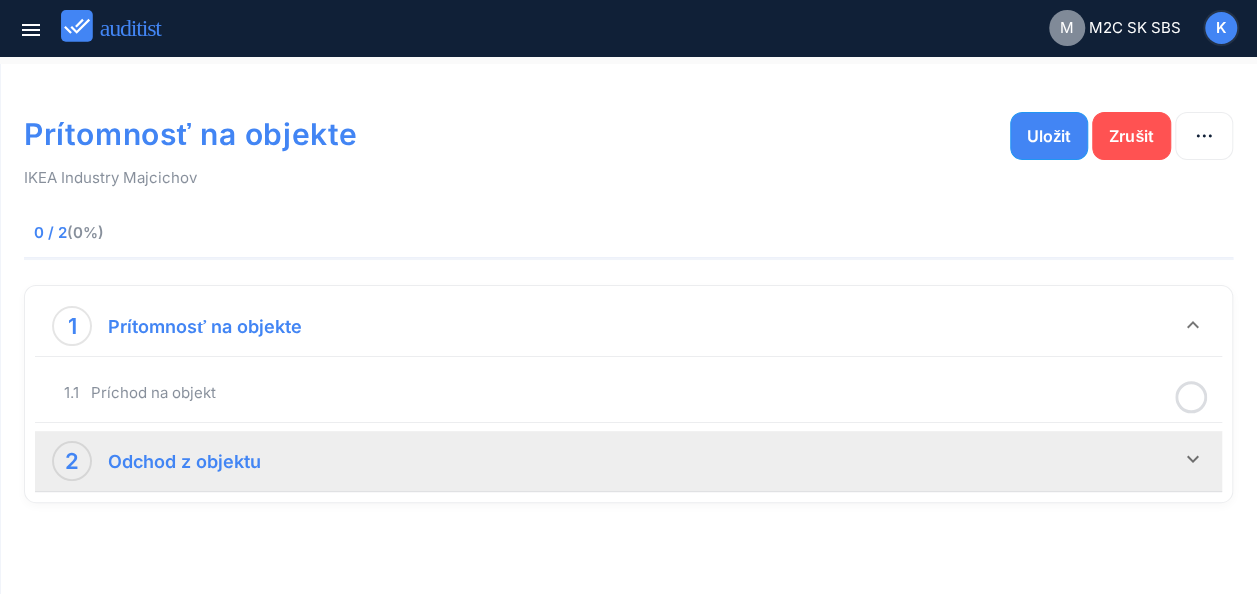 click on "keyboard_arrow_down" at bounding box center (1193, 459) 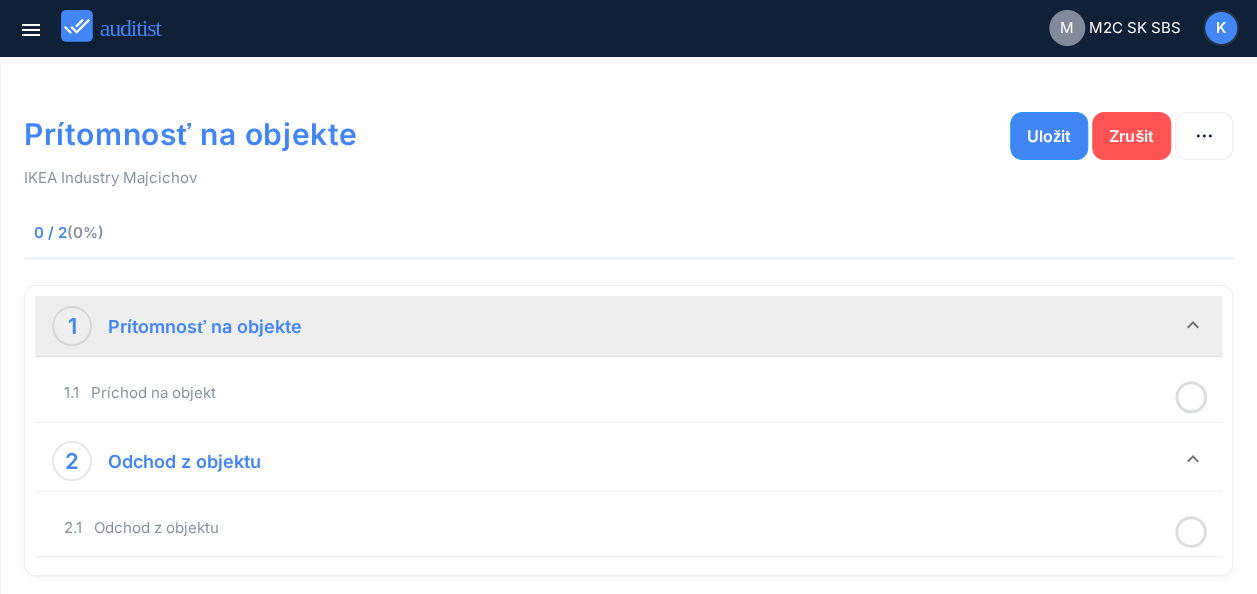 click 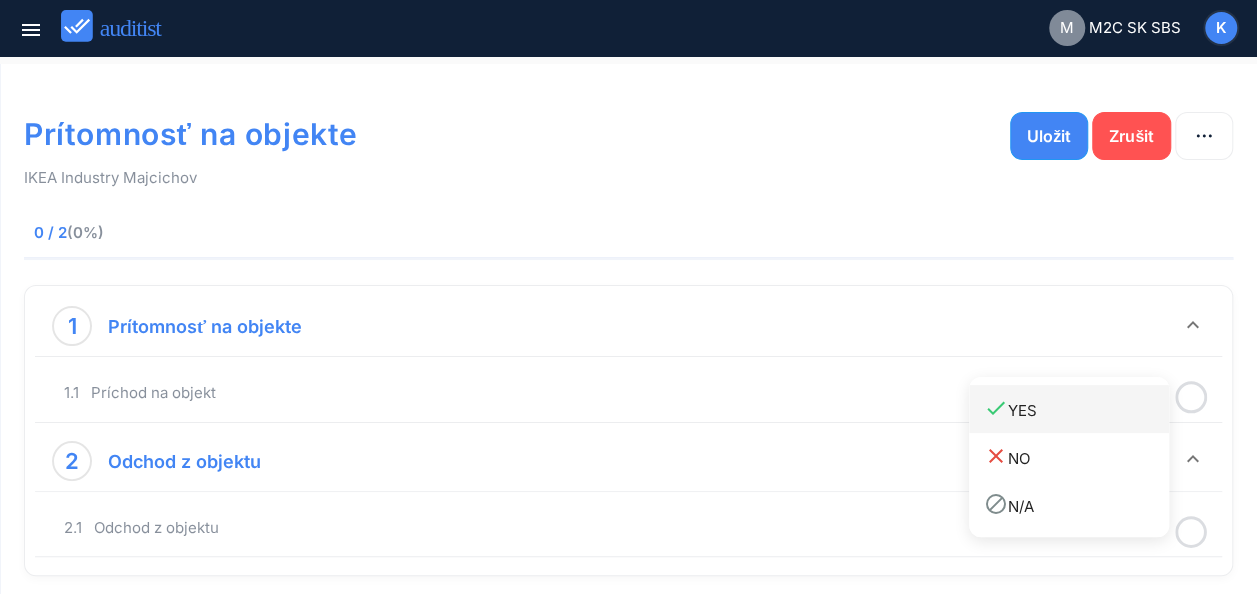 click on "done
YES" at bounding box center (1076, 409) 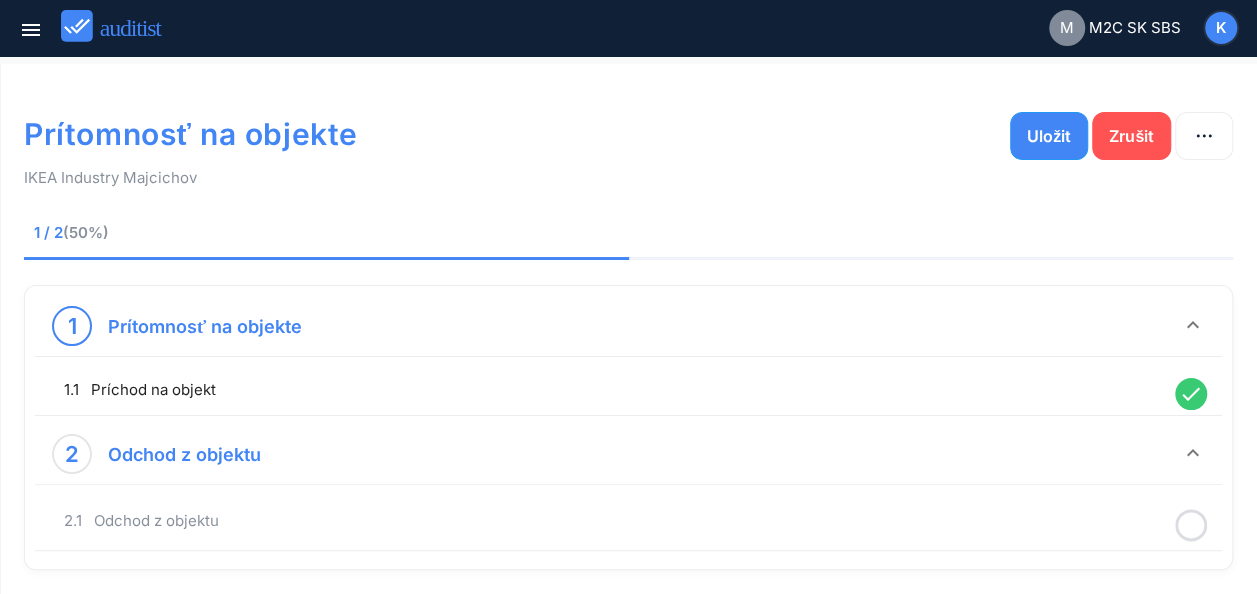 scroll, scrollTop: 79, scrollLeft: 0, axis: vertical 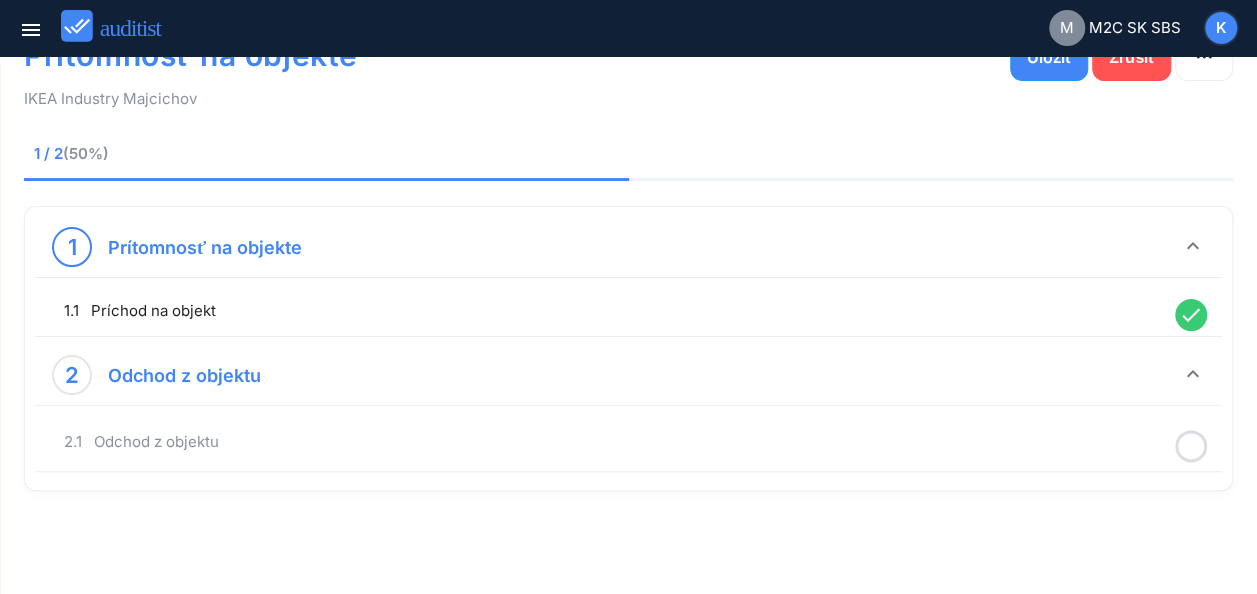 click on "Prítomnosť na objekte      Uložit   Zrušit       IKEA Industry Majcichov     1 / 2  (50%)
1
Prítomnosť na objekte keyboard_arrow_down
1.1  Príchod na objekt
done
2
Odchod z objektu keyboard_arrow_down
2.1  Odchod z objektu" at bounding box center (628, 291) 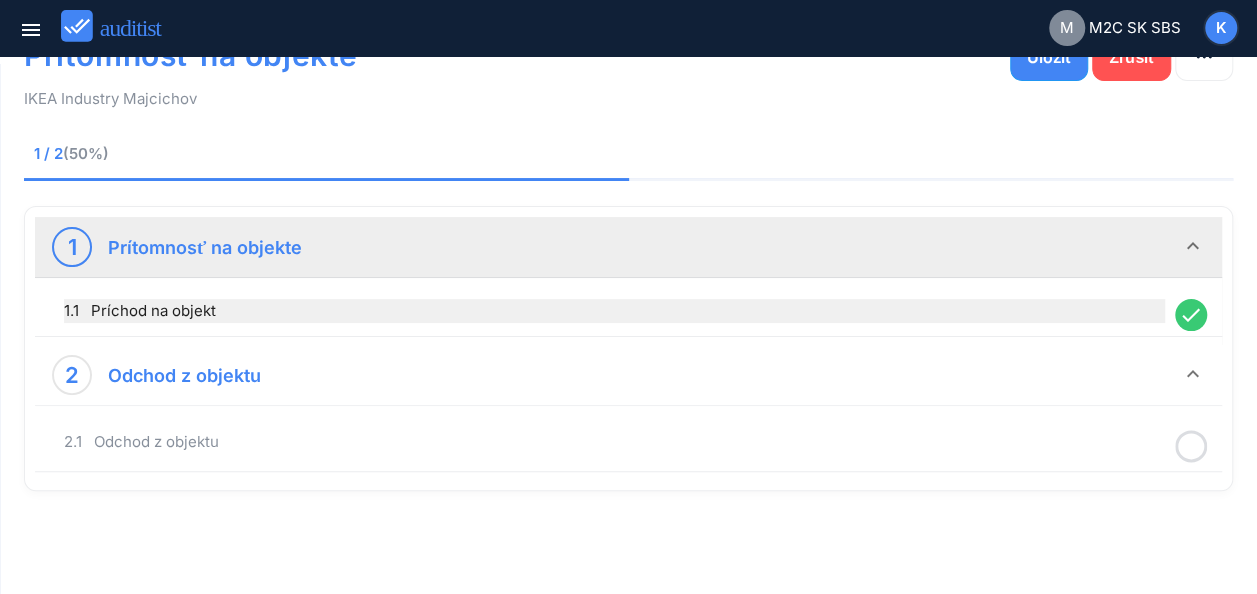 click on "1.1   Príchod na objekt" at bounding box center [614, 311] 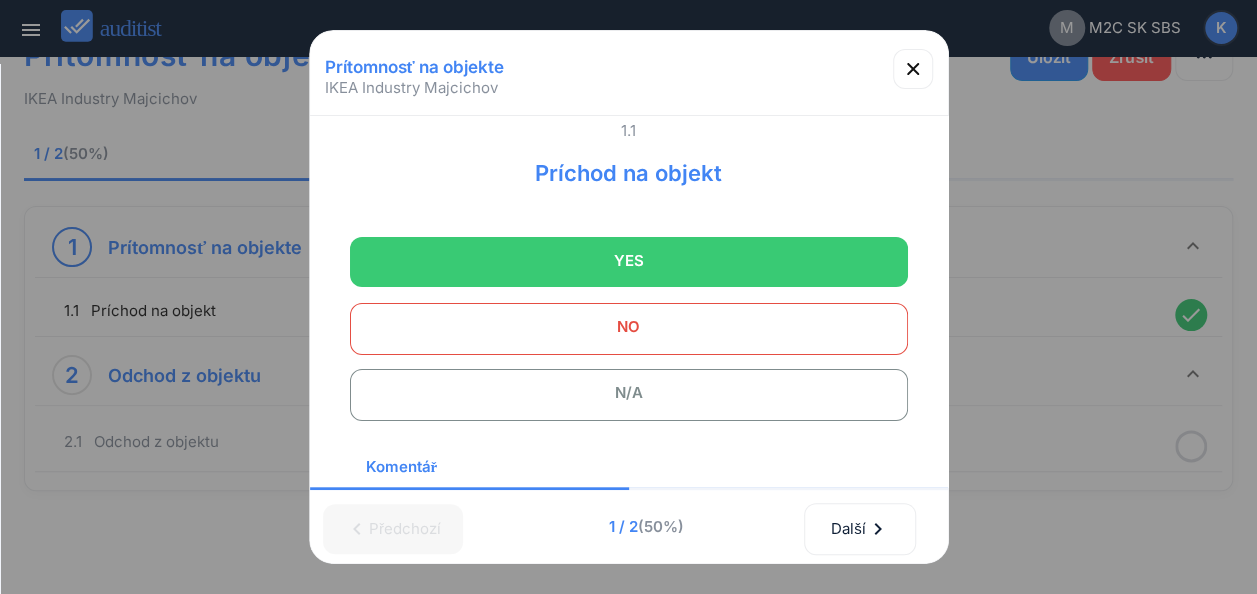 scroll, scrollTop: 0, scrollLeft: 0, axis: both 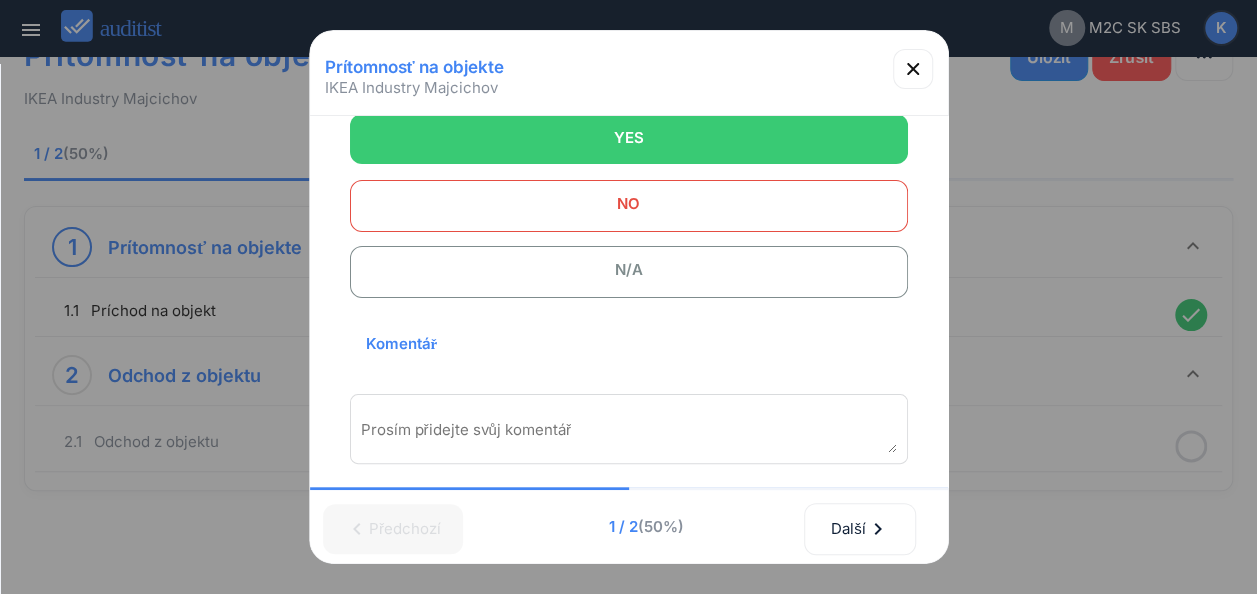 click on "YES" at bounding box center [629, 138] 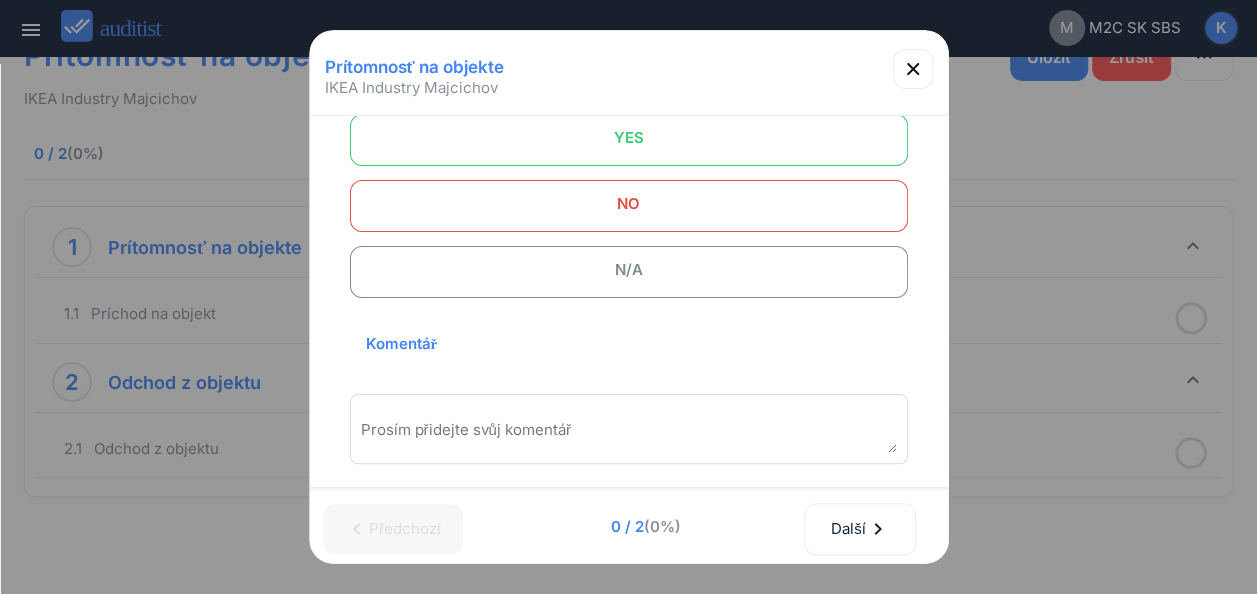 click at bounding box center (628, 297) 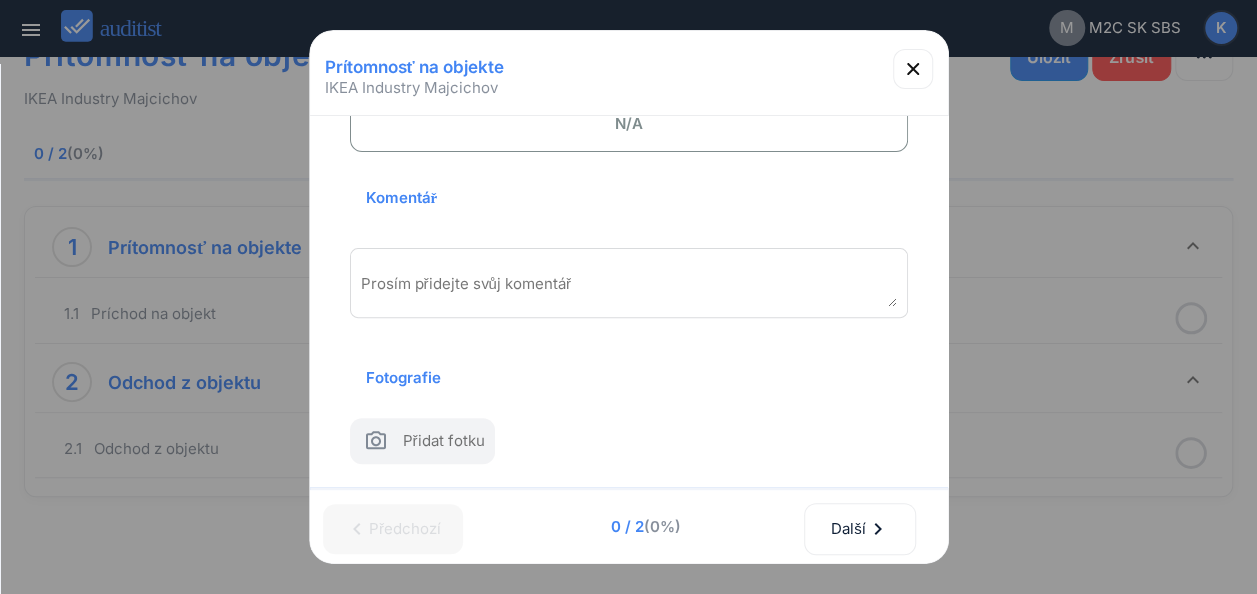 scroll, scrollTop: 0, scrollLeft: 0, axis: both 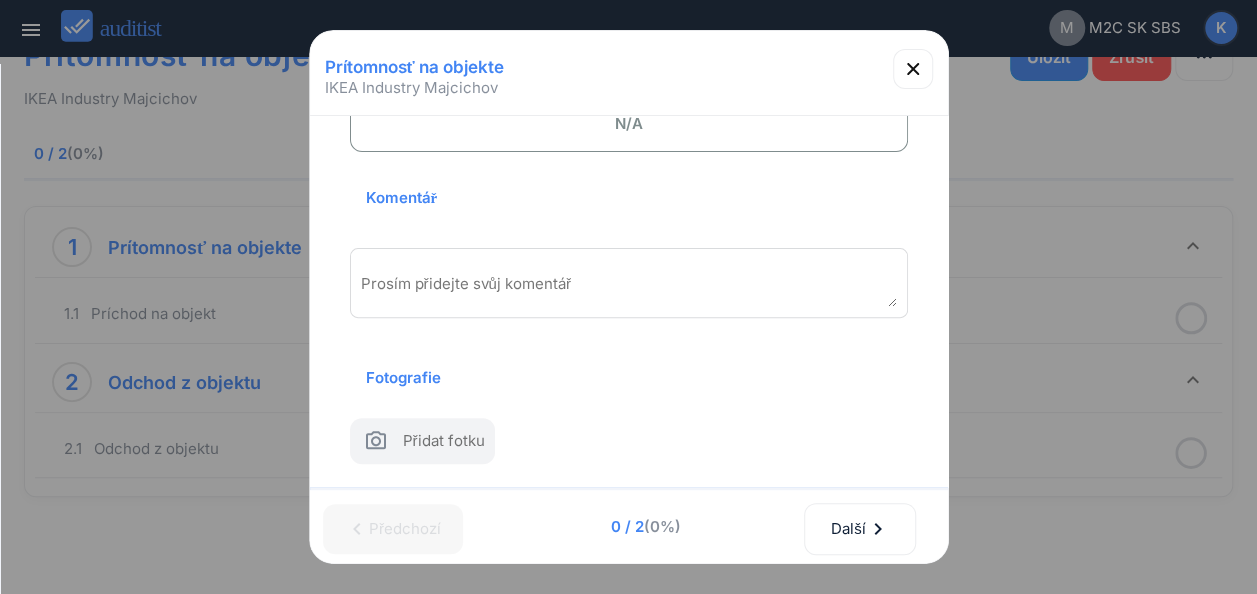 type on "**********" 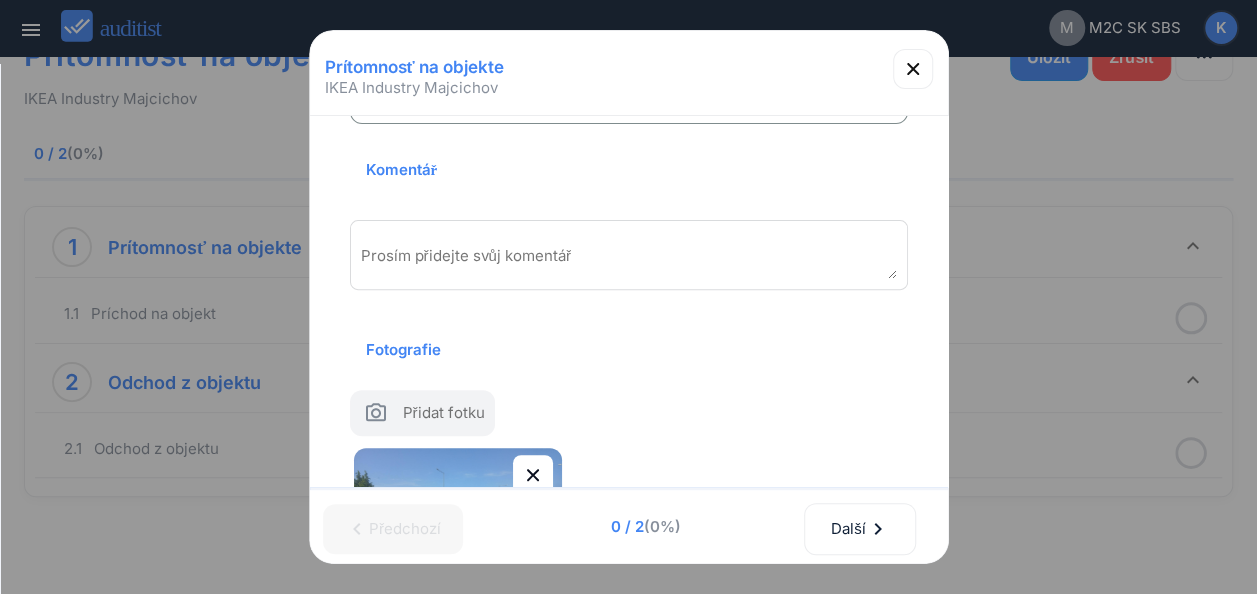 click on "Přidat fotku" at bounding box center (444, 416) 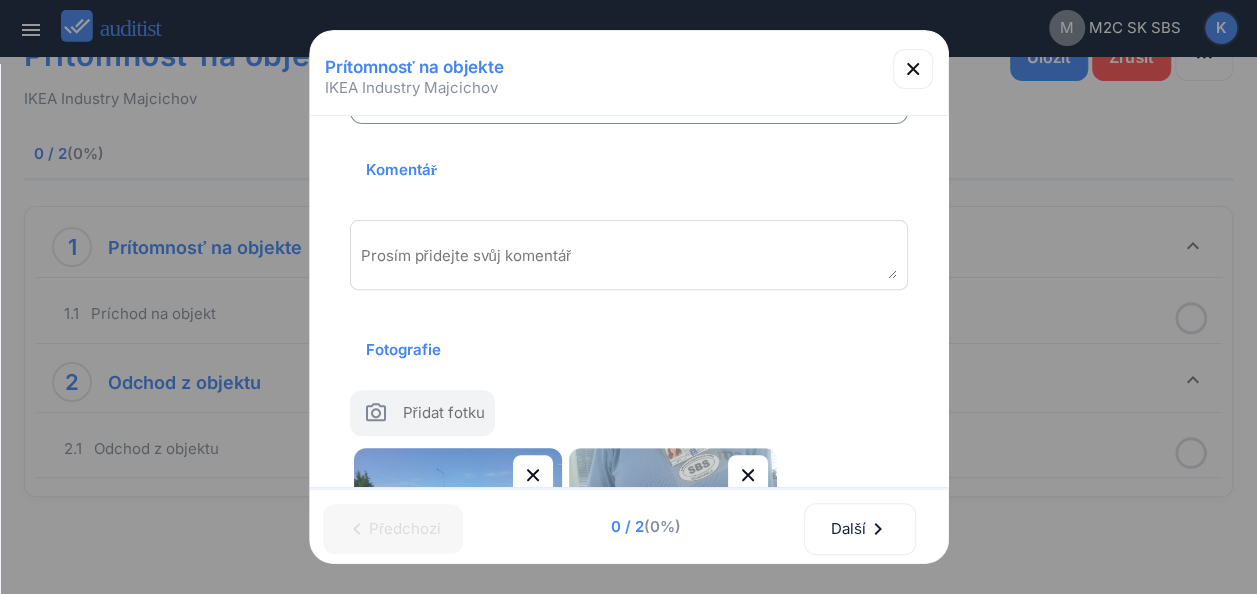 click on "Přidat fotku" at bounding box center [444, 416] 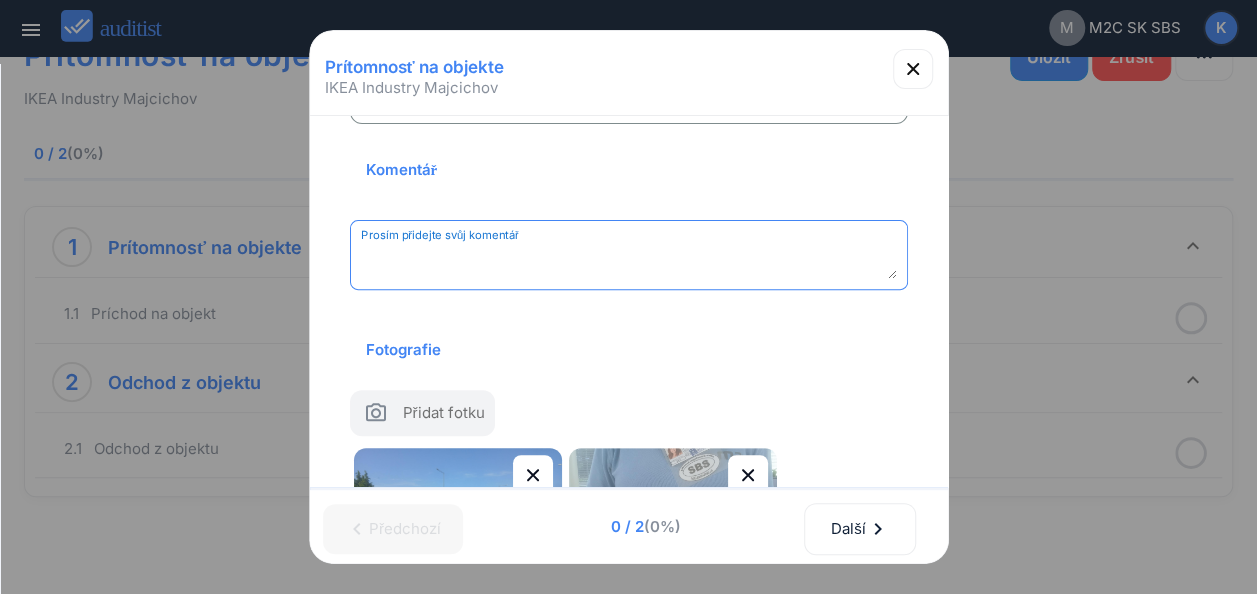 paste on "**********" 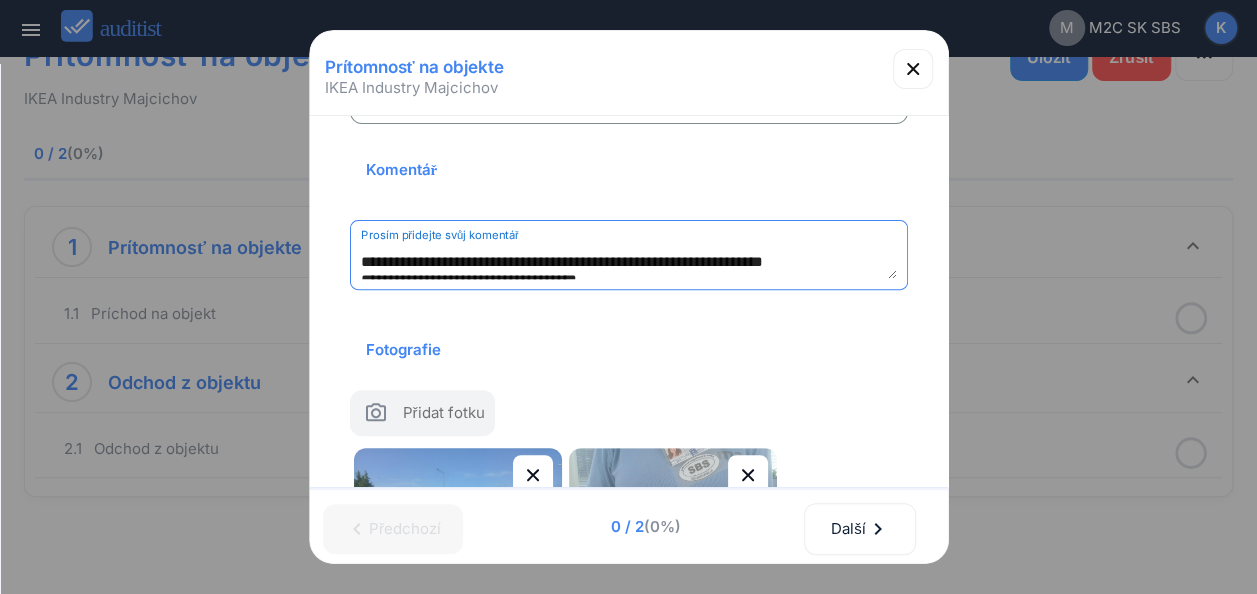 scroll, scrollTop: 262, scrollLeft: 0, axis: vertical 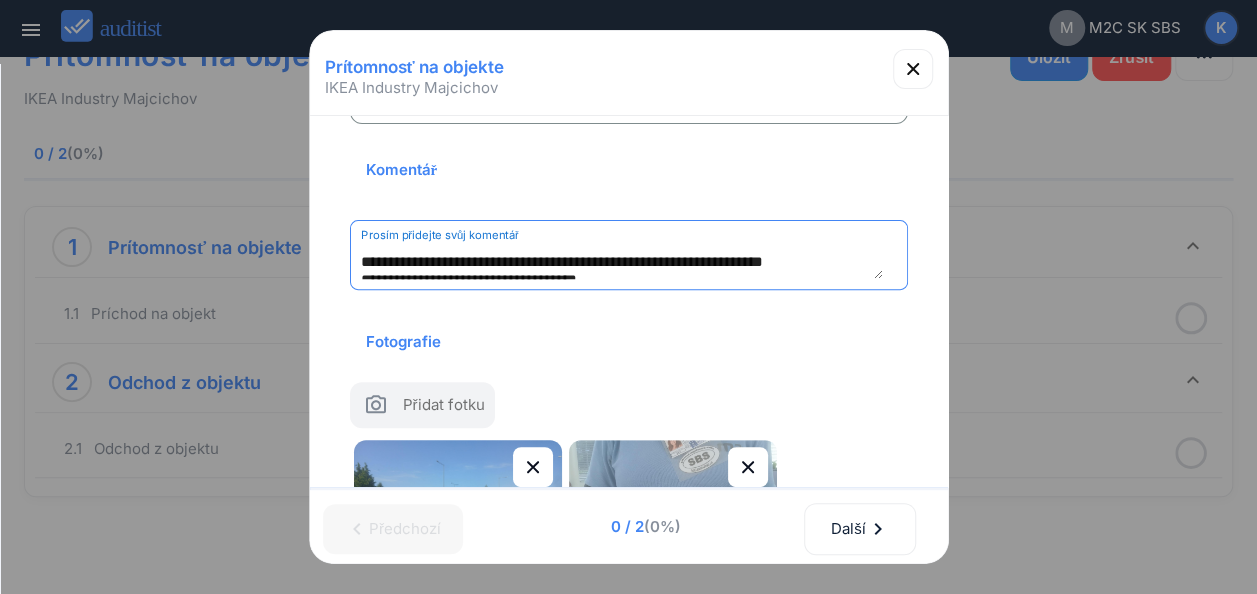 type on "**********" 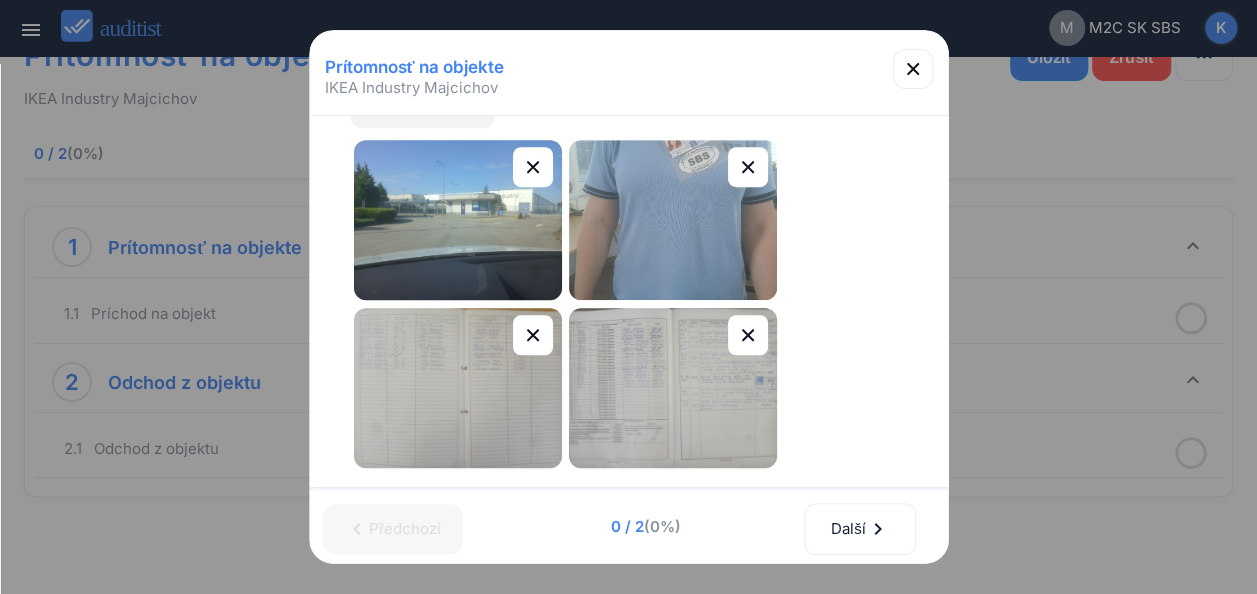 scroll, scrollTop: 660, scrollLeft: 0, axis: vertical 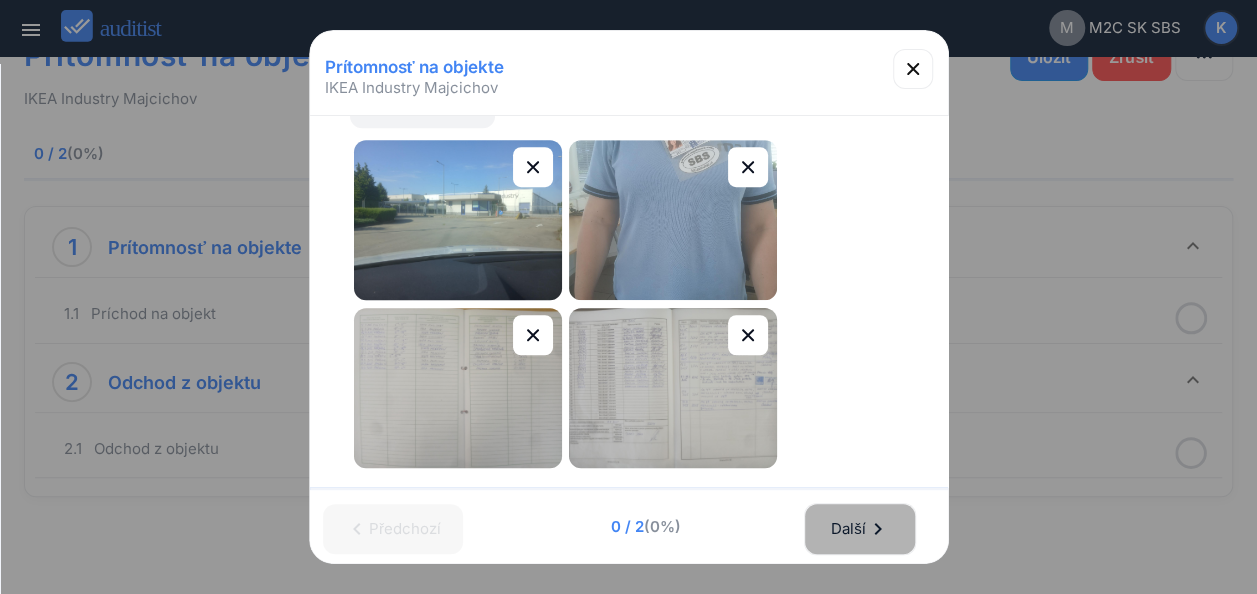 click on "Další
chevron_right" at bounding box center (860, 529) 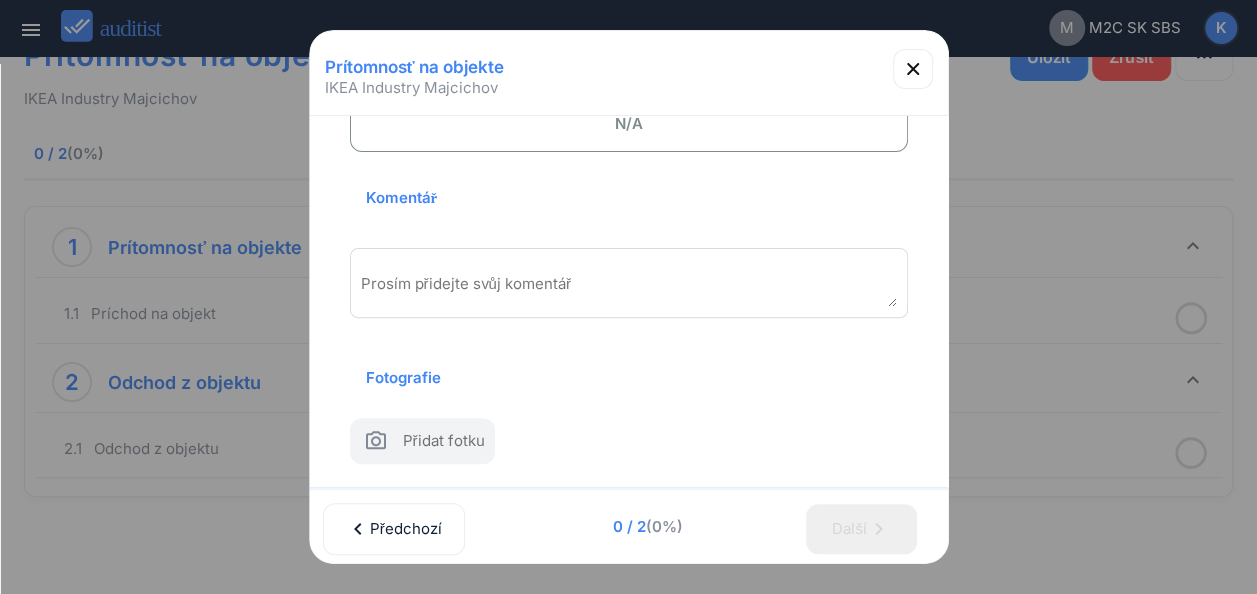 scroll, scrollTop: 332, scrollLeft: 0, axis: vertical 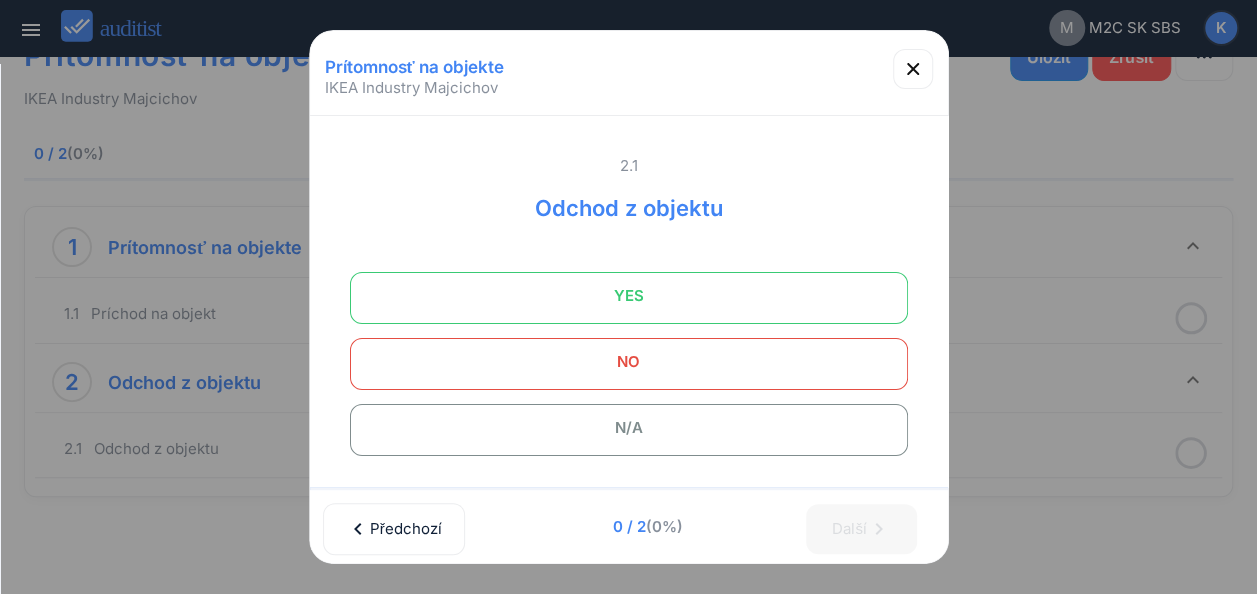 click on "YES" at bounding box center [629, 296] 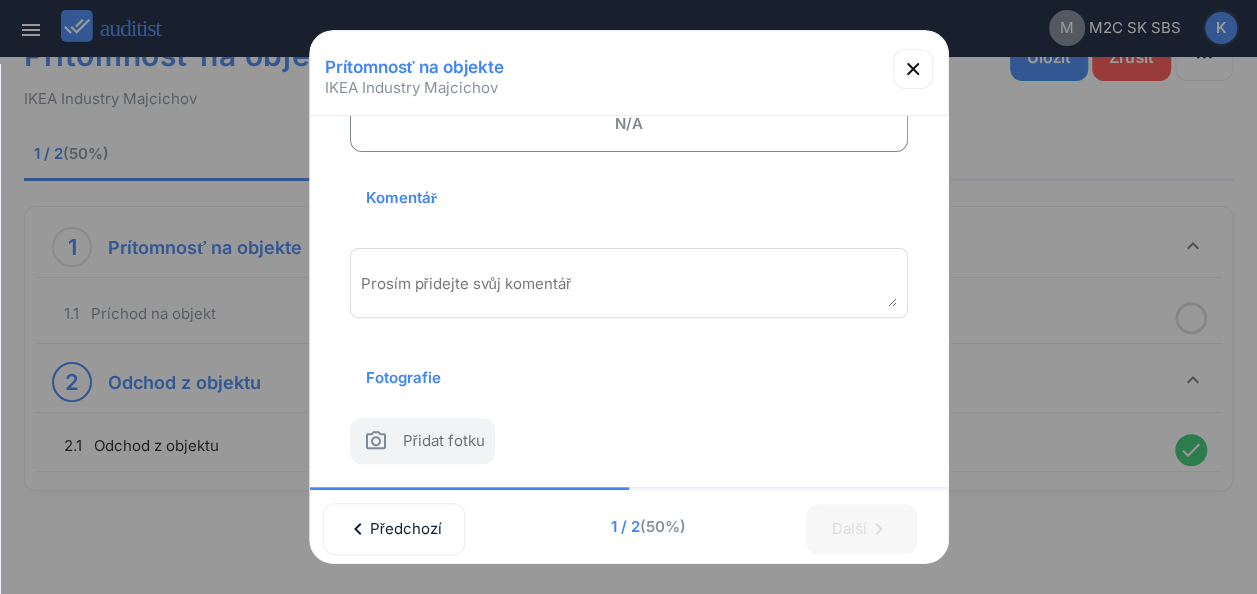 scroll, scrollTop: 332, scrollLeft: 0, axis: vertical 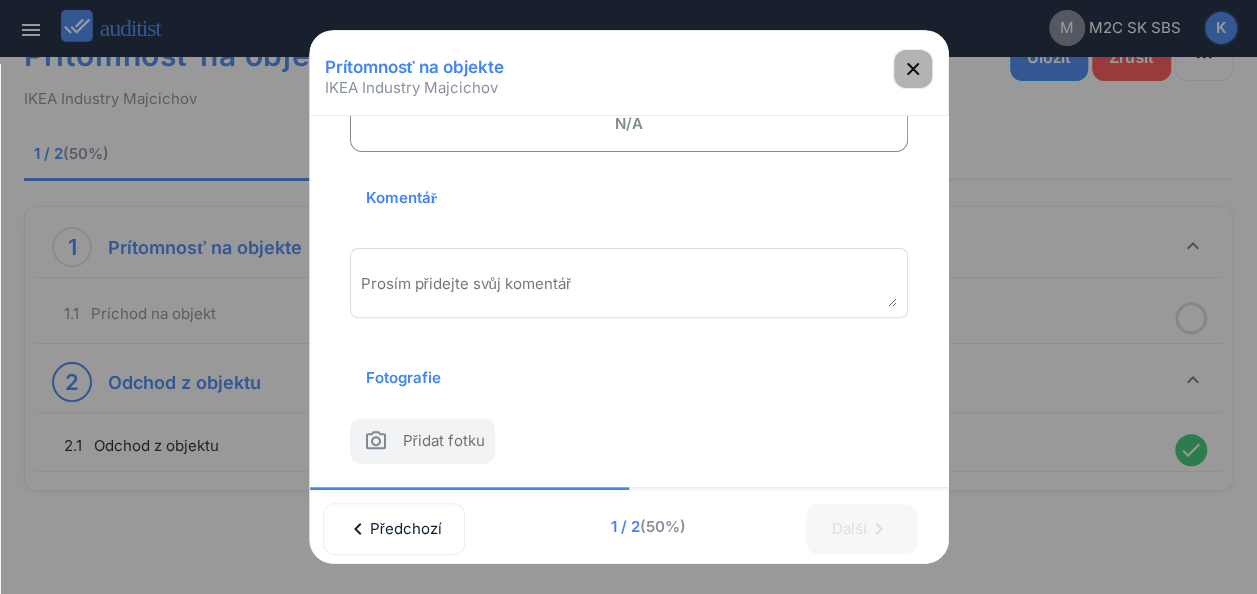 click 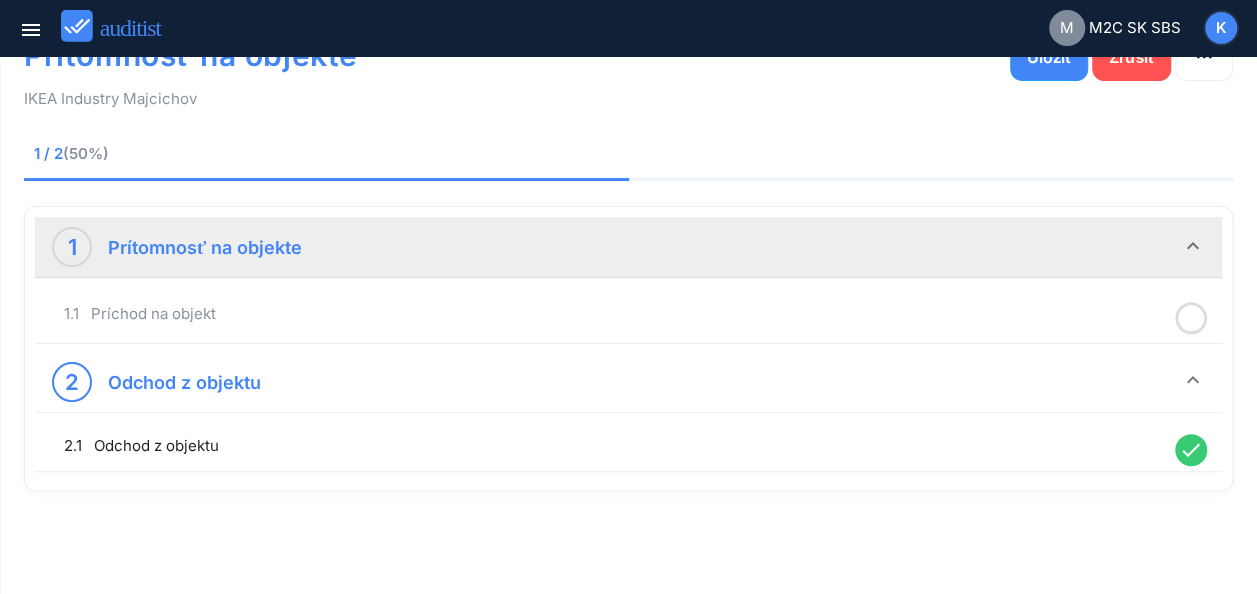 click 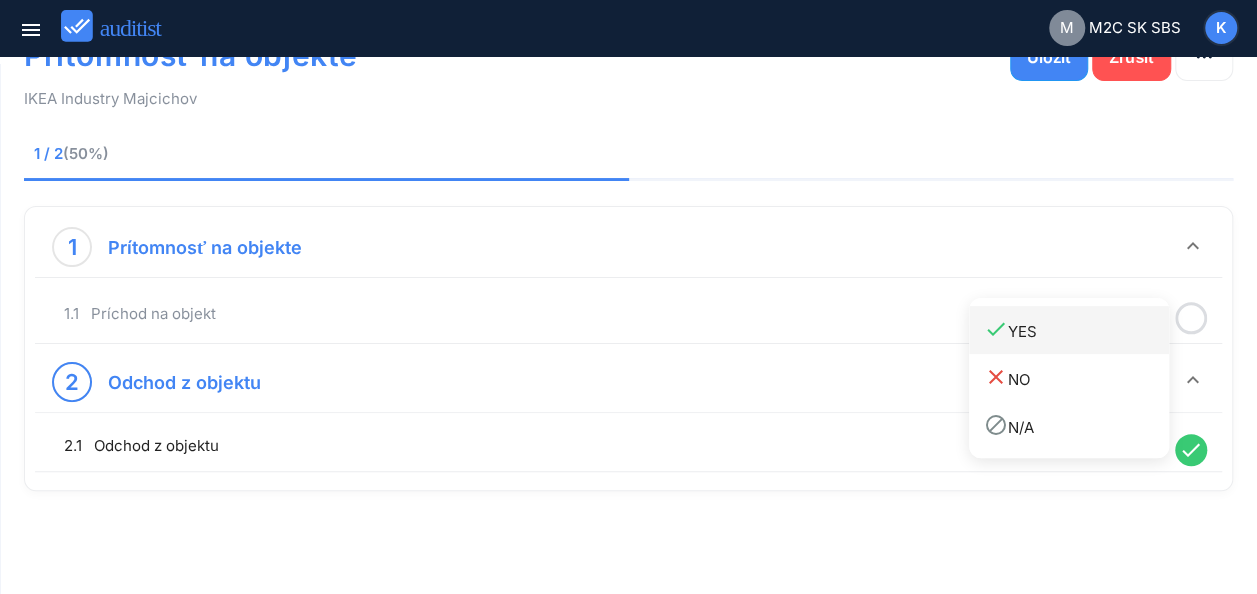 click on "done
YES" at bounding box center [1076, 330] 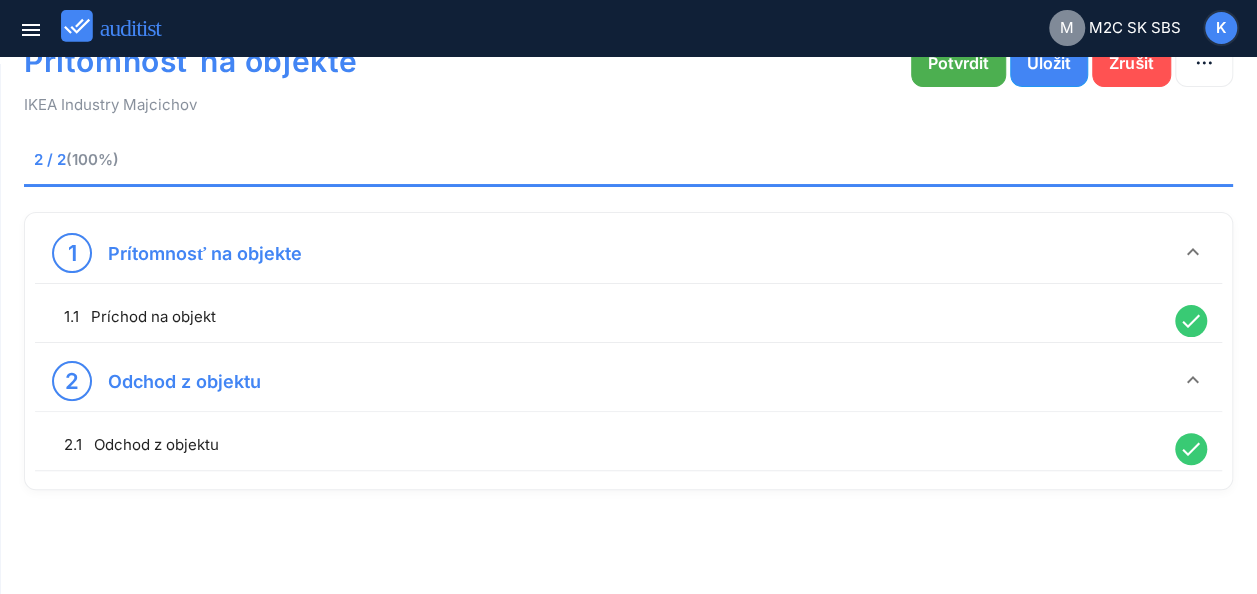 scroll, scrollTop: 0, scrollLeft: 0, axis: both 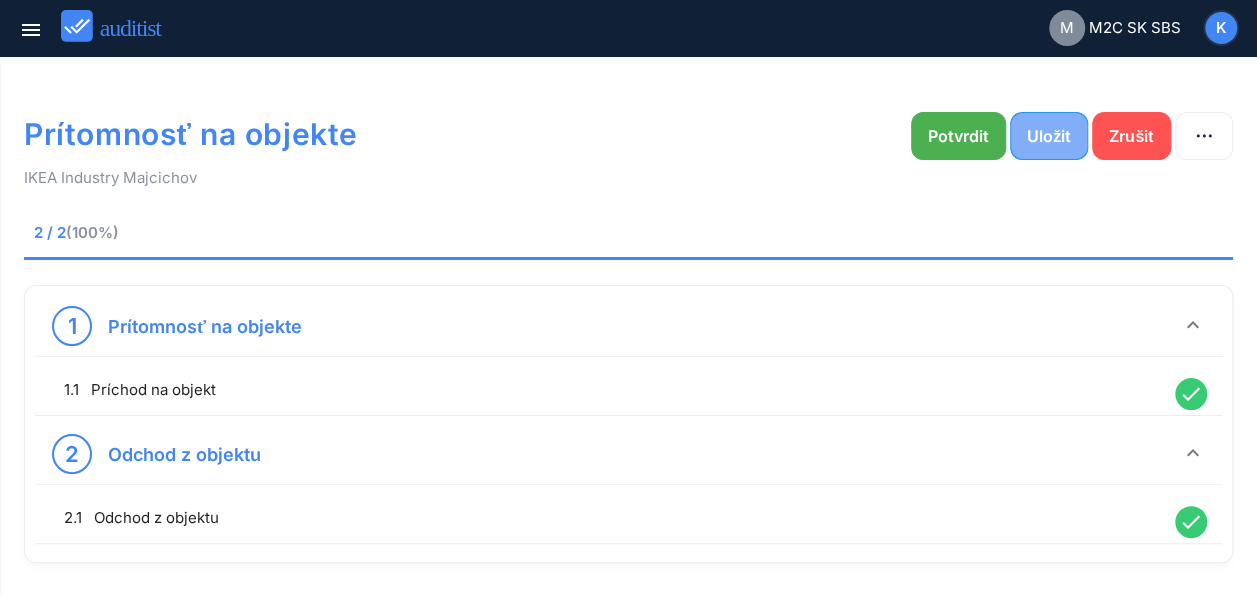 click on "Uložit" at bounding box center (1049, 136) 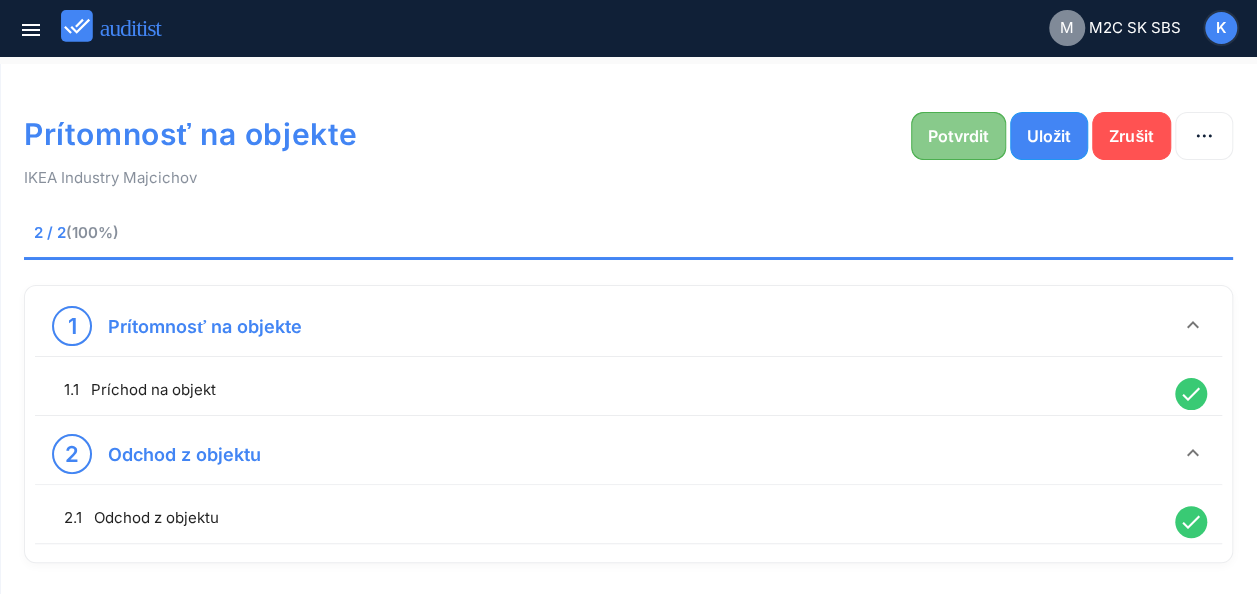 click on "Potvrdit" at bounding box center [958, 136] 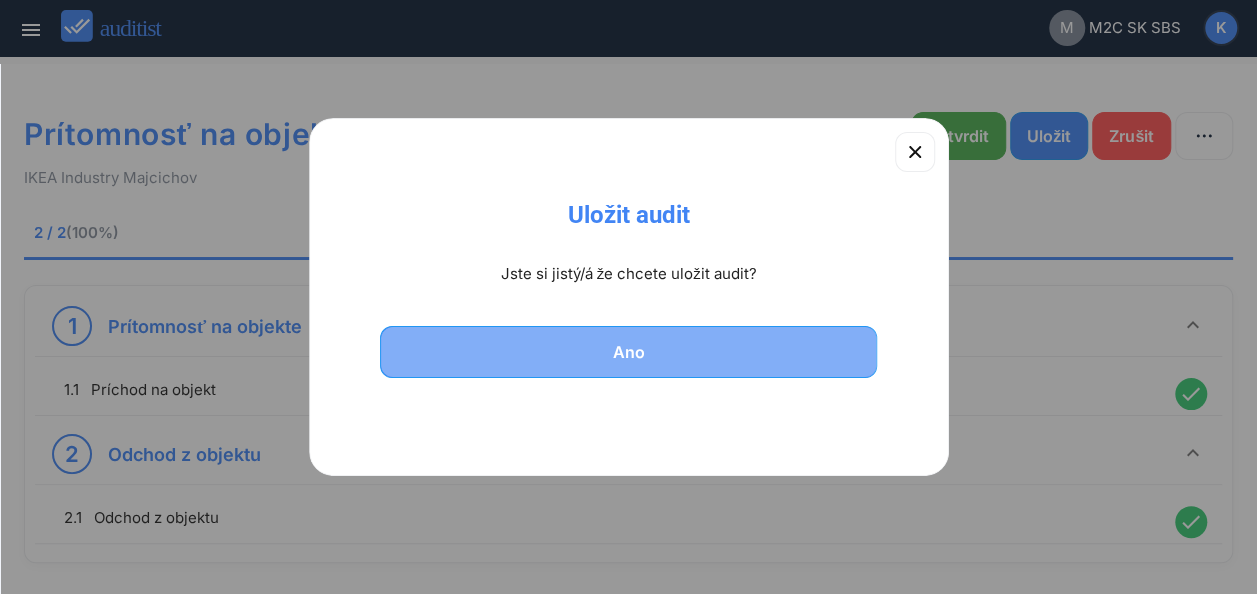 click on "Ano" at bounding box center (629, 352) 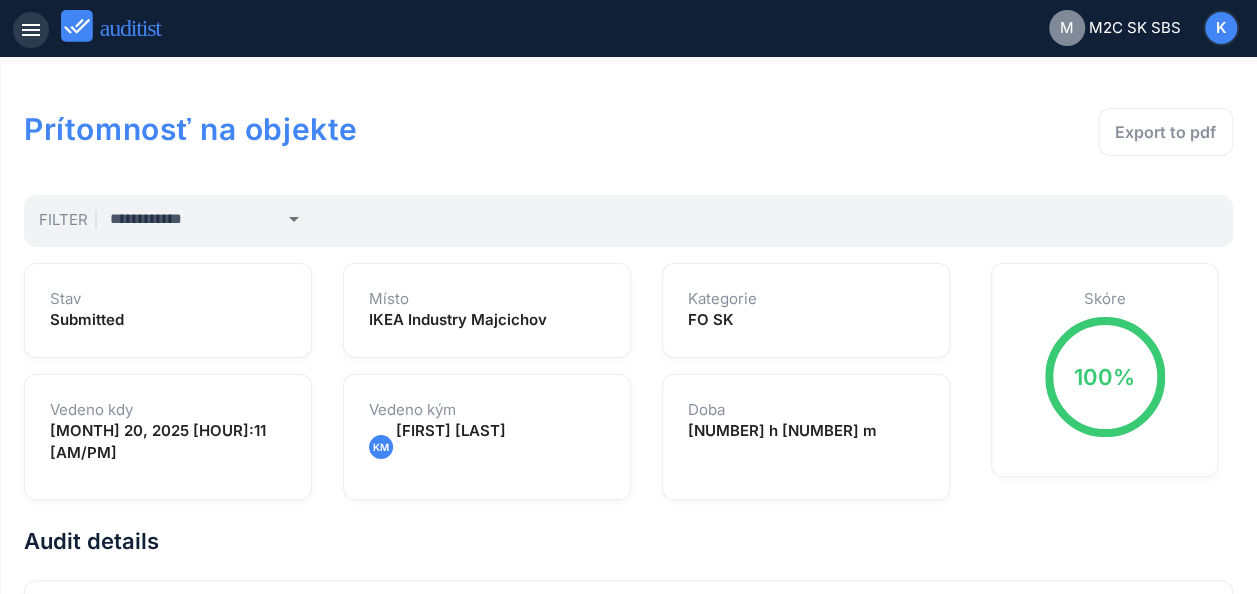 click on "menu" at bounding box center [31, 30] 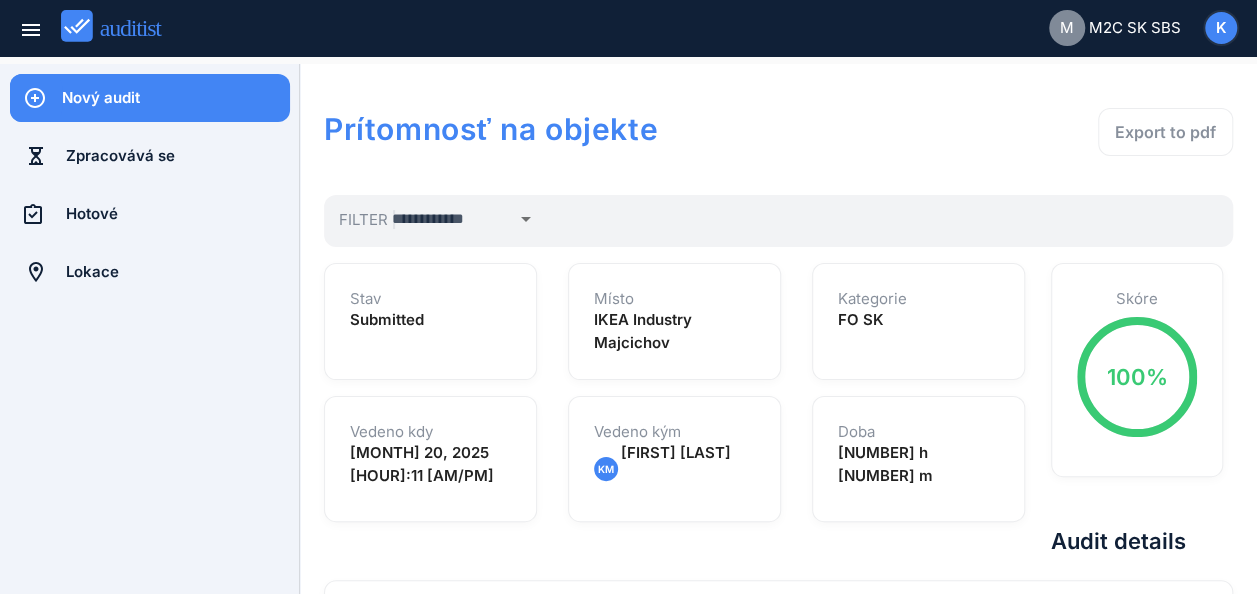 click on "Nový audit" at bounding box center [176, 98] 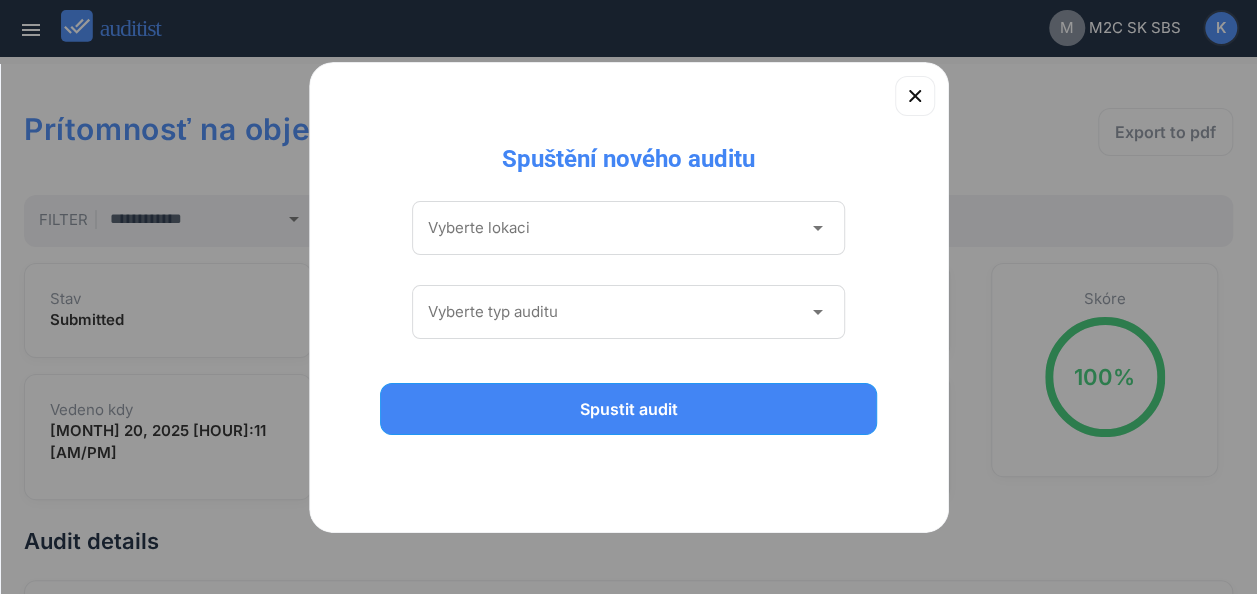 click on "arrow_drop_down" at bounding box center [817, 228] 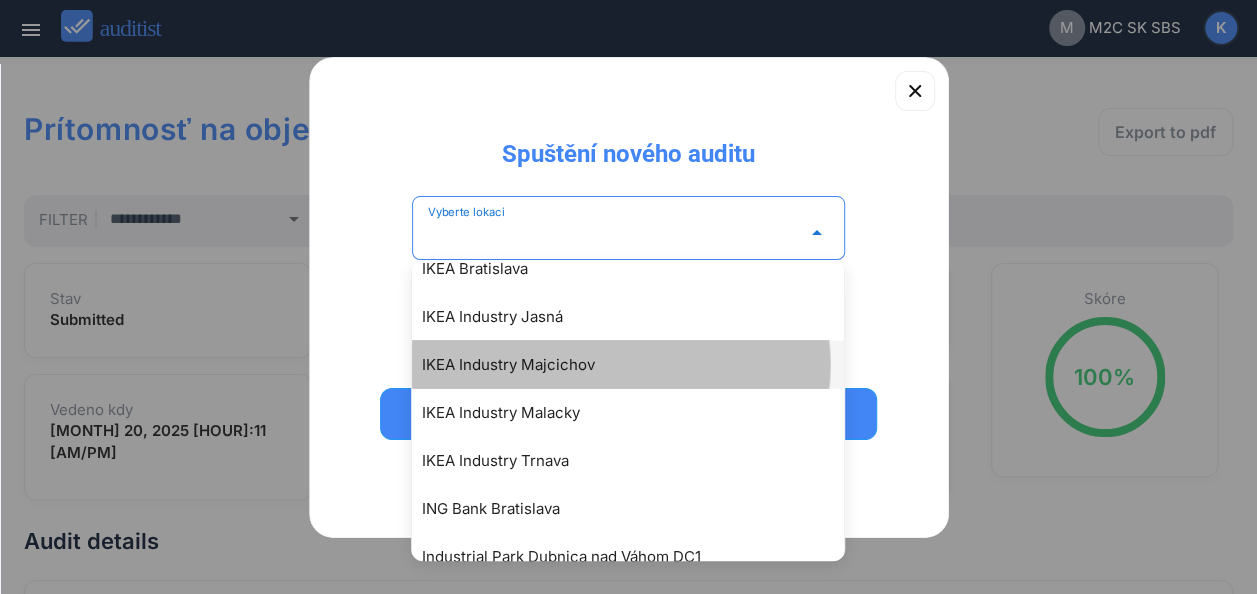 click on "IKEA Industry Majcichov" at bounding box center (638, 364) 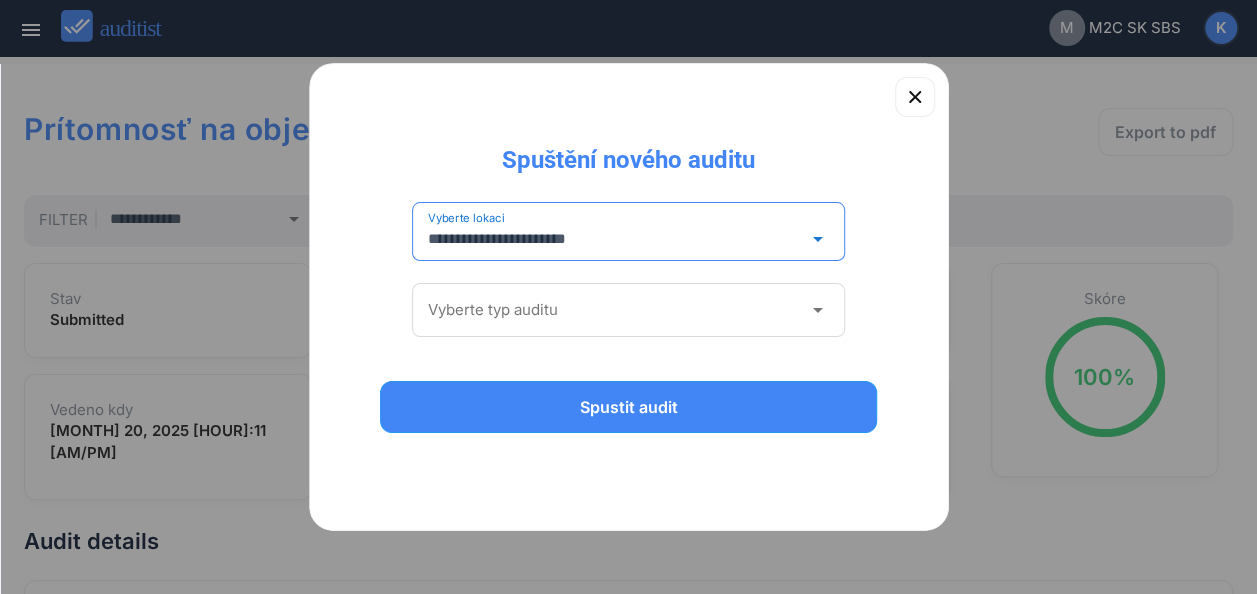 click on "arrow_drop_down" at bounding box center (817, 310) 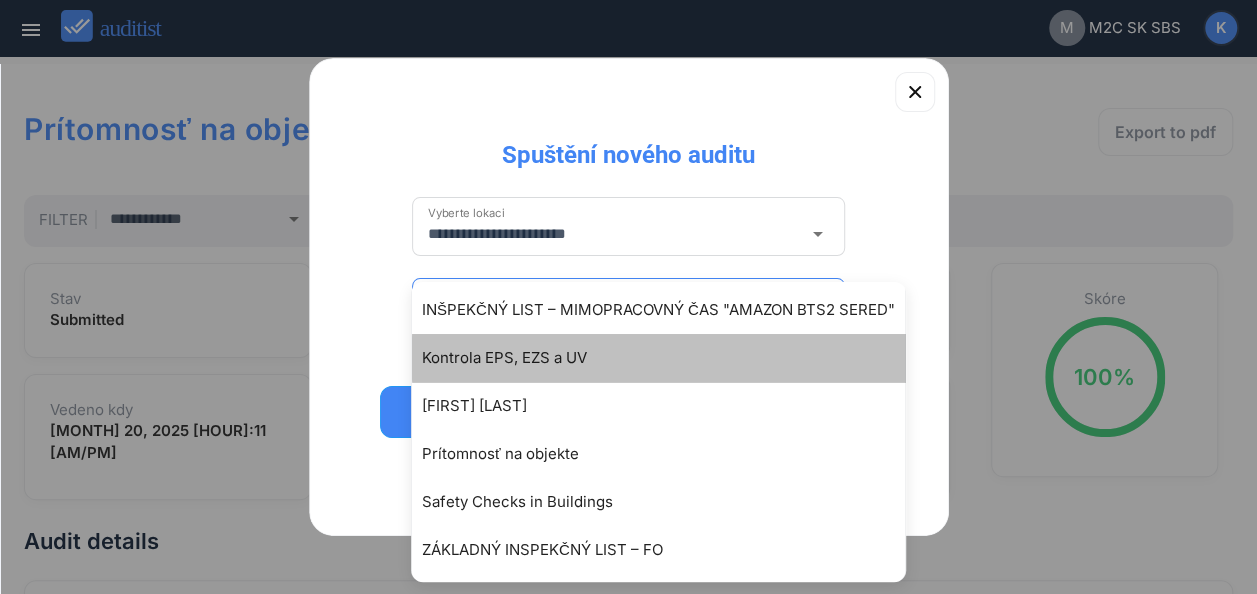 click on "Kontrola EPS, EZS a UV" at bounding box center [668, 358] 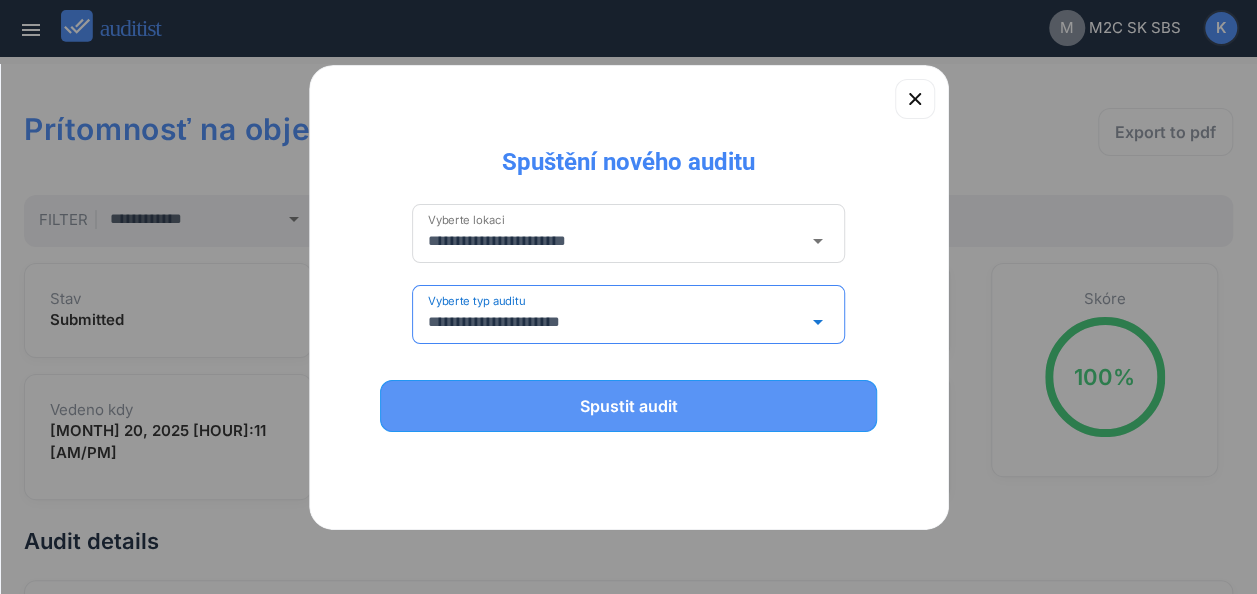 click on "Spustit audit" at bounding box center [629, 406] 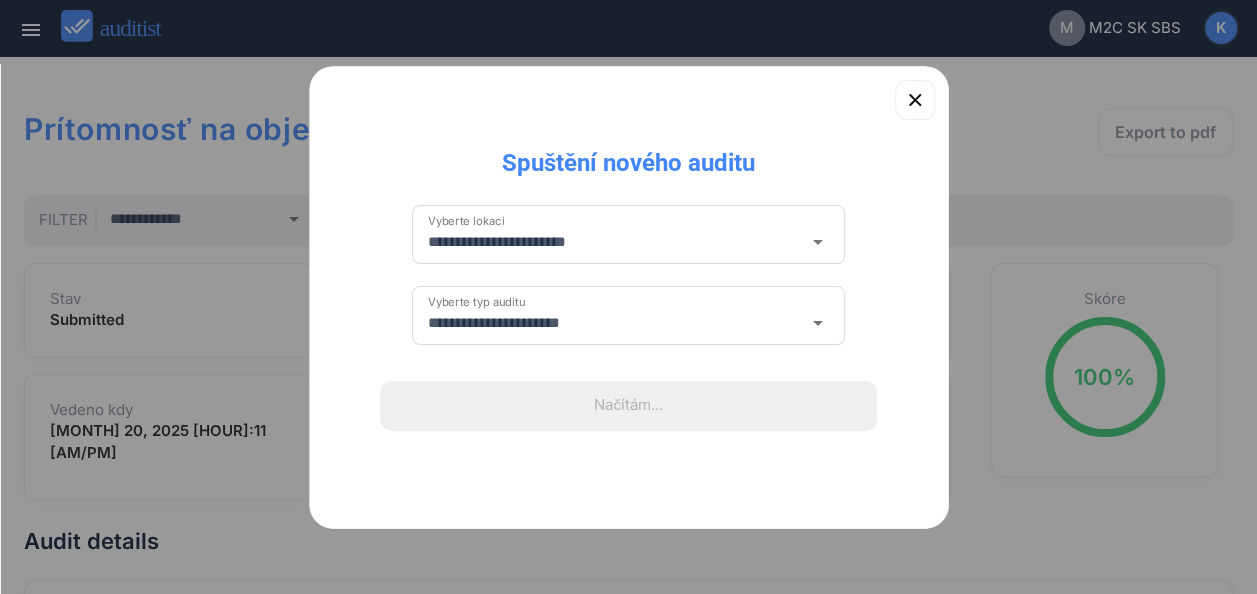 type 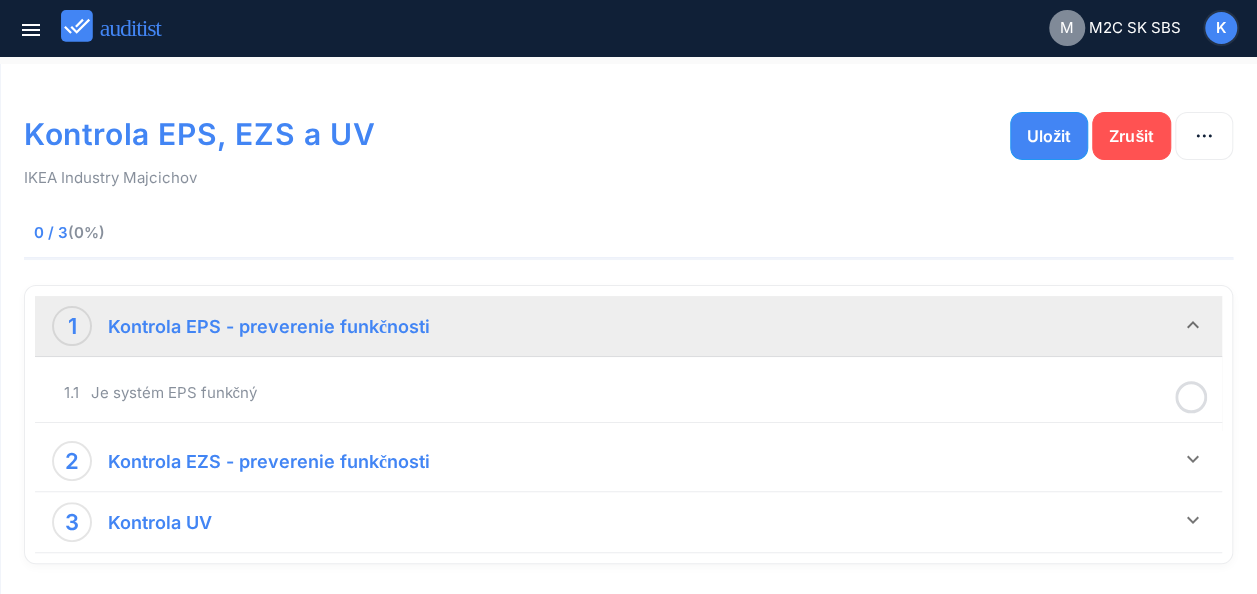 click 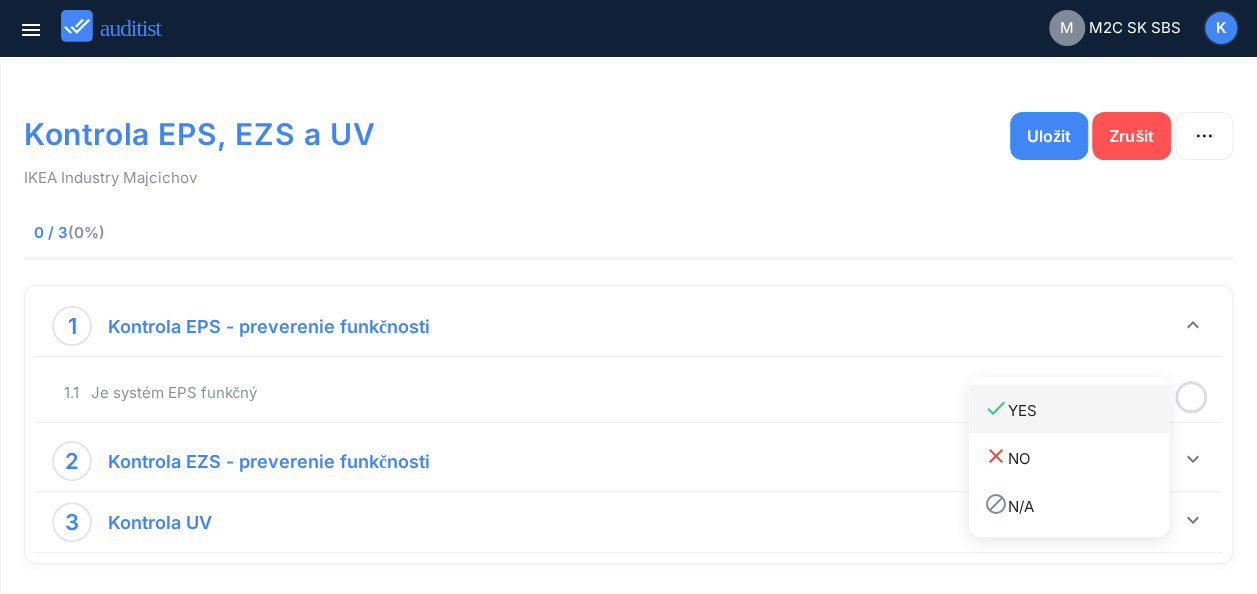 click on "done
YES" at bounding box center (1076, 409) 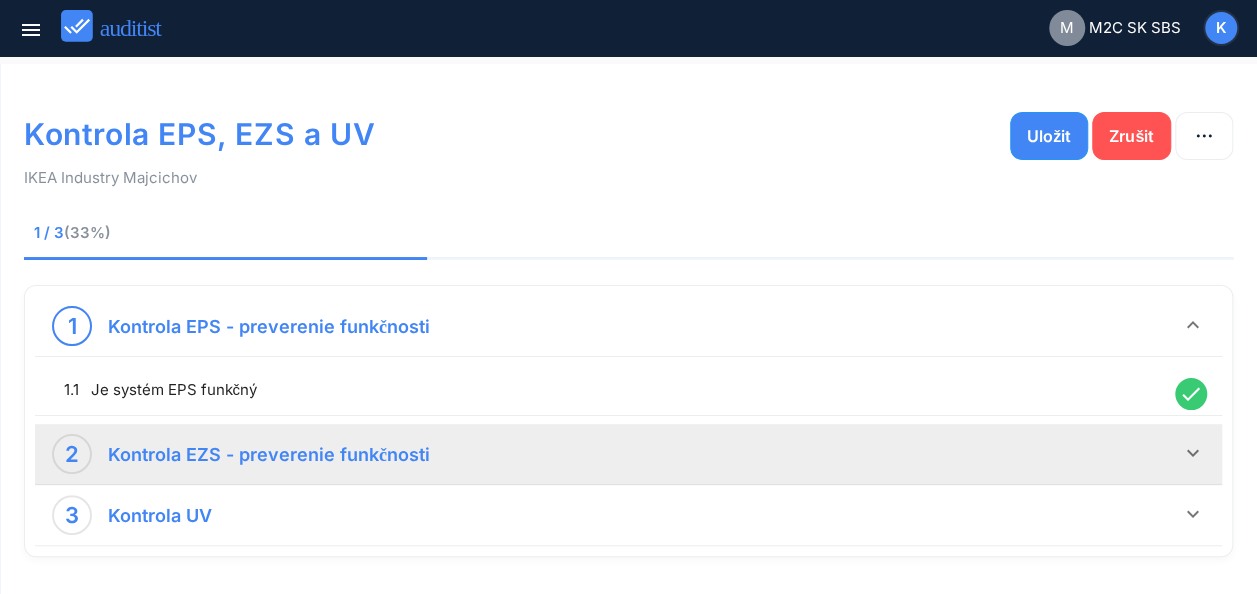 click on "keyboard_arrow_down" at bounding box center (1193, 453) 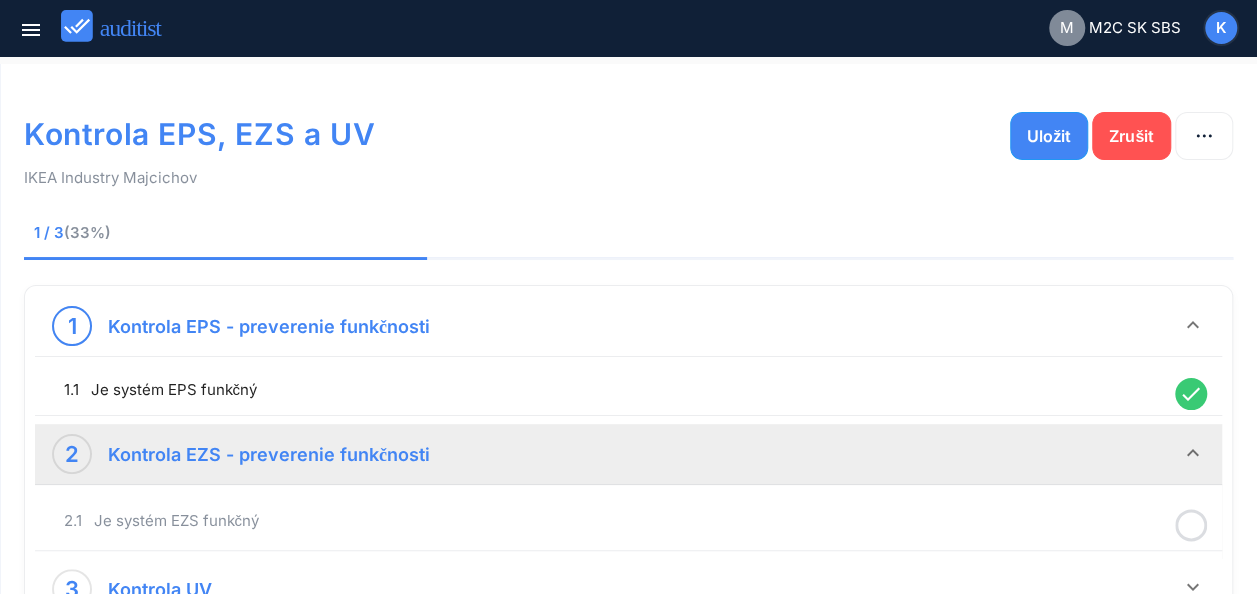 click on "keyboard_arrow_down" at bounding box center (1193, 453) 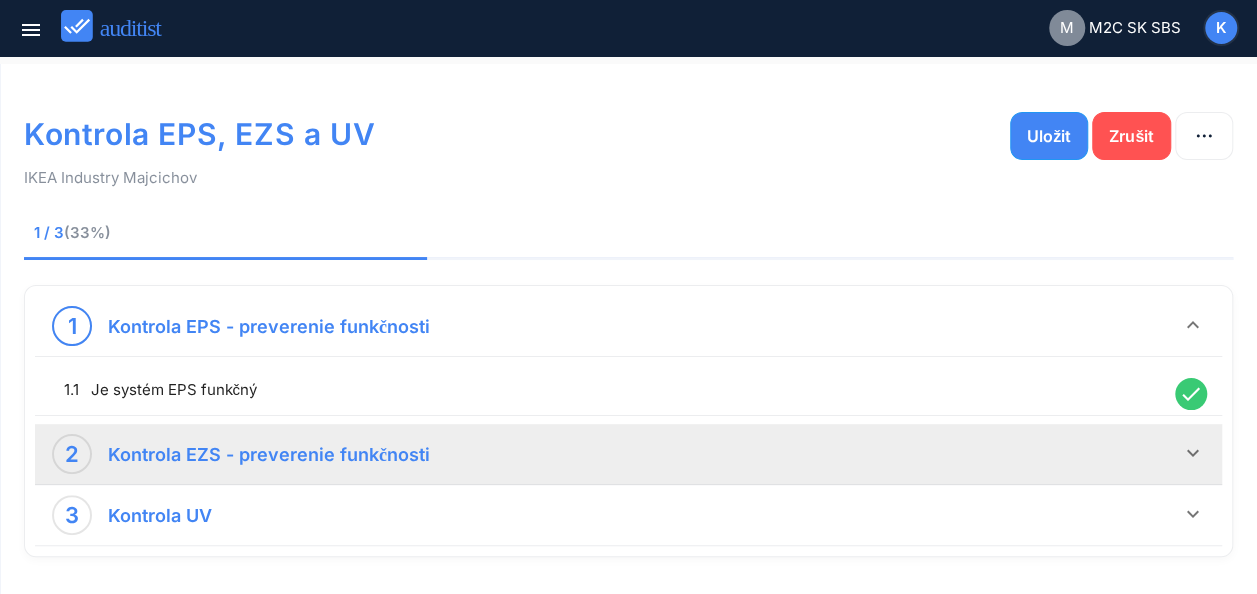 click on "keyboard_arrow_down" at bounding box center [1193, 453] 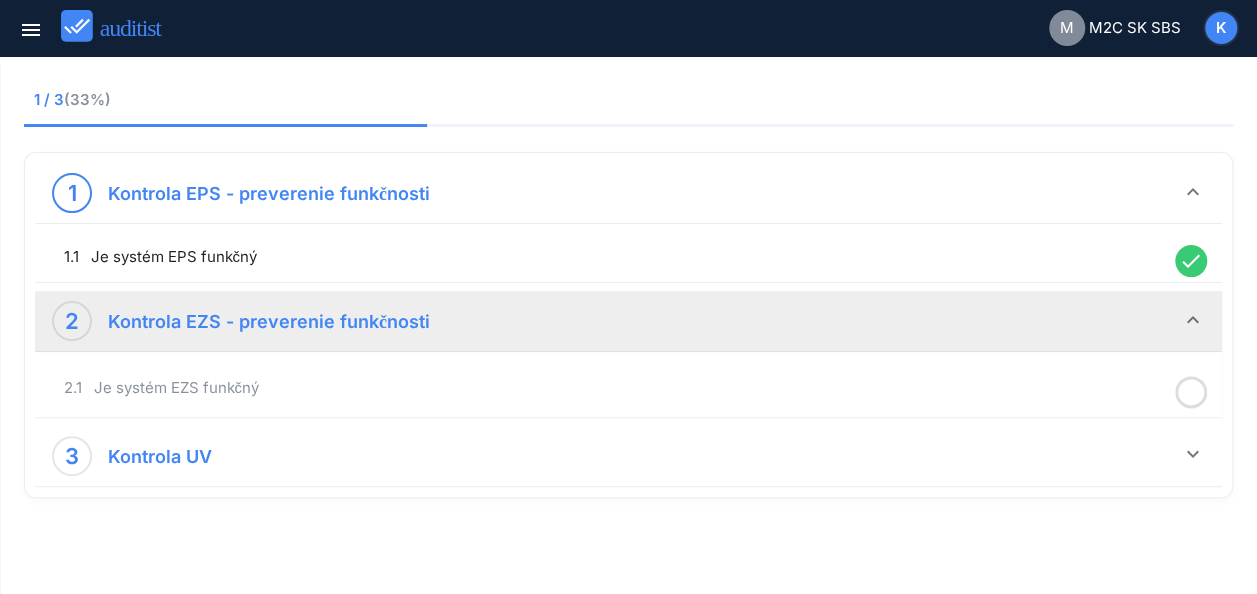 scroll, scrollTop: 140, scrollLeft: 0, axis: vertical 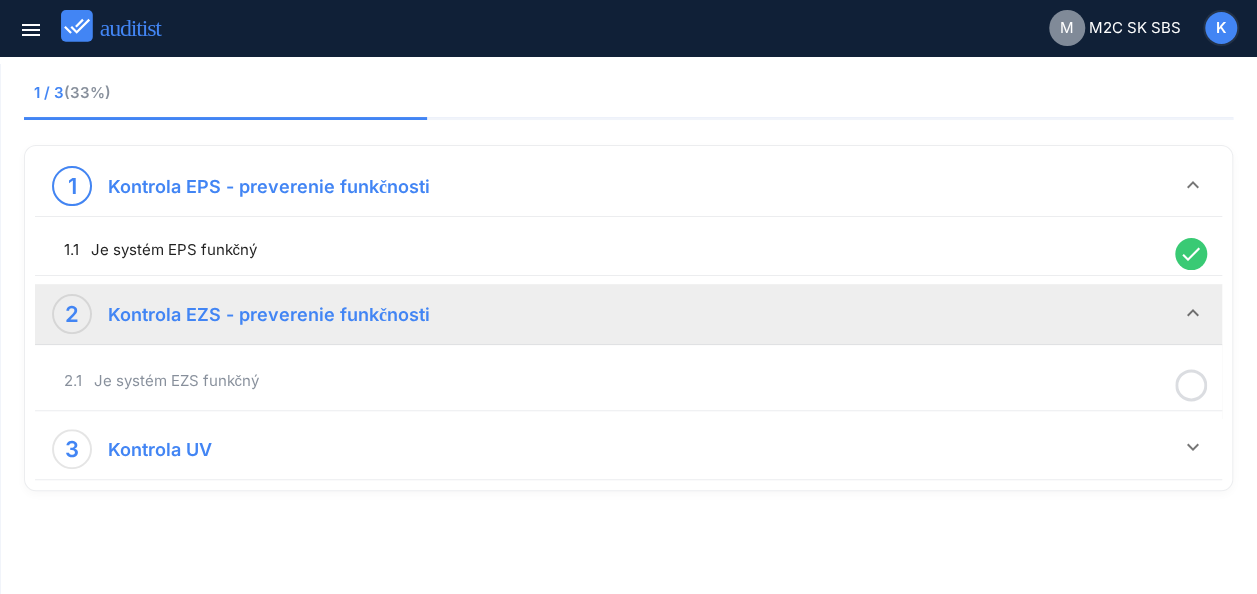 click 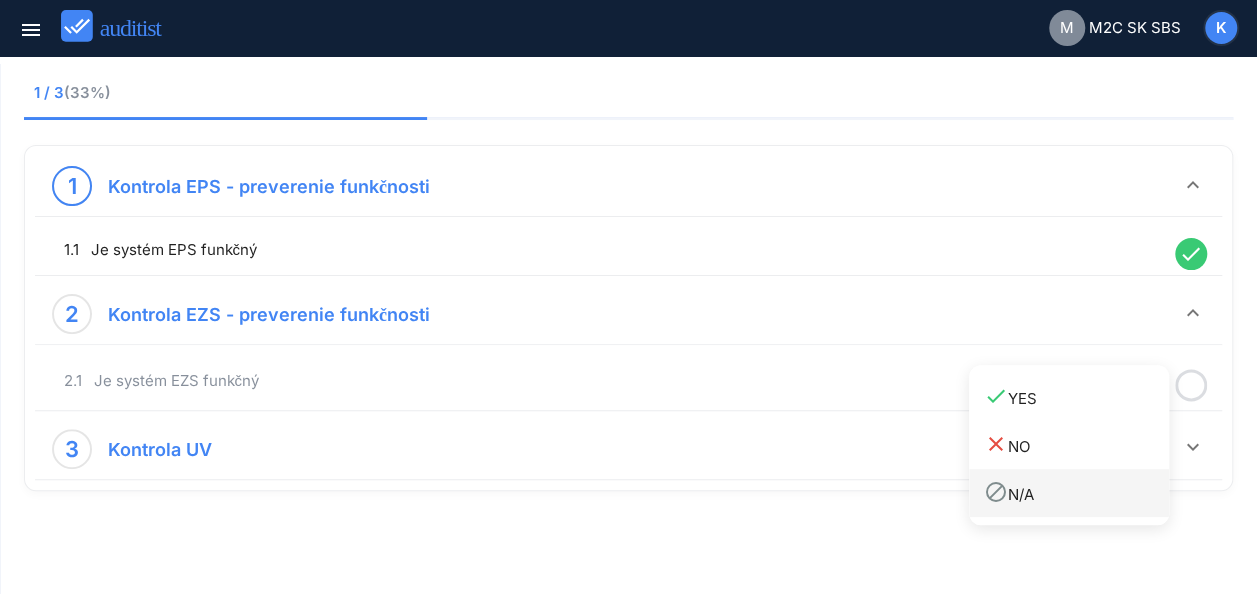 click on "block
N/A" at bounding box center (1076, 493) 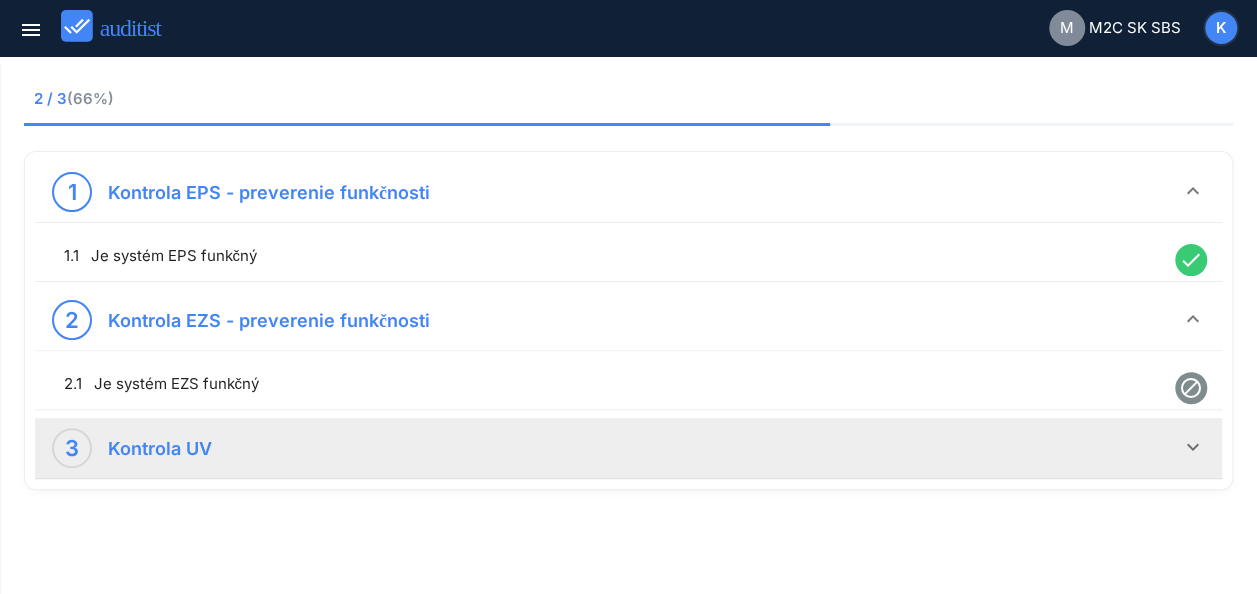 click on "keyboard_arrow_down" at bounding box center [1193, 447] 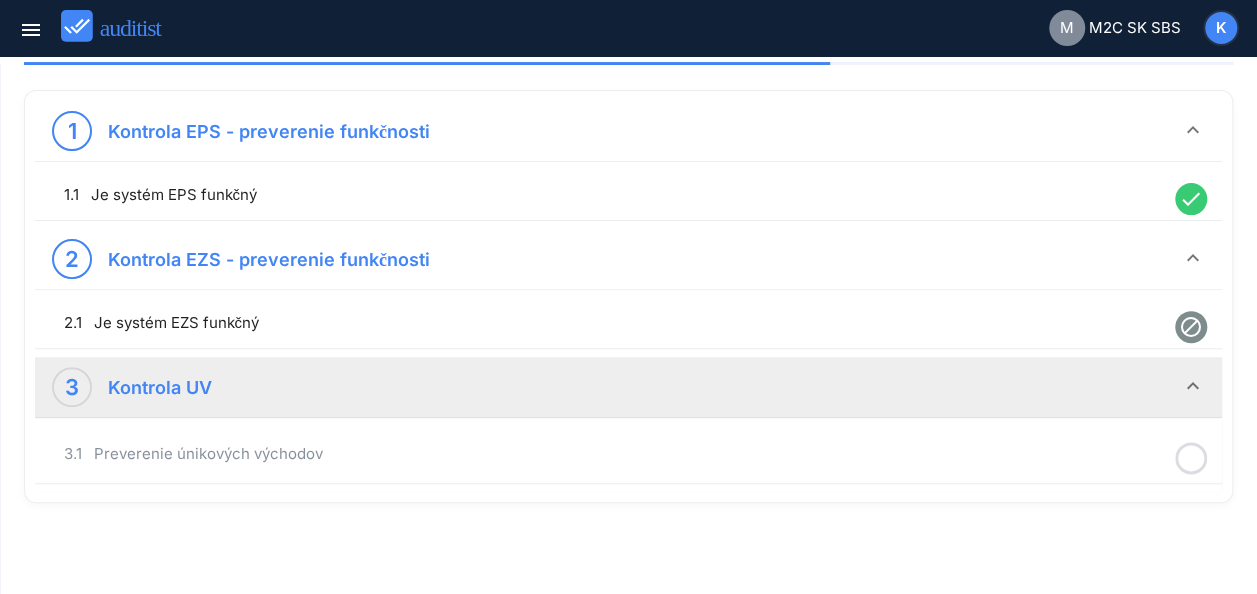 scroll, scrollTop: 206, scrollLeft: 0, axis: vertical 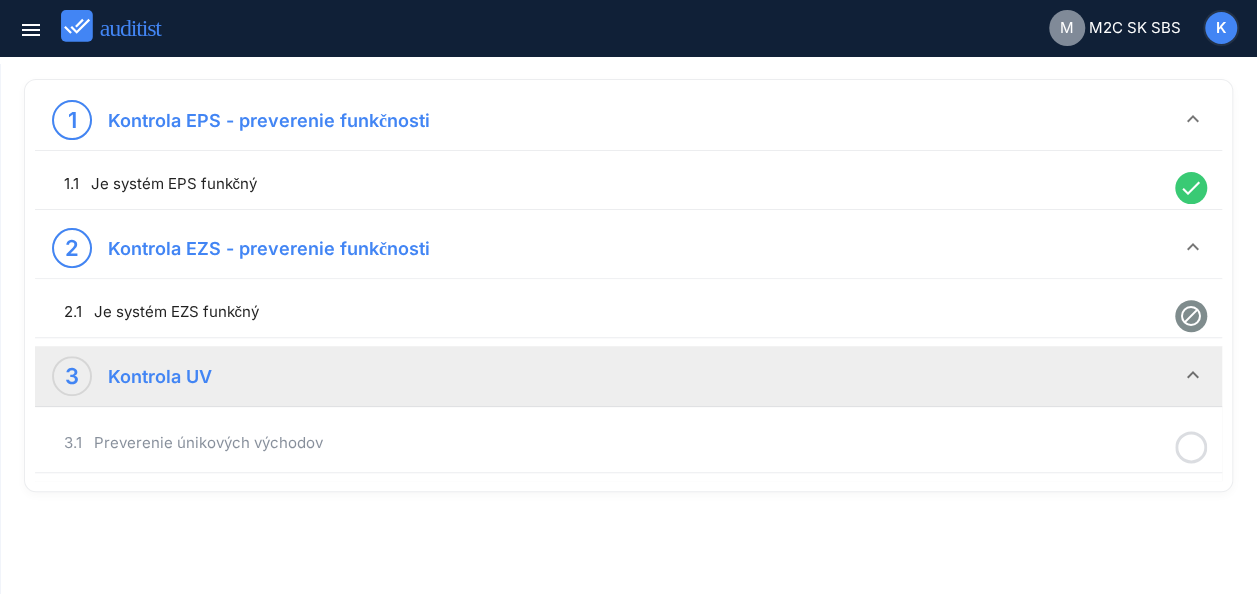 click 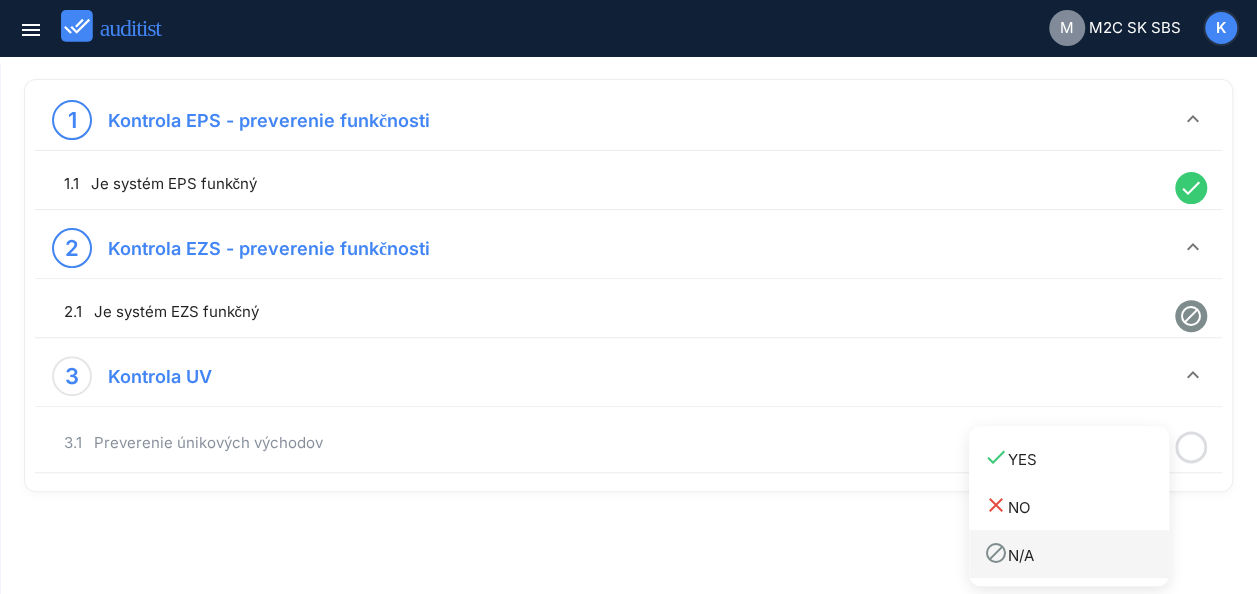 click on "block
N/A" at bounding box center [1076, 553] 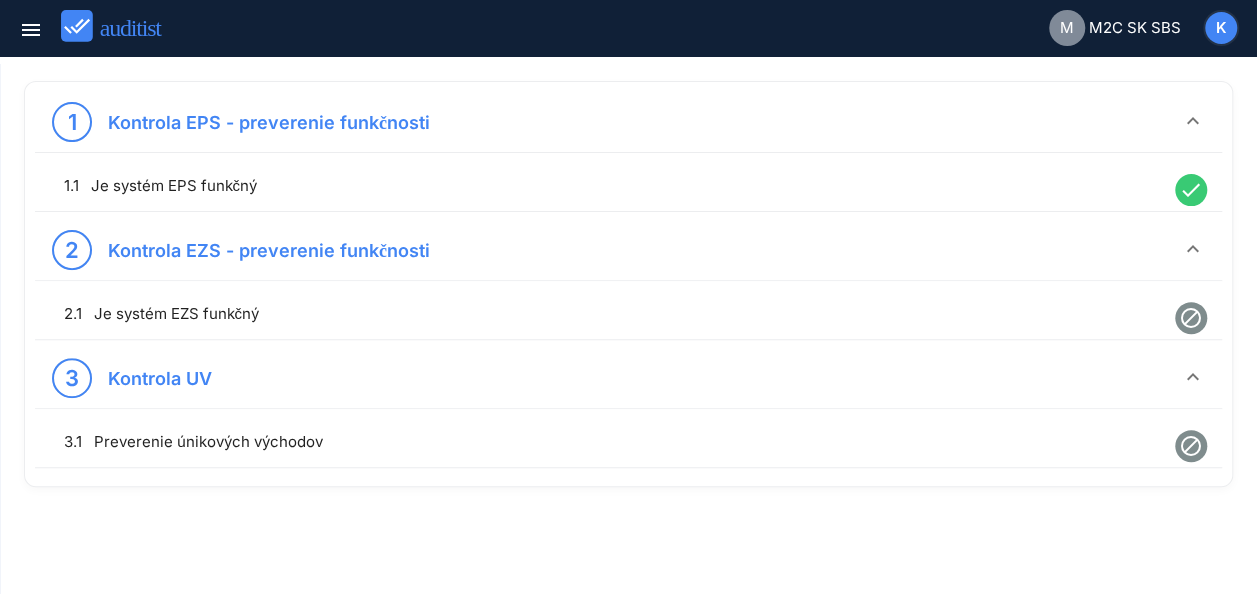 scroll, scrollTop: 200, scrollLeft: 0, axis: vertical 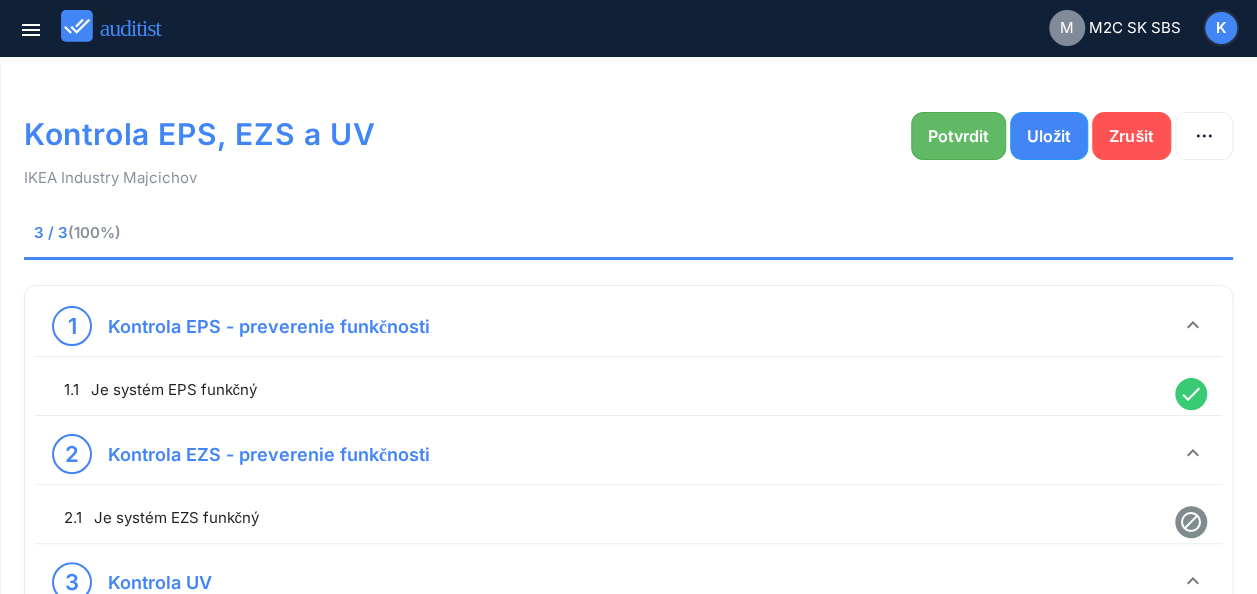 click on "Potvrdit" at bounding box center (958, 136) 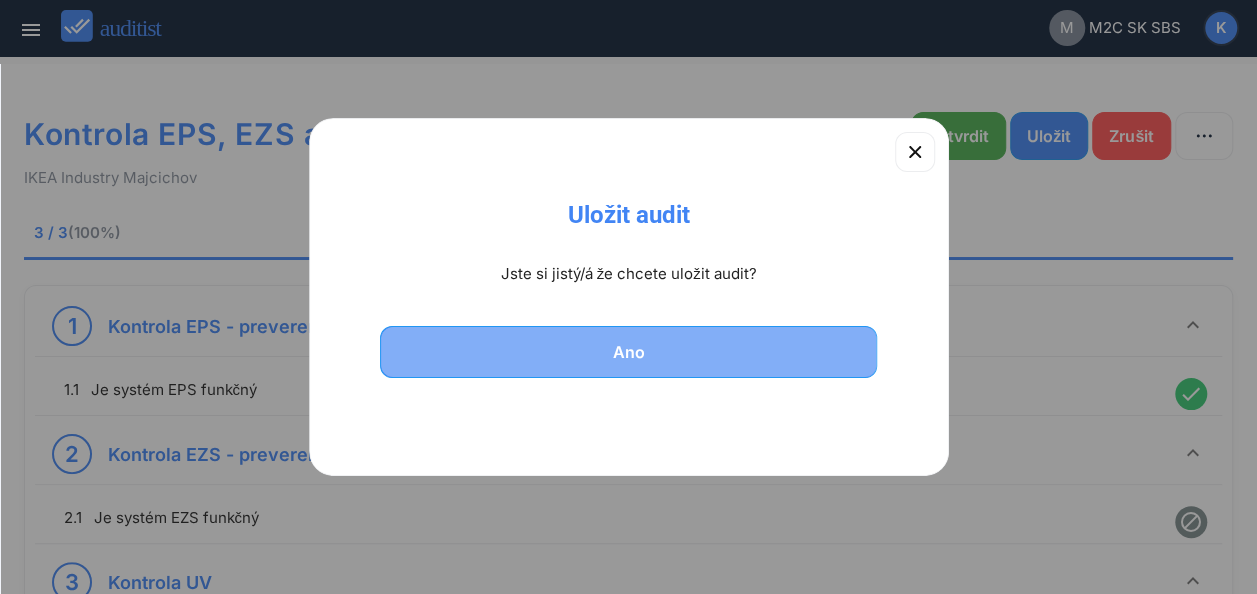 click on "Ano" at bounding box center (629, 352) 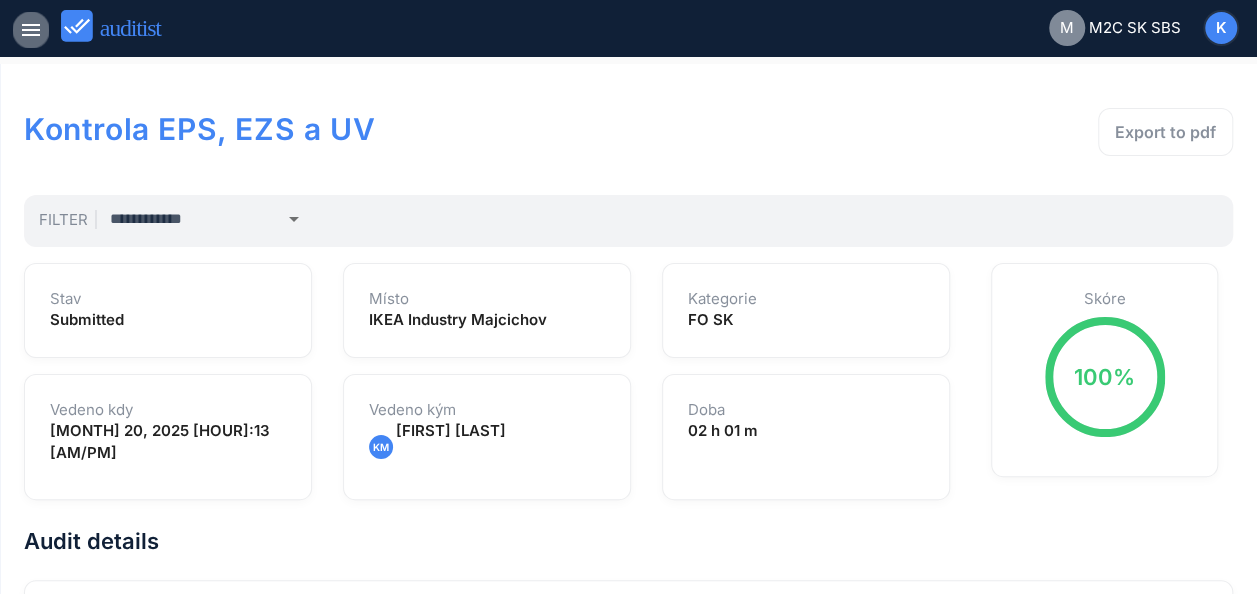 click on "menu" at bounding box center [31, 30] 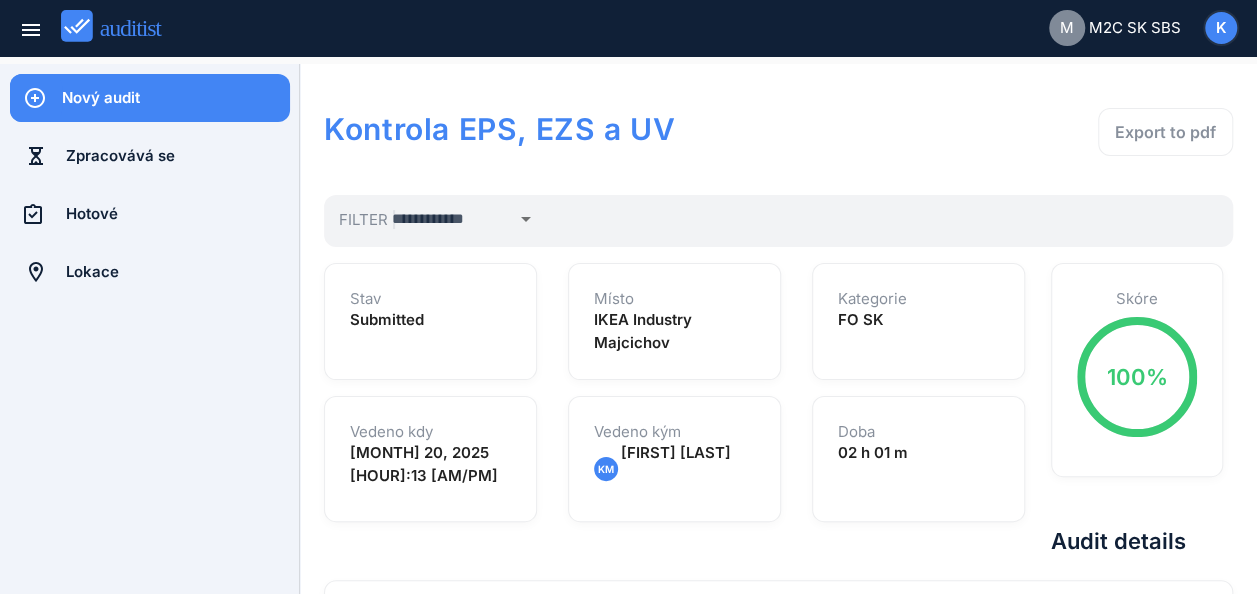 click on "Nový audit" at bounding box center [176, 98] 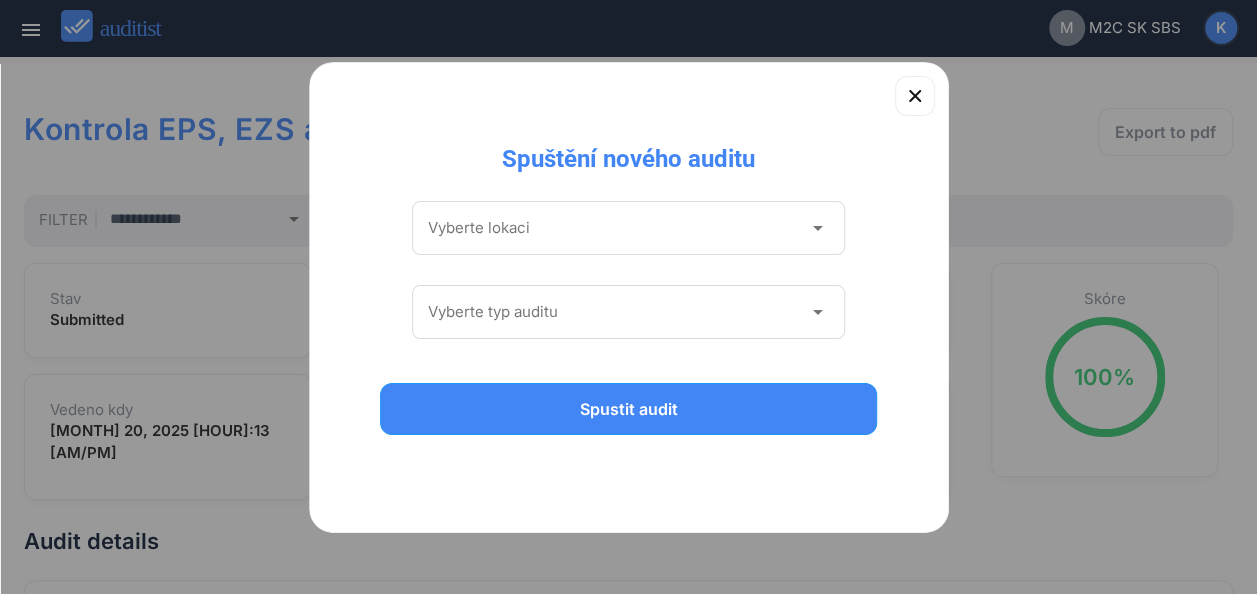 click on "arrow_drop_down" at bounding box center [817, 228] 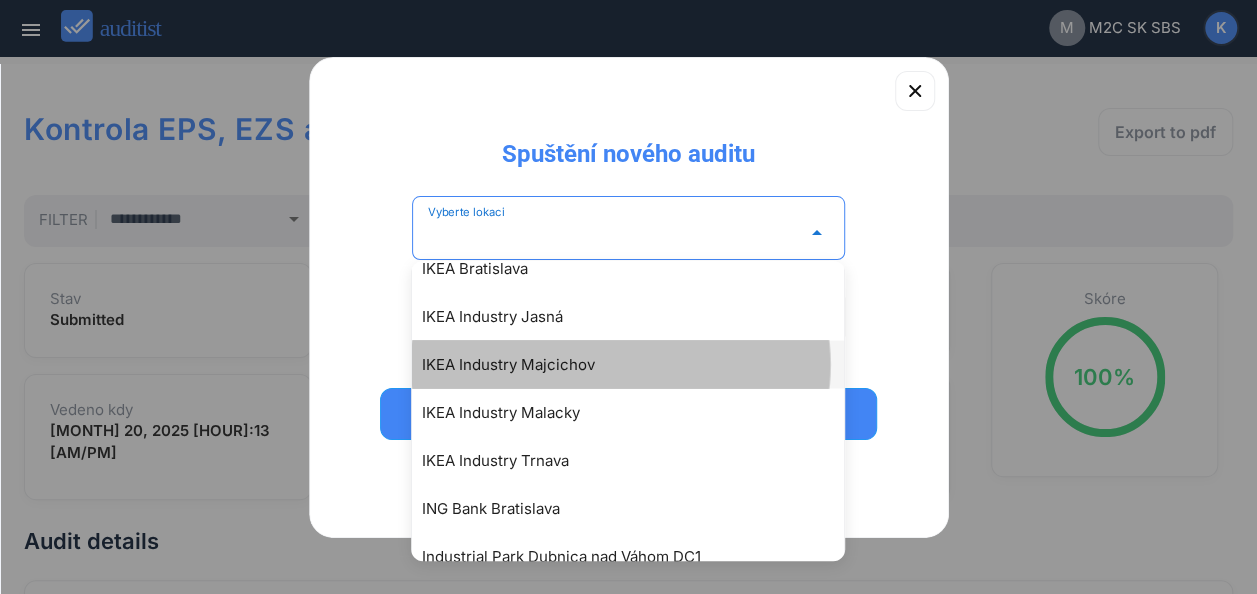 click on "IKEA Industry Majcichov" at bounding box center [638, 364] 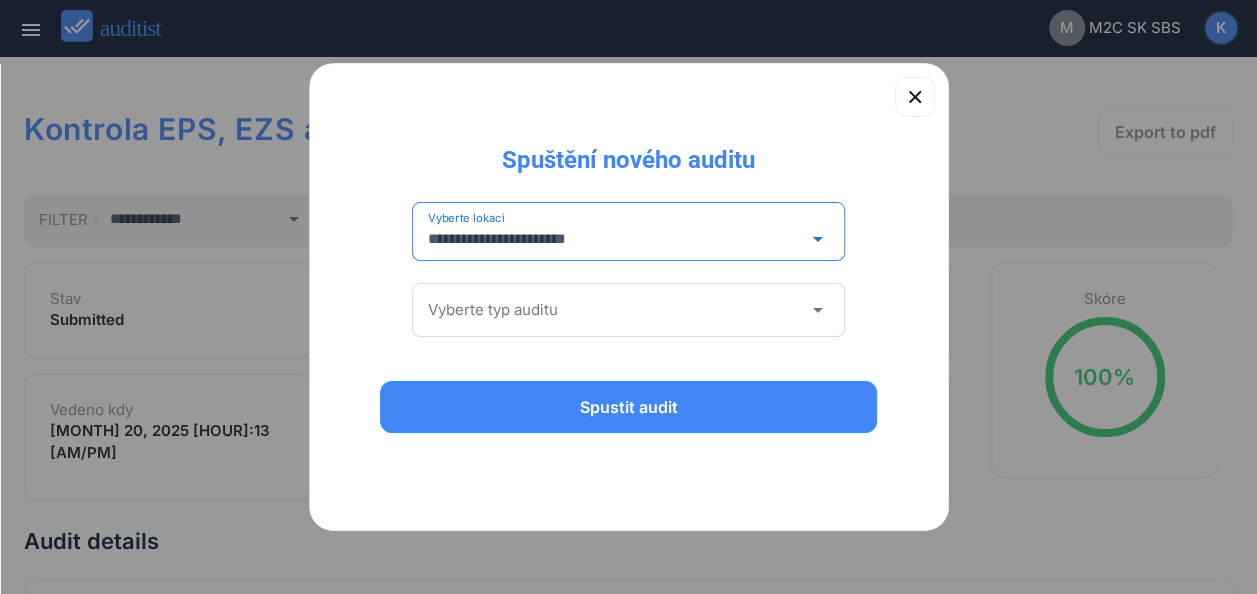 click on "arrow_drop_down" at bounding box center [817, 310] 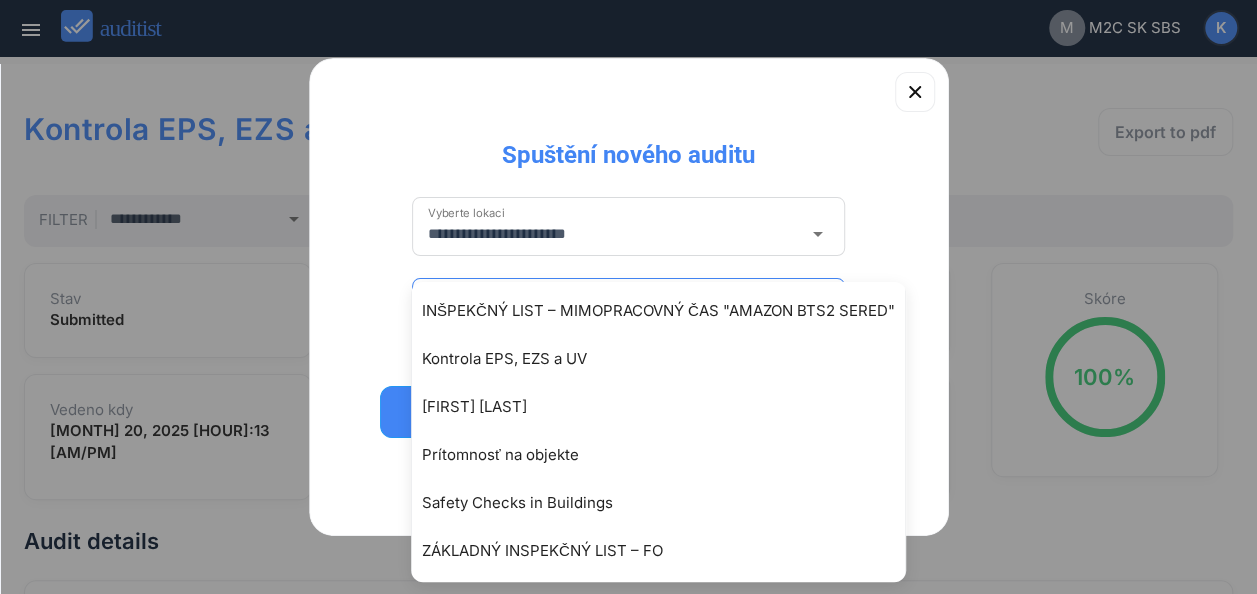 scroll, scrollTop: 197, scrollLeft: 0, axis: vertical 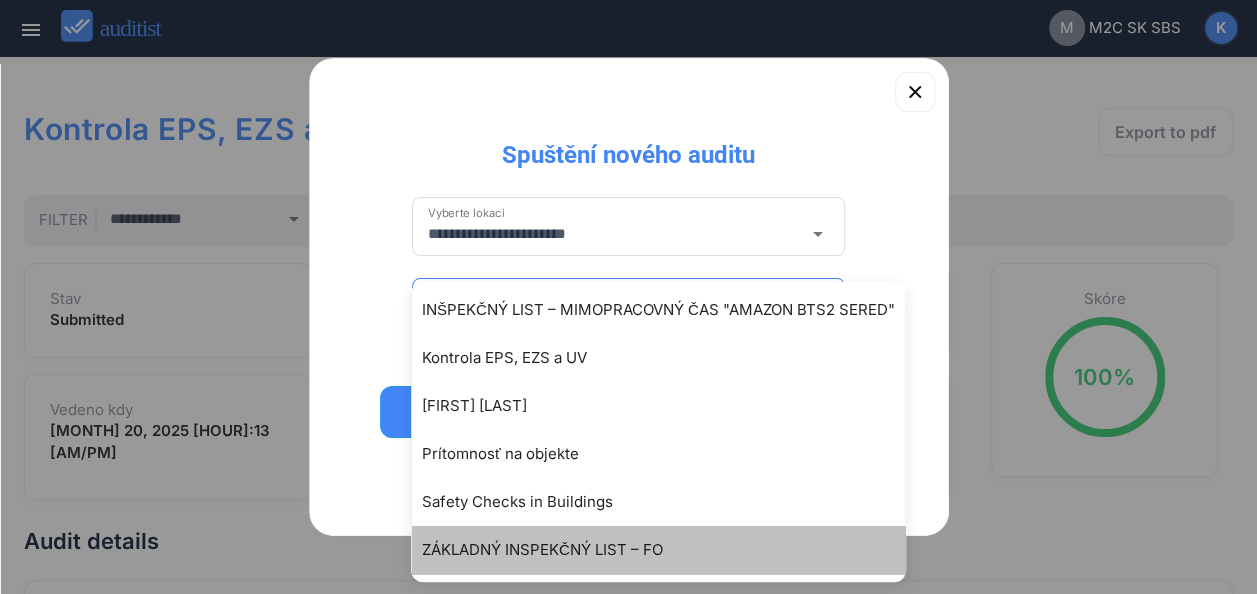 click on "ZÁKLADNÝ INSPEKČNÝ LIST – FO" at bounding box center (668, 550) 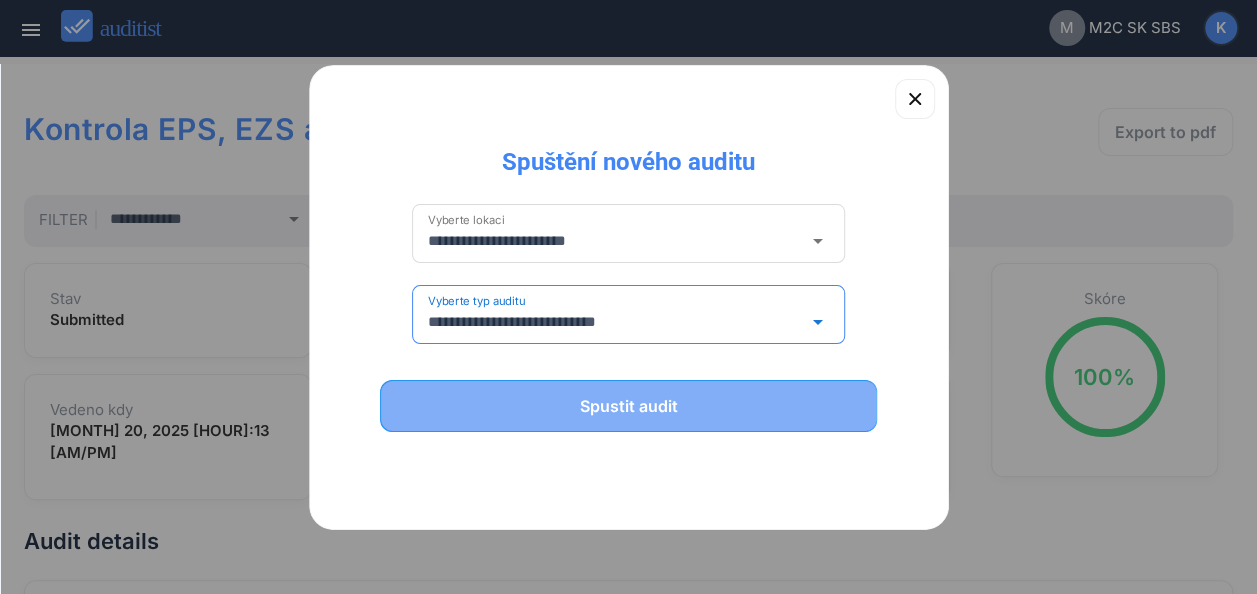 click on "Spustit audit" at bounding box center (629, 406) 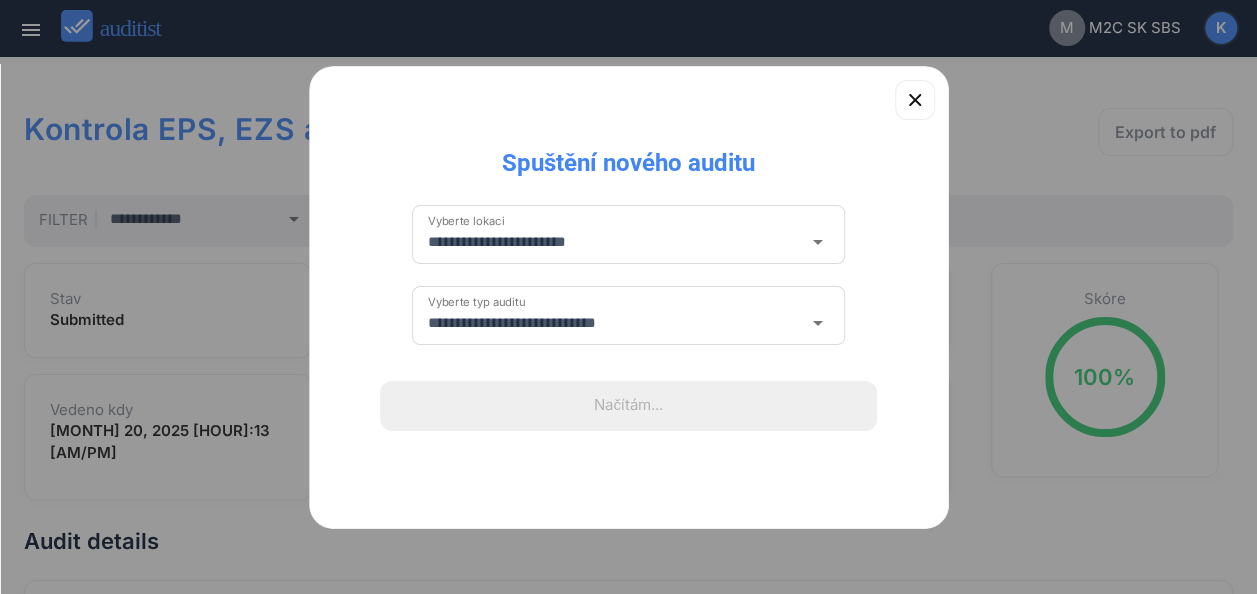 type 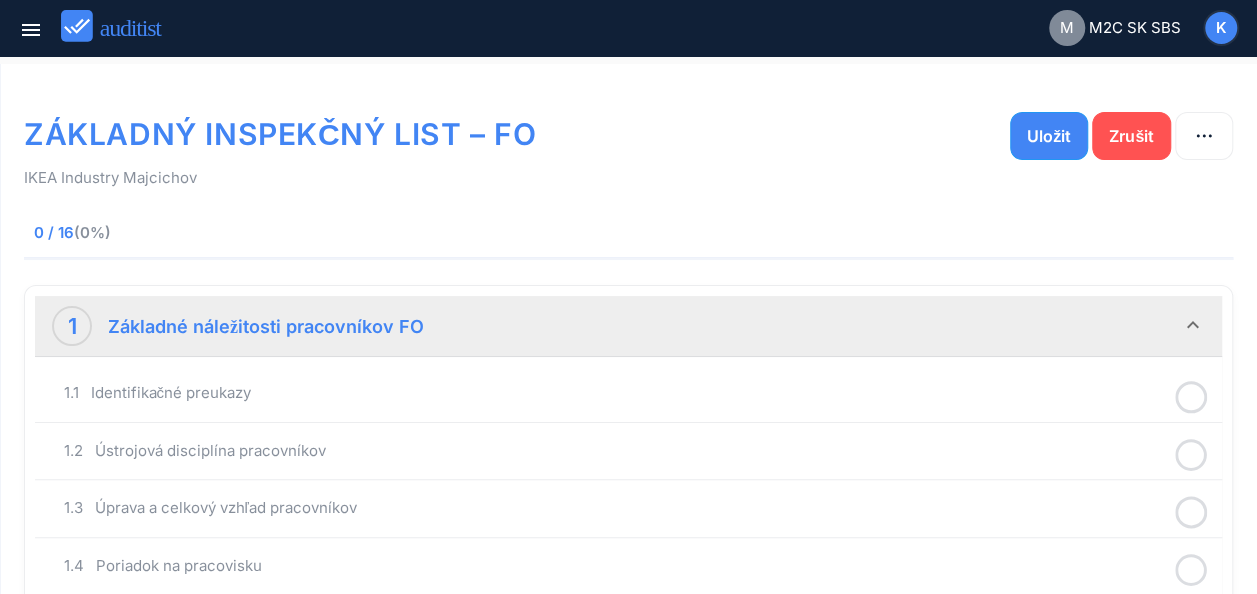 click 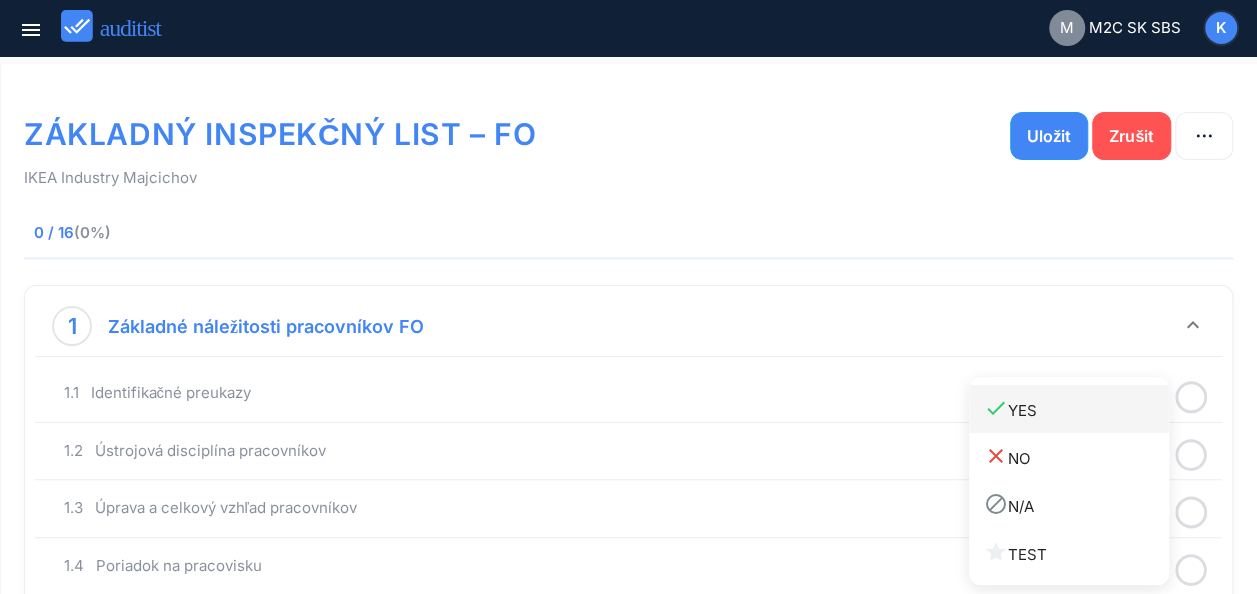 click on "done
YES" at bounding box center [1076, 409] 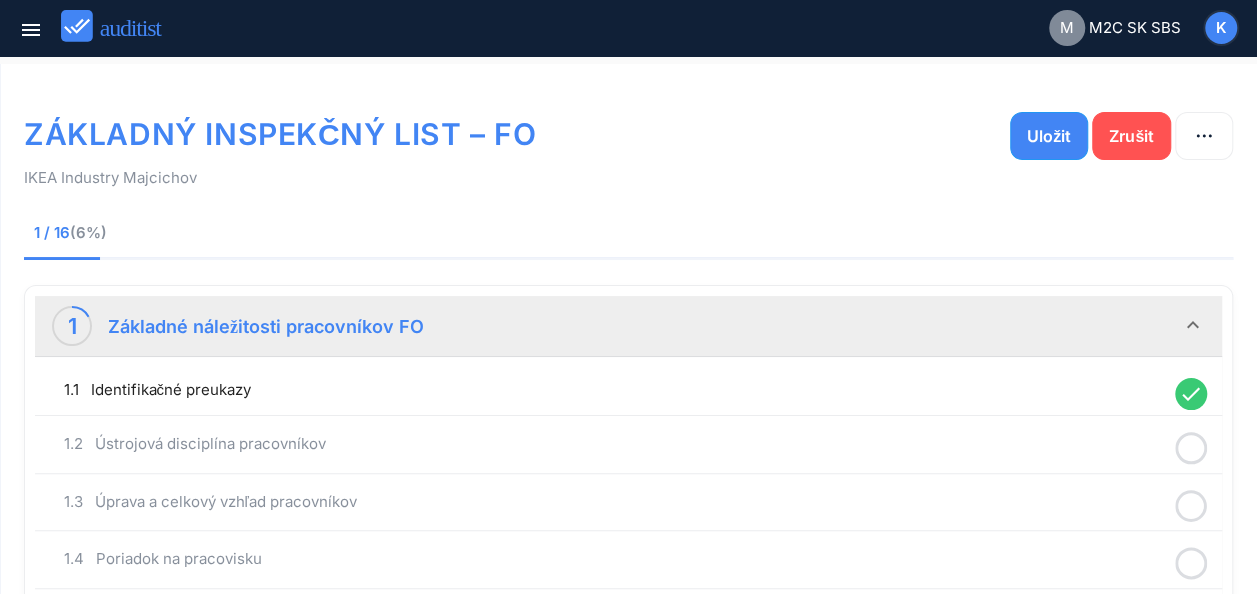 click 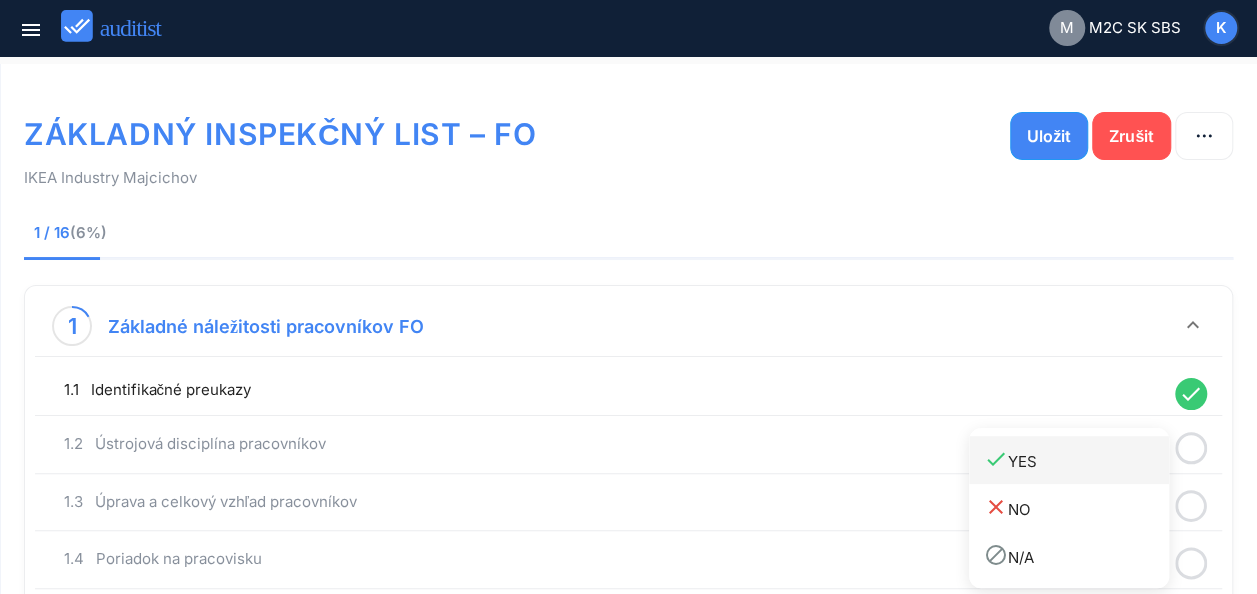 click on "done
YES" at bounding box center (1076, 460) 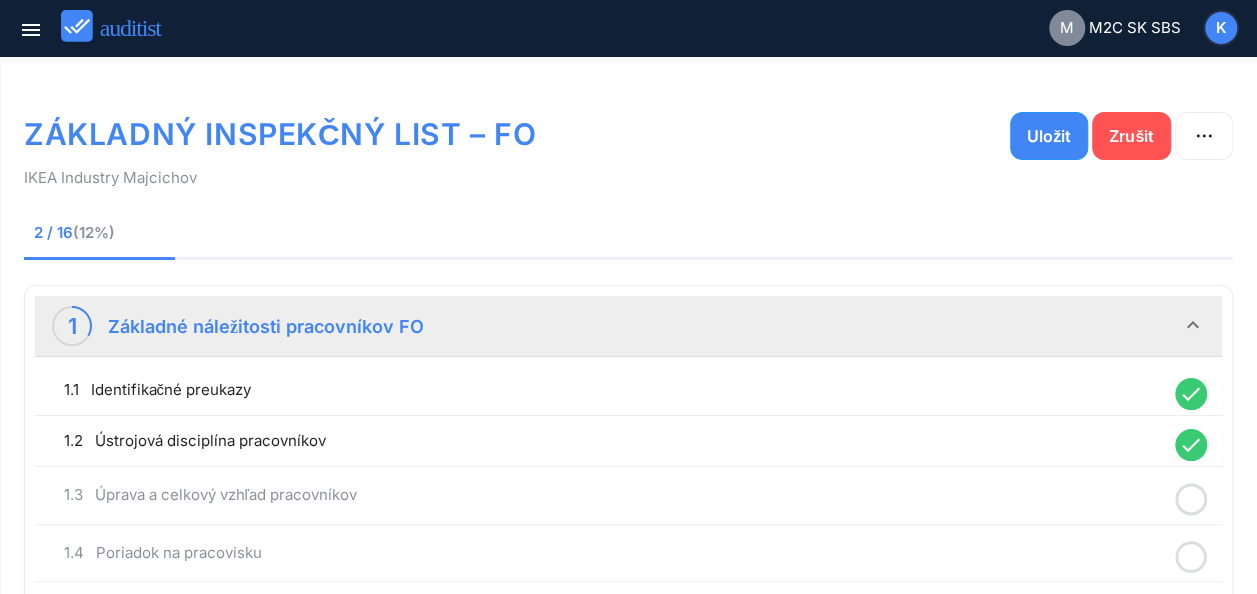 click 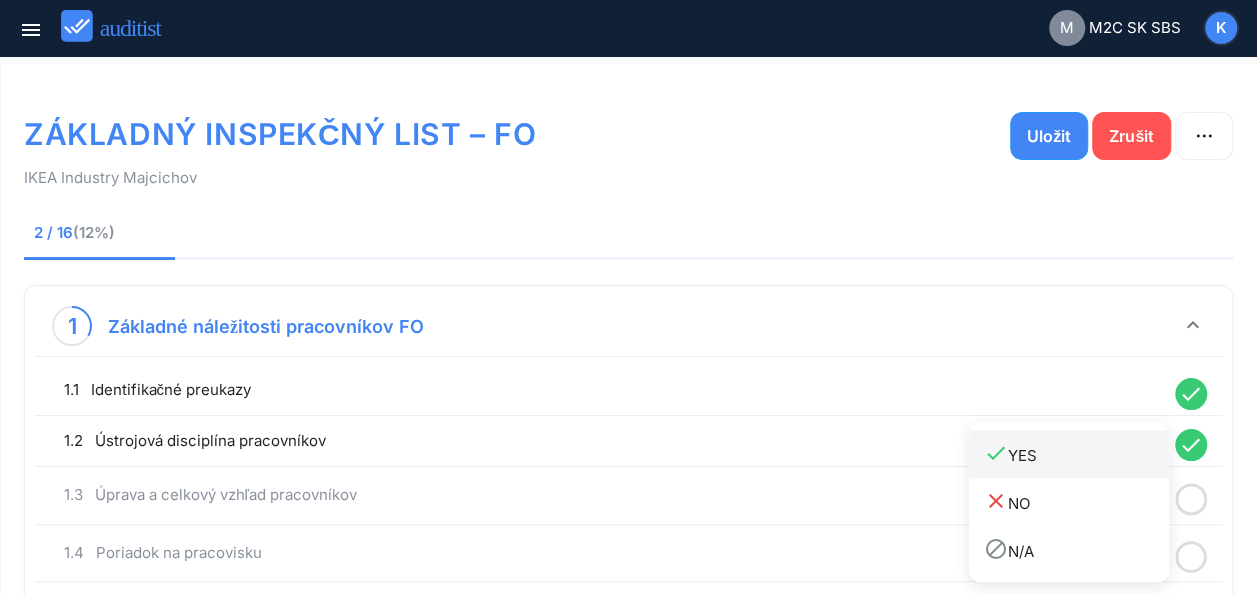 click on "done
YES" at bounding box center (1076, 454) 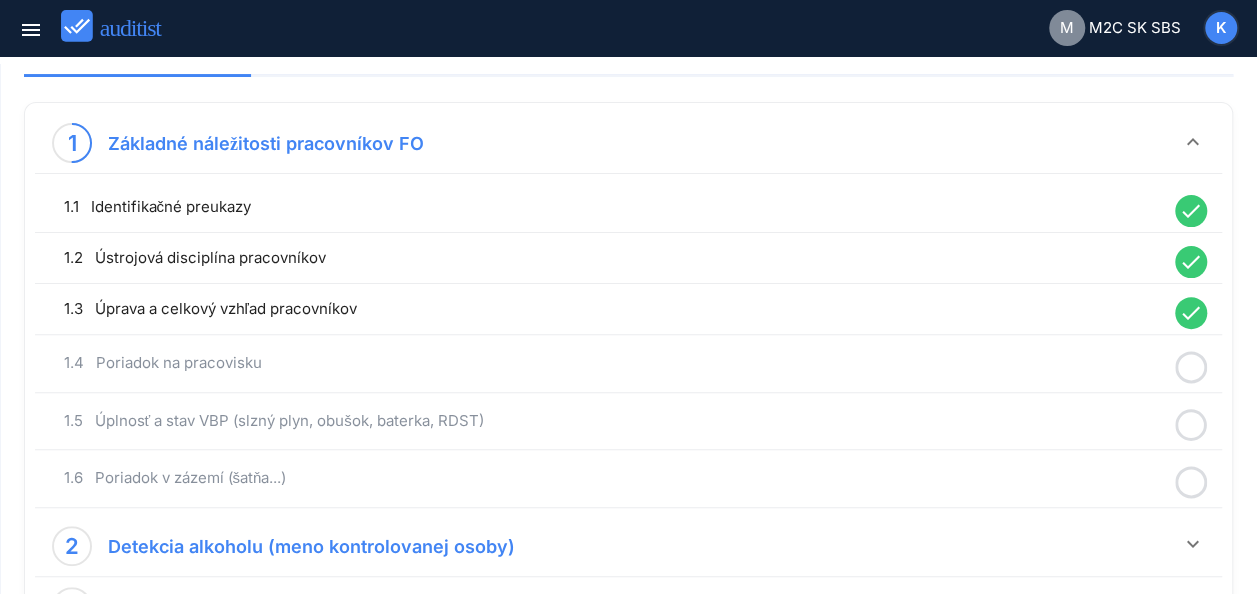 scroll, scrollTop: 188, scrollLeft: 0, axis: vertical 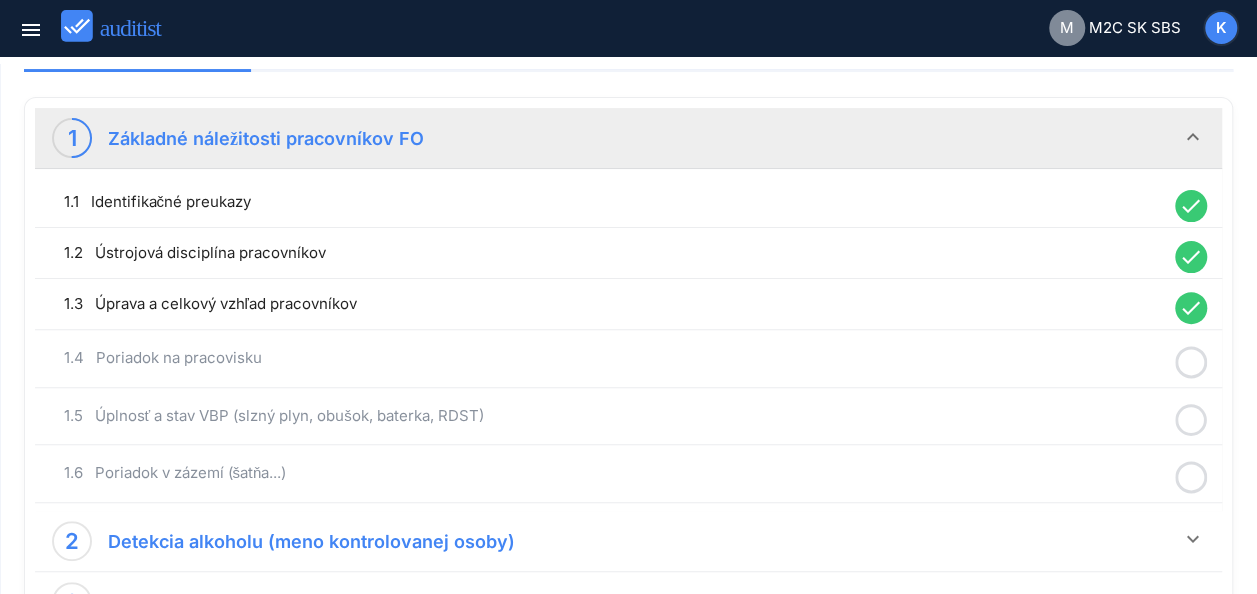 click 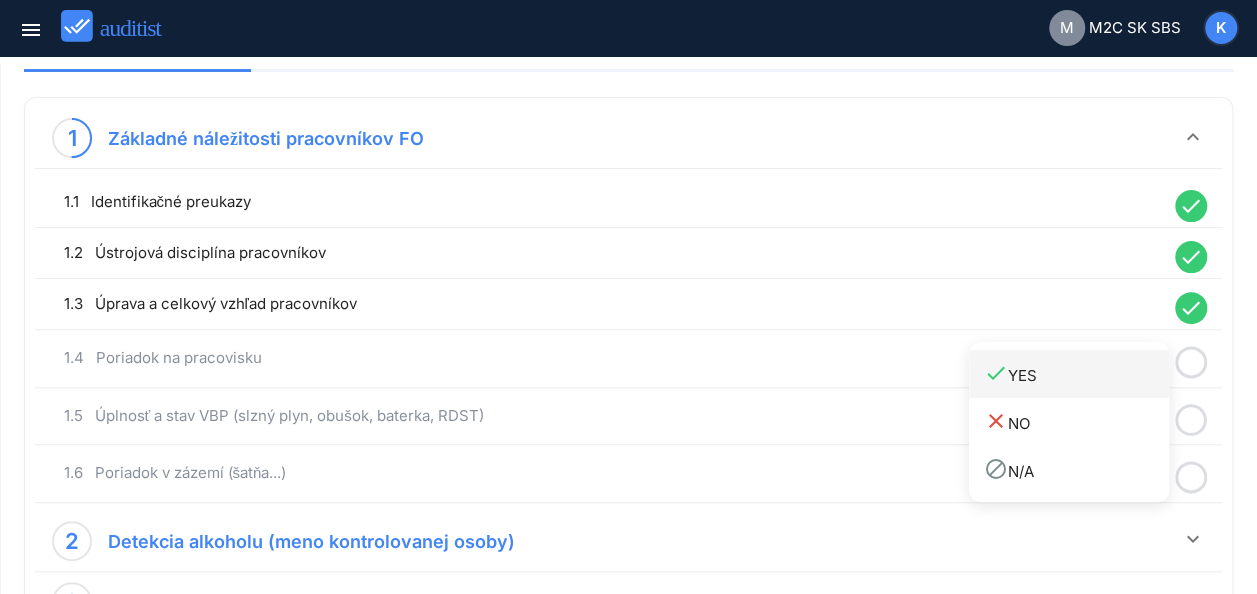 click on "done
YES" at bounding box center (1076, 373) 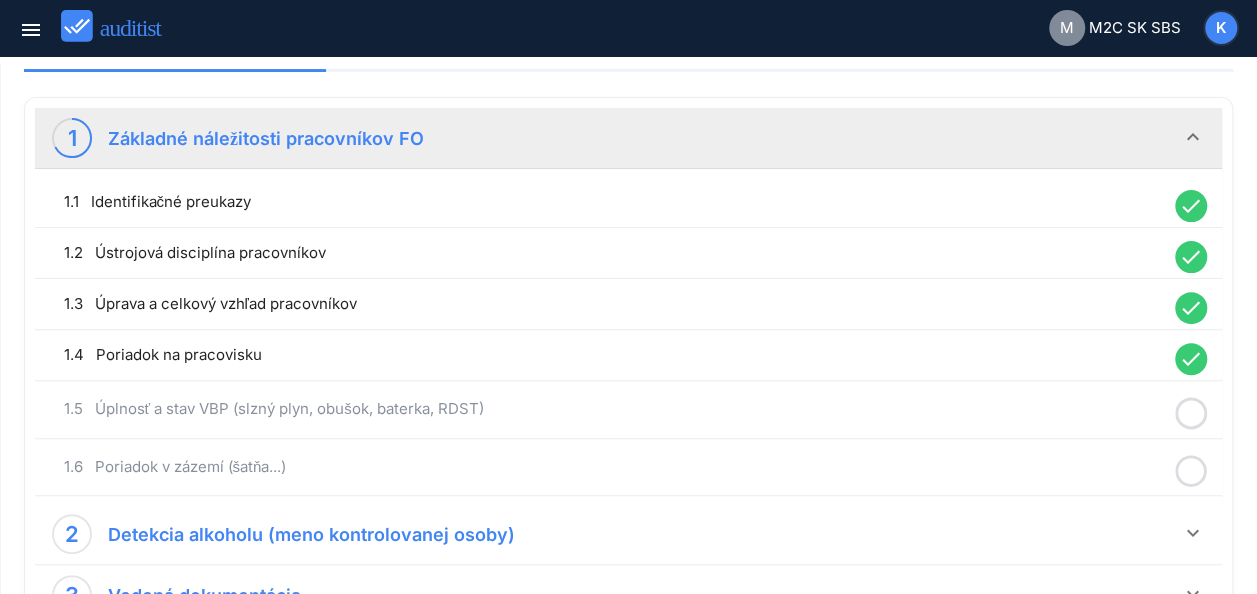 click 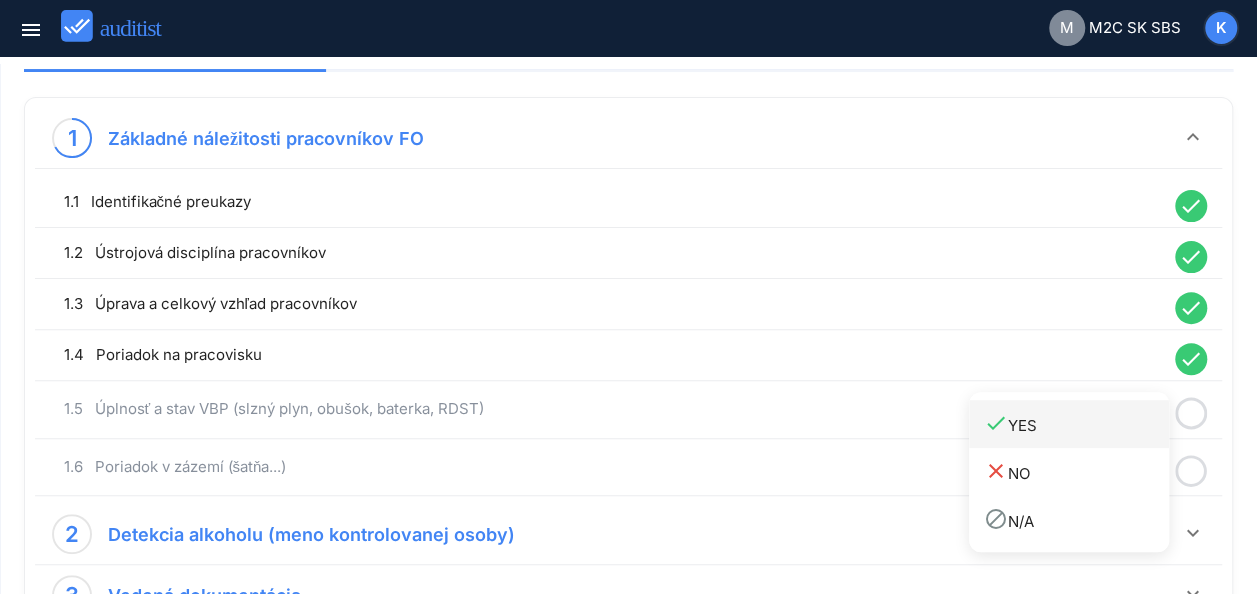 click on "done
YES" at bounding box center [1076, 423] 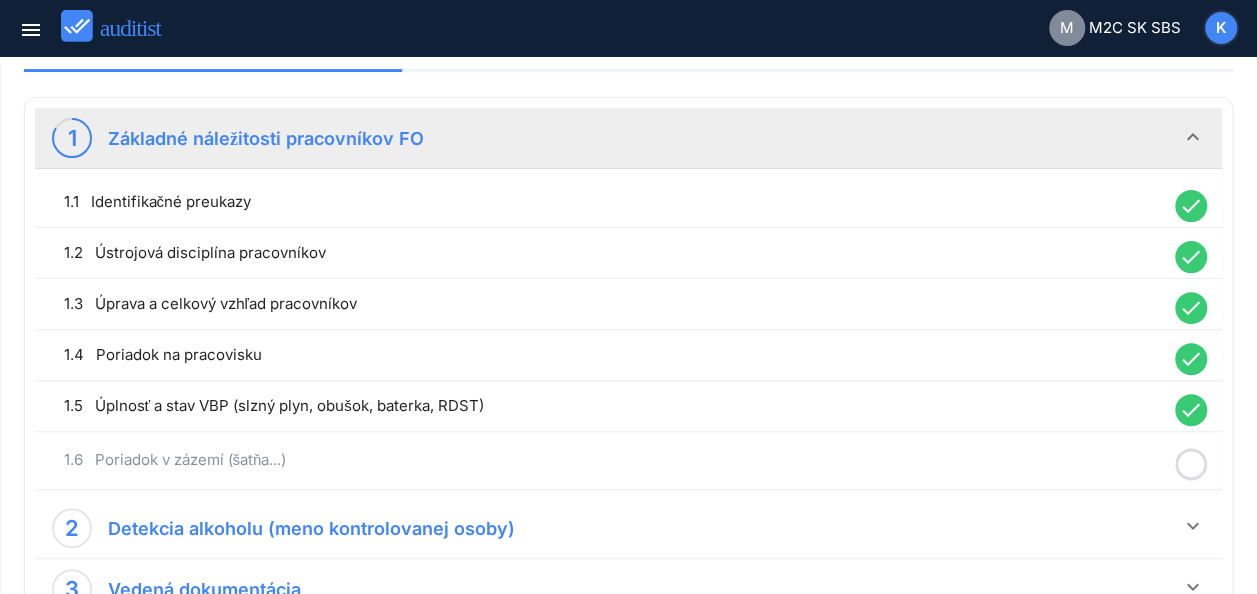 click 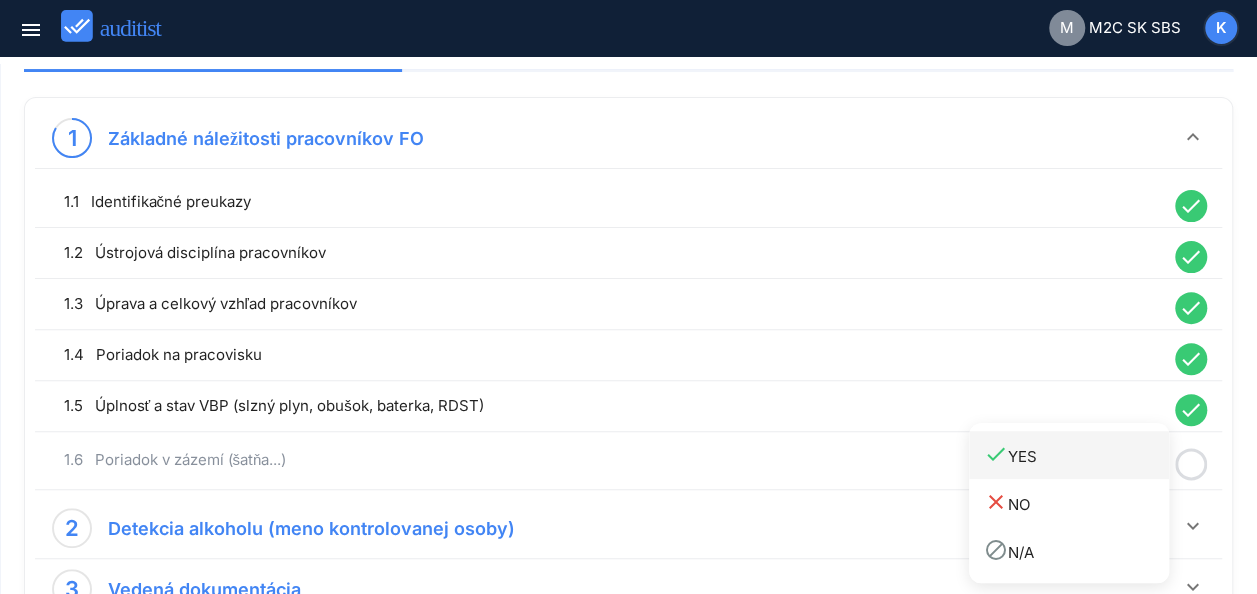 click on "done
YES" at bounding box center (1076, 454) 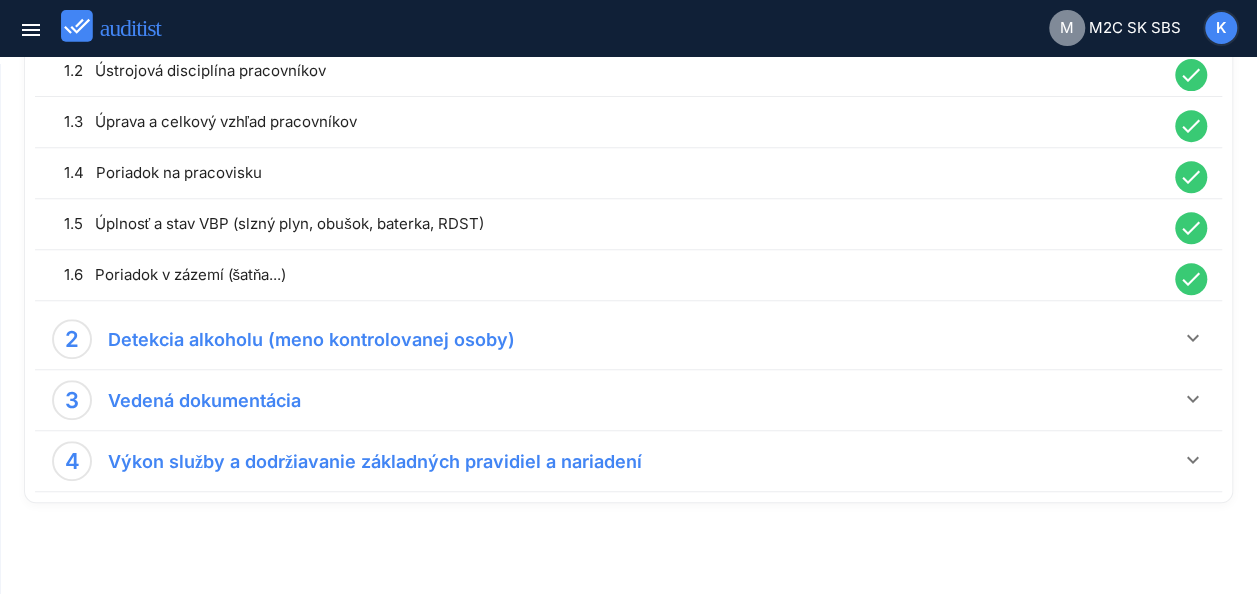 scroll, scrollTop: 359, scrollLeft: 0, axis: vertical 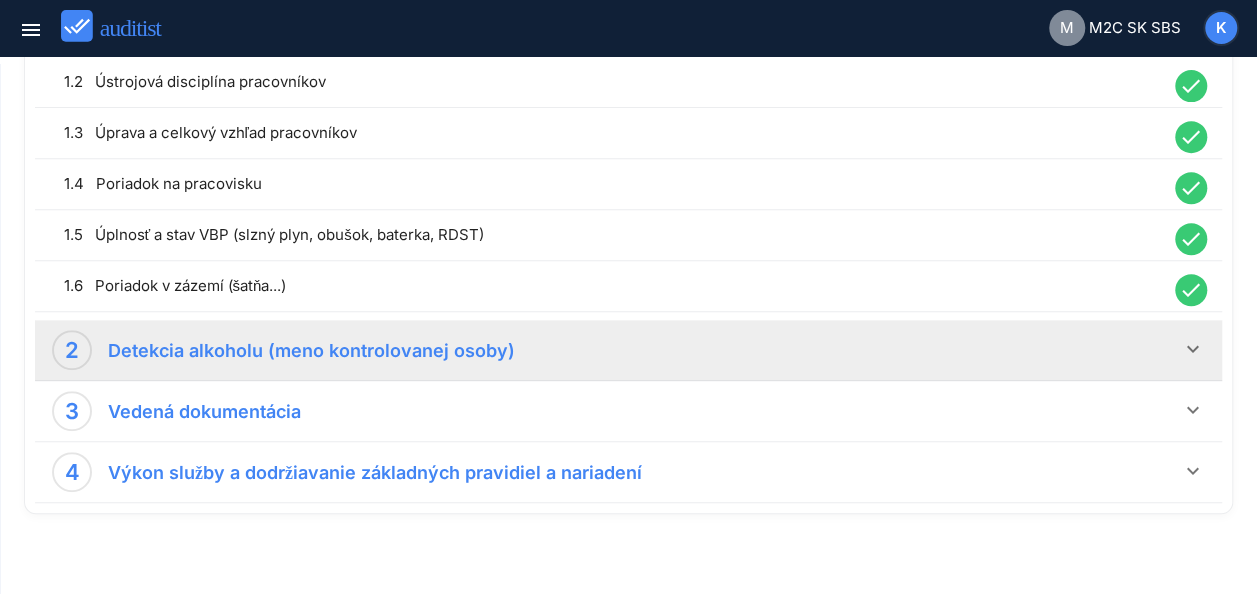 click on "keyboard_arrow_down" at bounding box center (1193, 349) 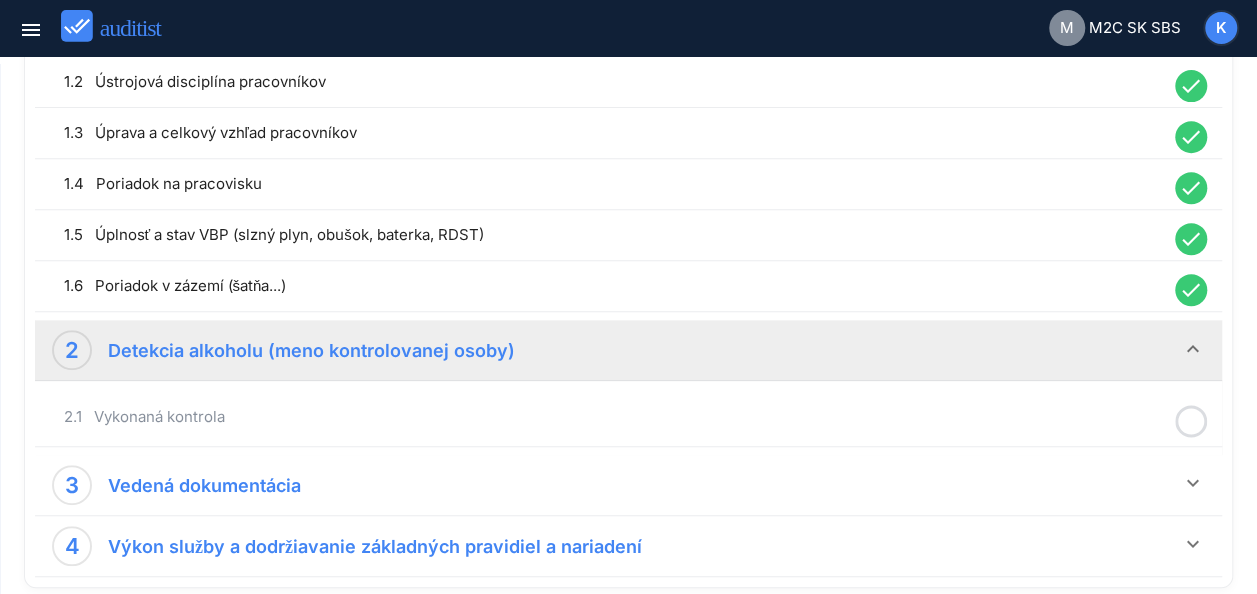 click on "2.1   Vykonaná kontrola" at bounding box center (628, 417) 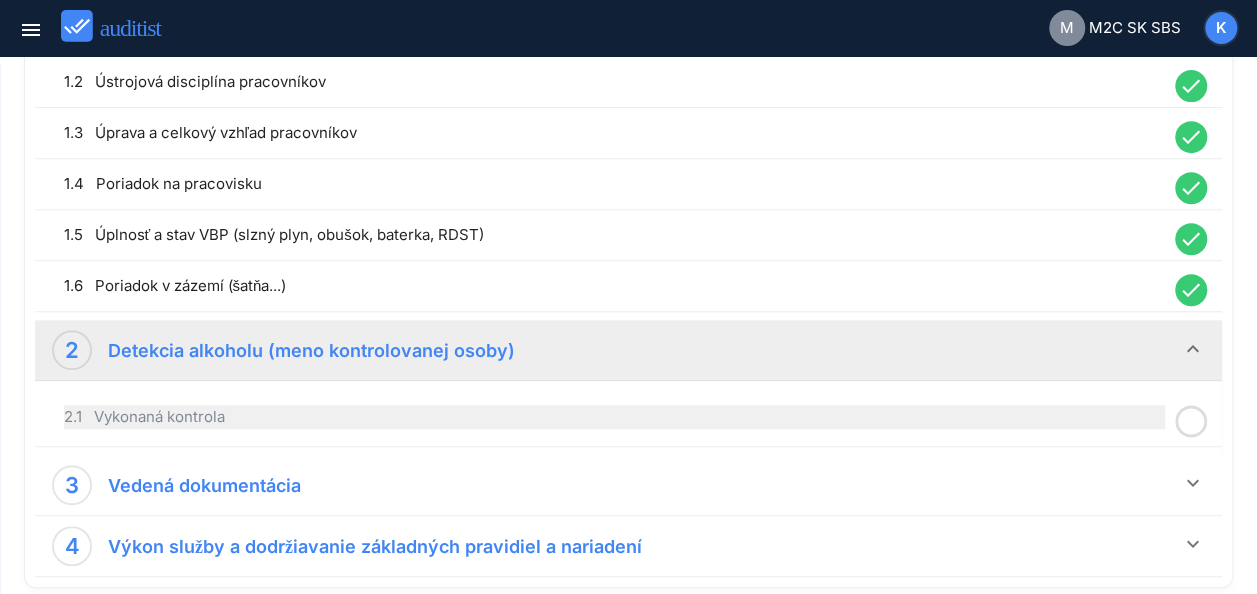 click on "2.1   Vykonaná kontrola" at bounding box center [614, 417] 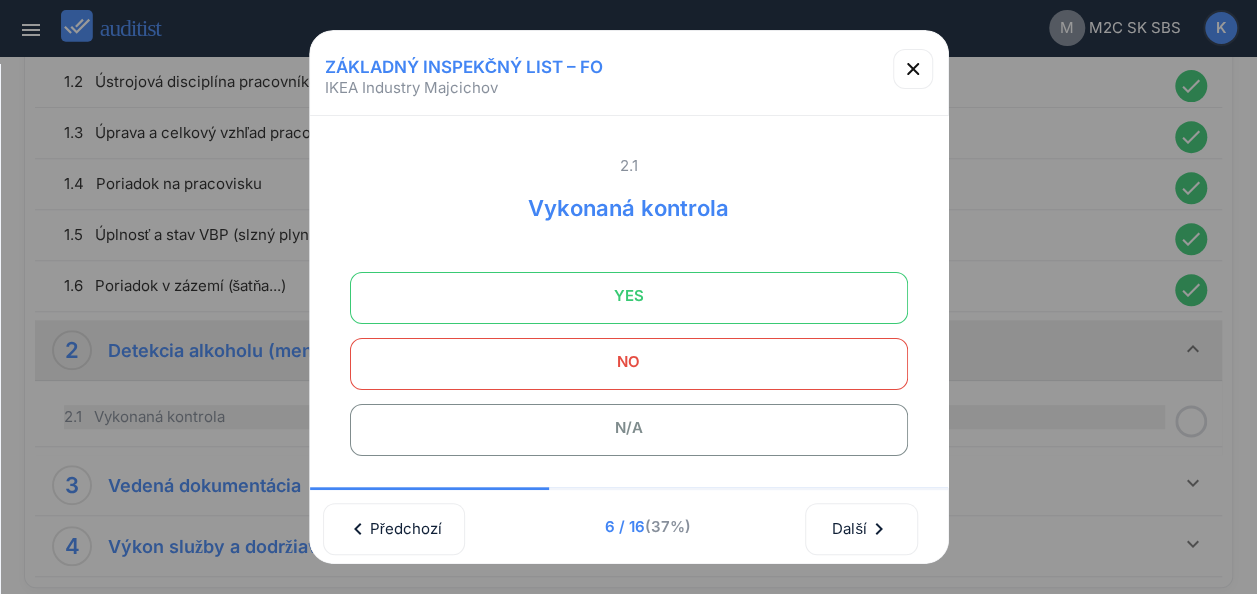 click on "ZÁKLADNÝ INSPEKČNÝ LIST – FO
IKEA Industry Majcichov     2.1    Vykonaná kontrola           YES       NO       N/A     Komentář   Prosím přidejte svůj komentář   Fotografie     Přidat fotku         chevron_left
Předchozí
6 / 16
(37%)
Další
chevron_right      Upravit audit   Lokace auditu arrow_drop_down   Ano OC MAX Trenčín OC MAX Nitra OC MAX Poprad OC MAX Trnava OC Central Bratislava Pezinské tehelne a paneláreň Gefco Trnava PRIOR Žiar nad Hronom PRIOR Považská bystrica PRIOR Prievidza PRIOR Partizánske PRIOR Liptovský Mikuláš MC Syncro/Eurofit Nitra M2C Space OC Galéria Martin Shopping Palace Bratislava OC Galéria Lučenec Eurovea Bratislava IKEA Industry Jasná Brantner Fatra Martin    Uložit audit" at bounding box center (628, 167) 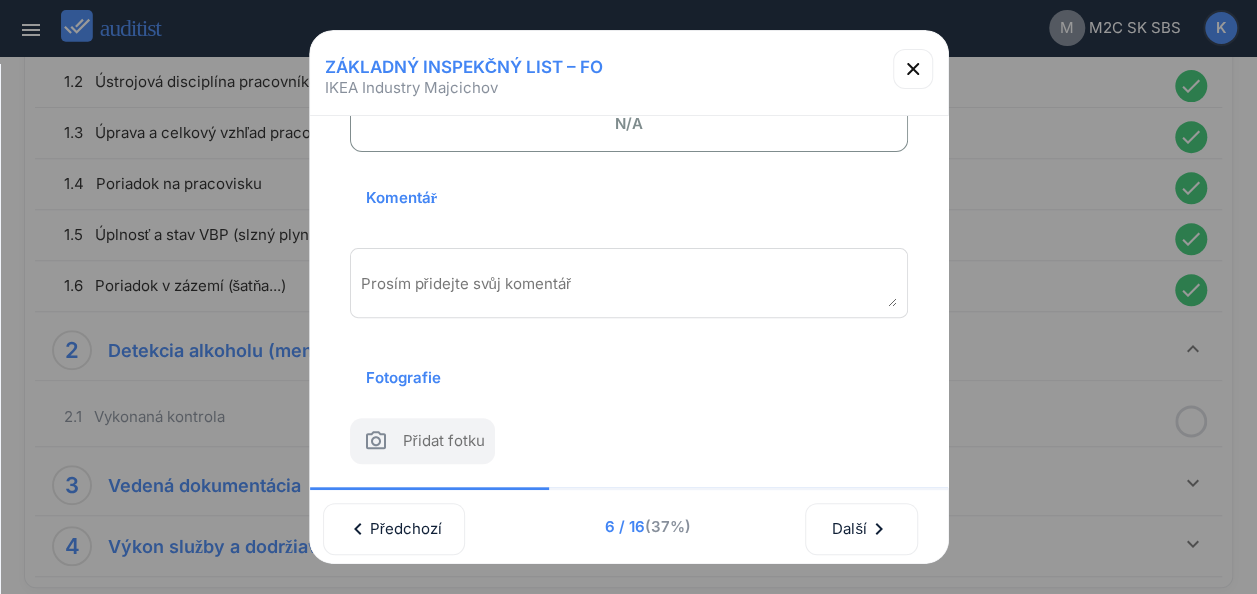 scroll, scrollTop: 332, scrollLeft: 0, axis: vertical 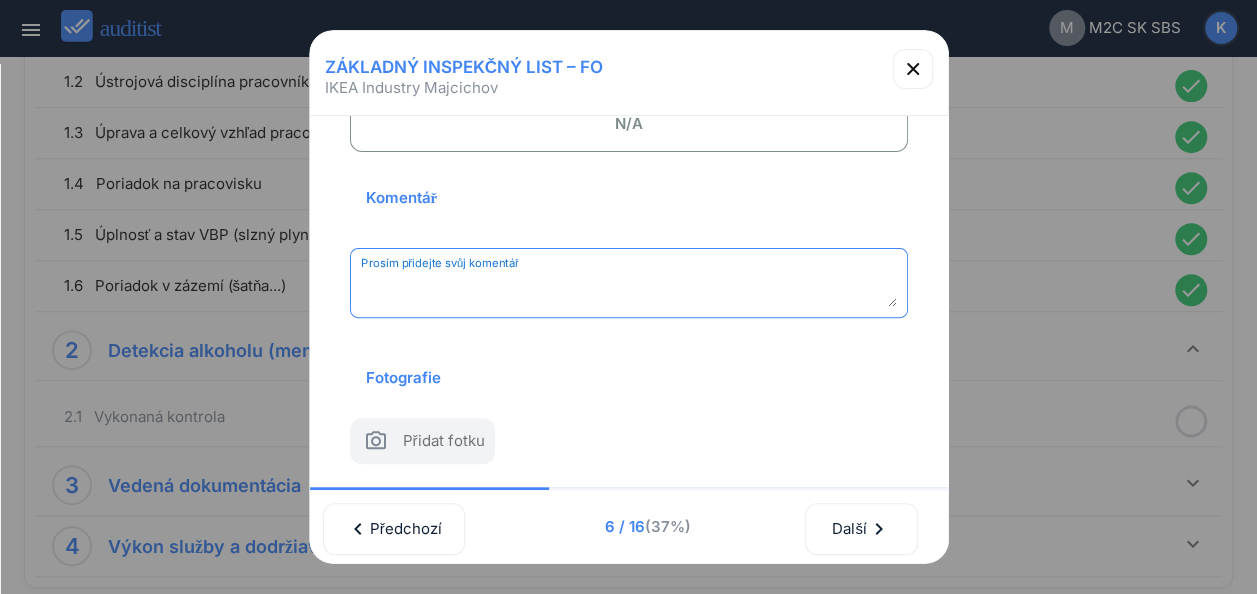 click at bounding box center [629, 290] 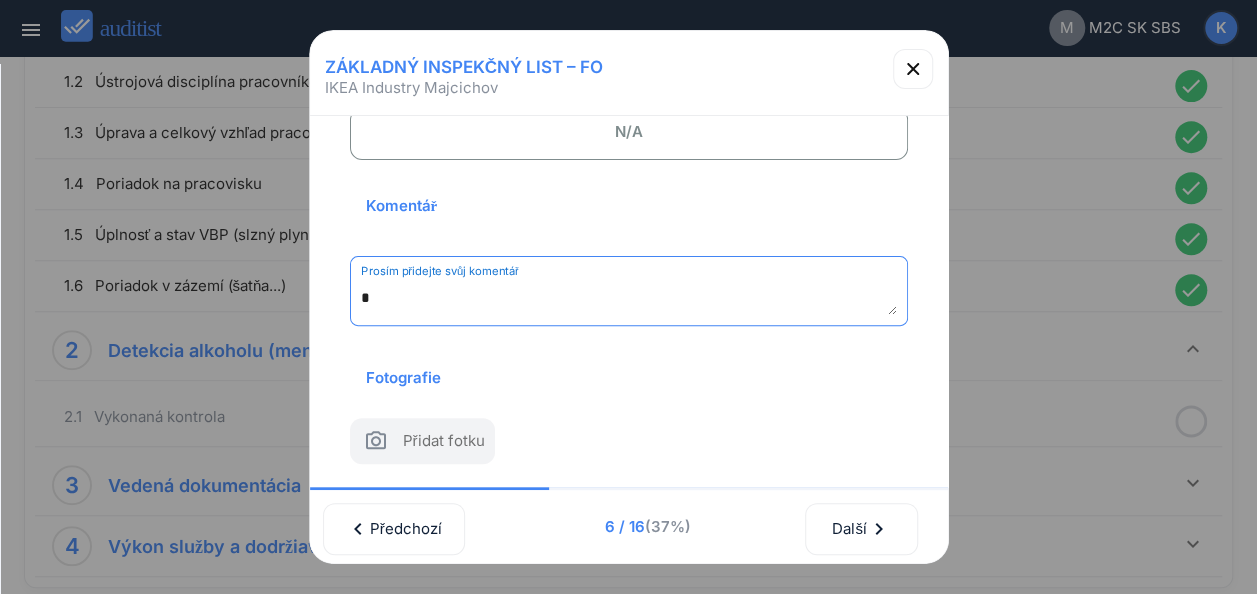 scroll, scrollTop: 324, scrollLeft: 0, axis: vertical 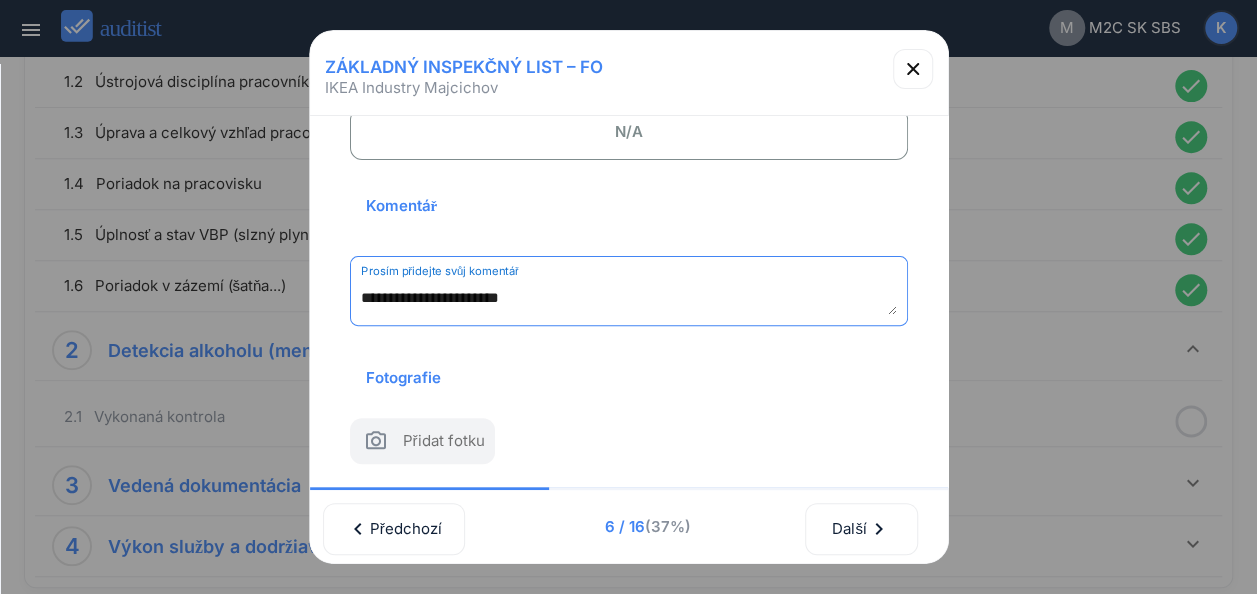 type on "**********" 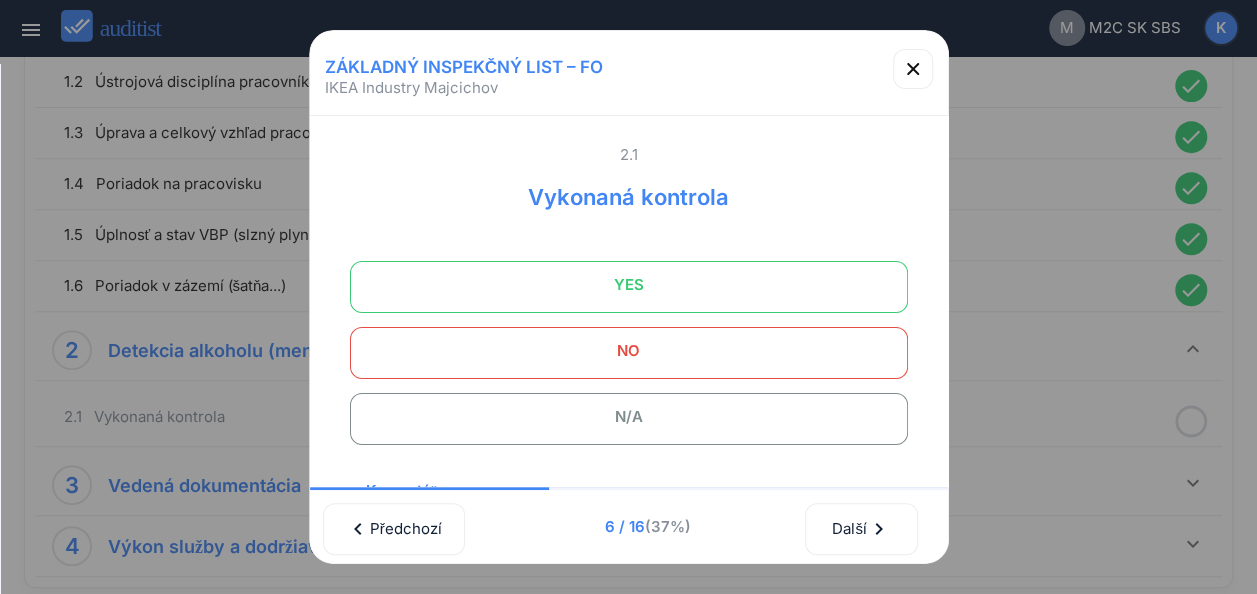 scroll, scrollTop: 0, scrollLeft: 0, axis: both 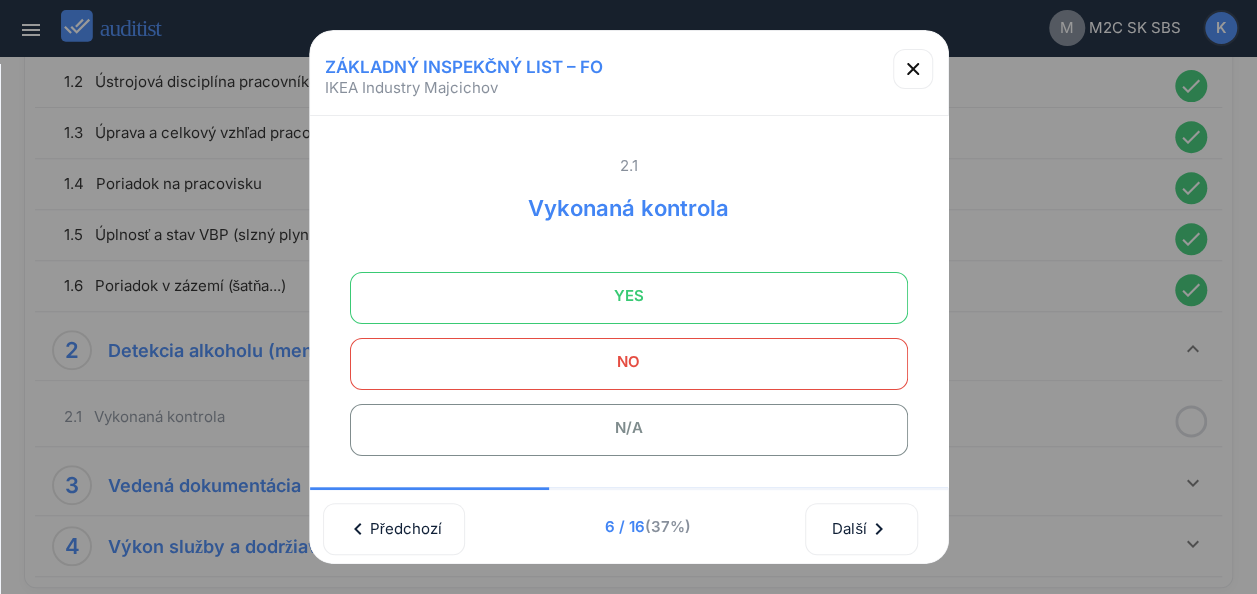 click on "YES" at bounding box center [629, 296] 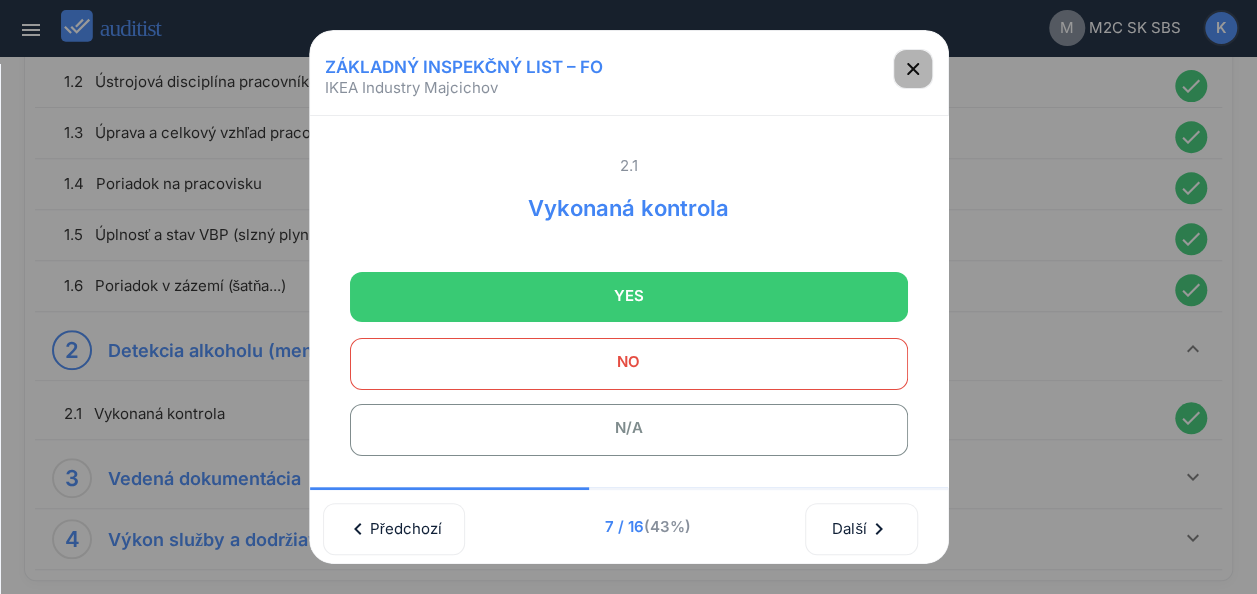 click 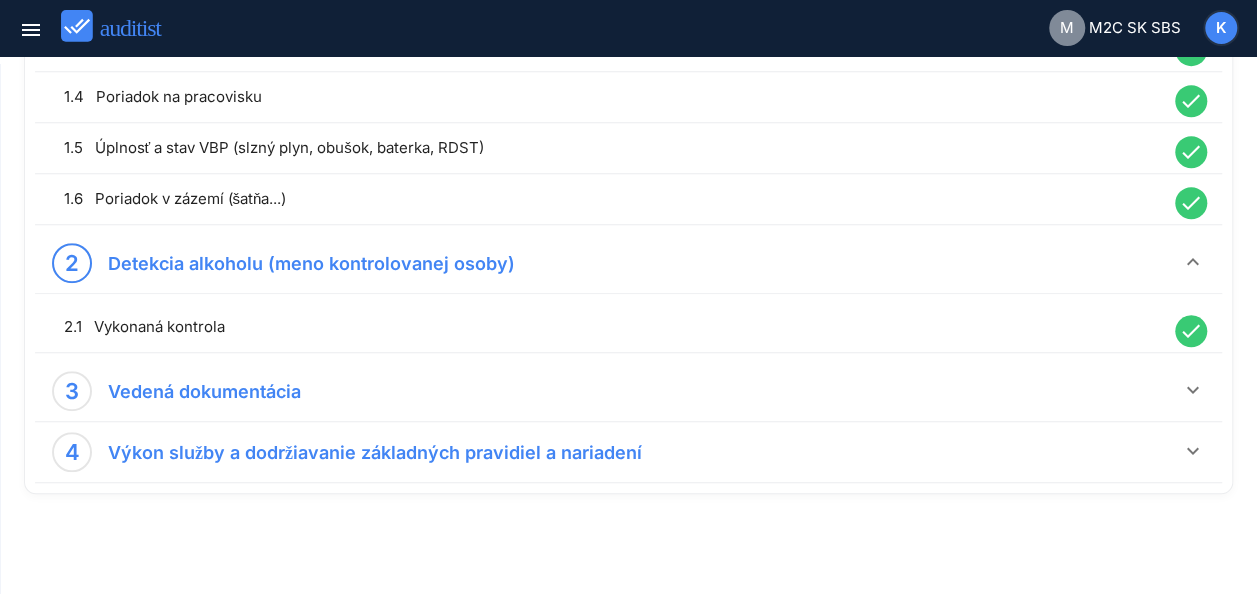 scroll, scrollTop: 448, scrollLeft: 0, axis: vertical 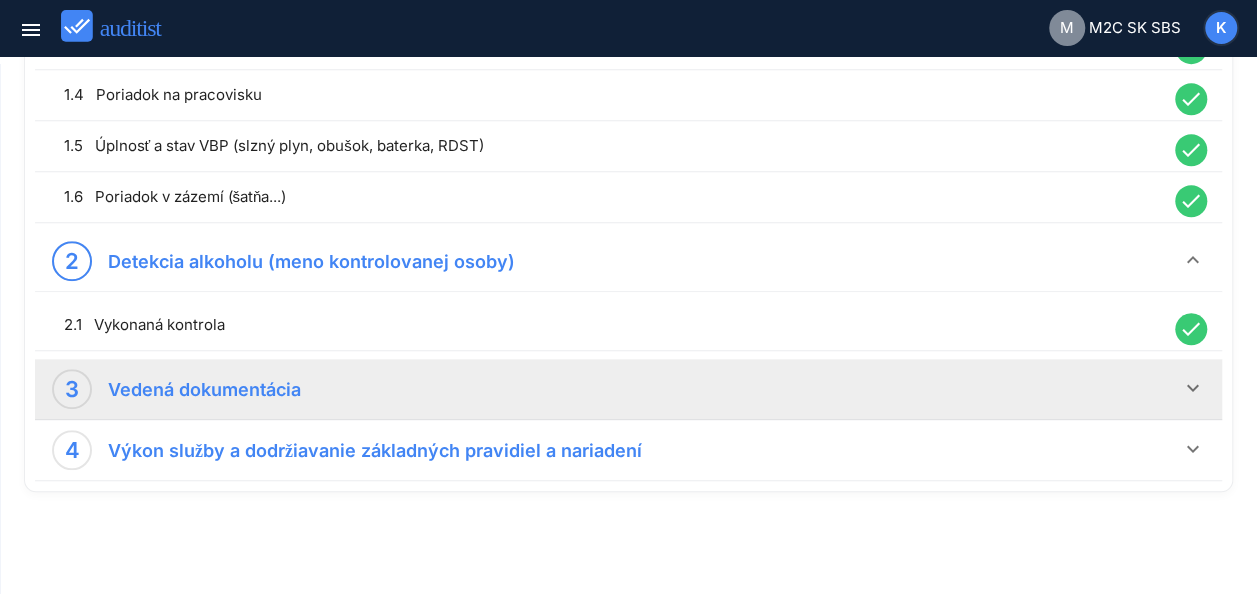 click on "keyboard_arrow_down" at bounding box center (1193, 388) 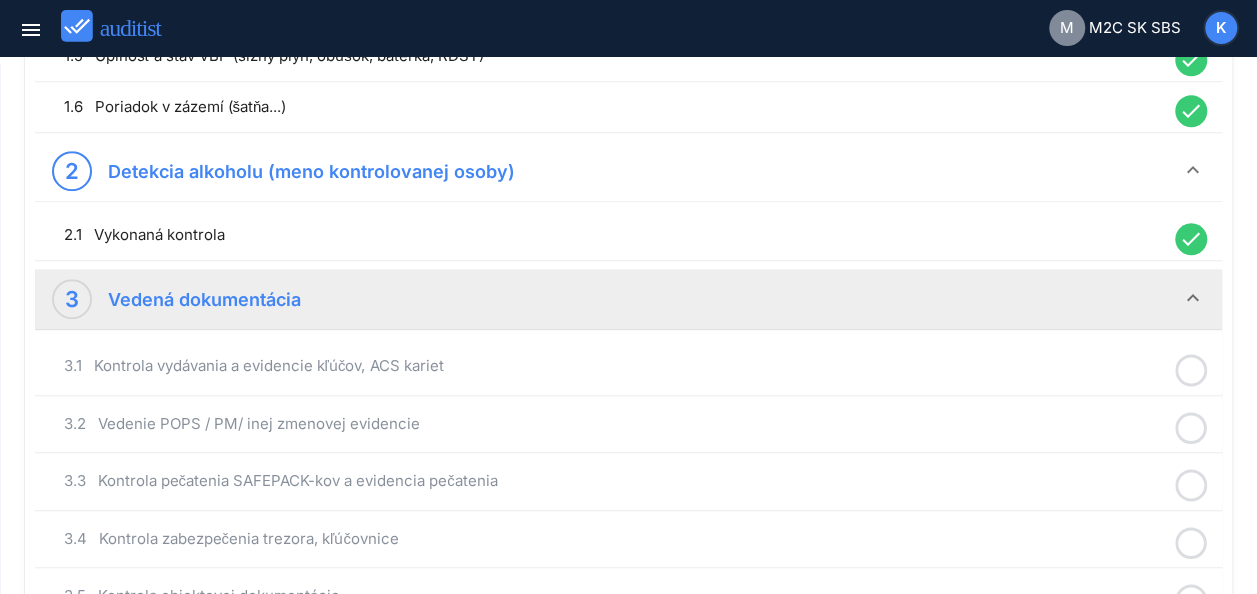 scroll, scrollTop: 568, scrollLeft: 0, axis: vertical 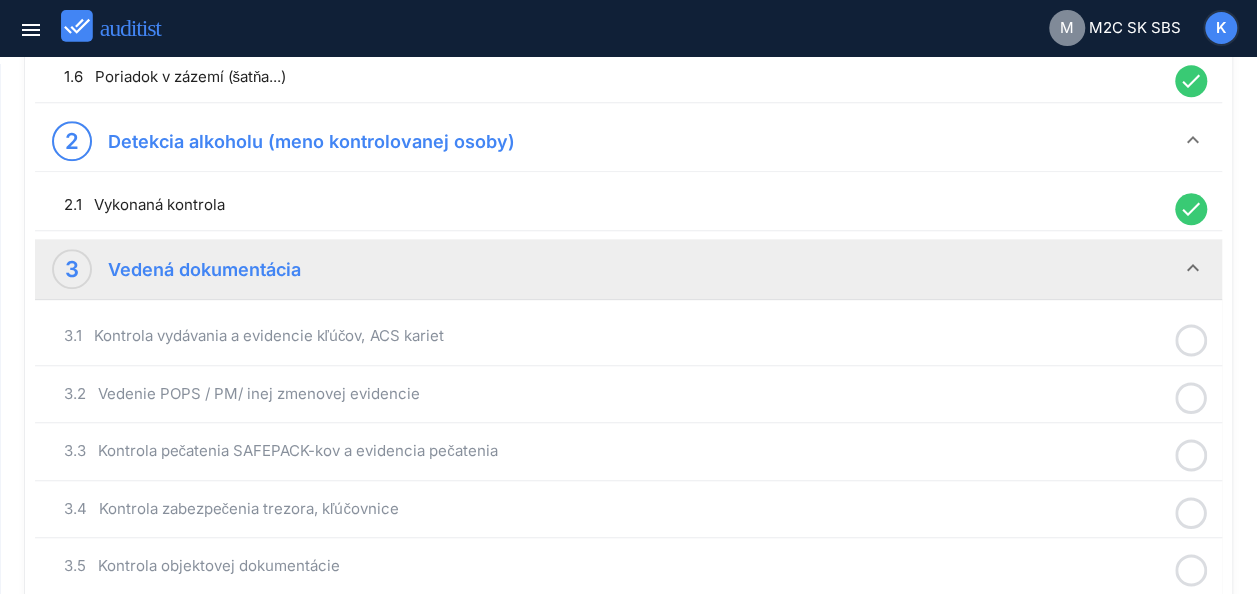 click 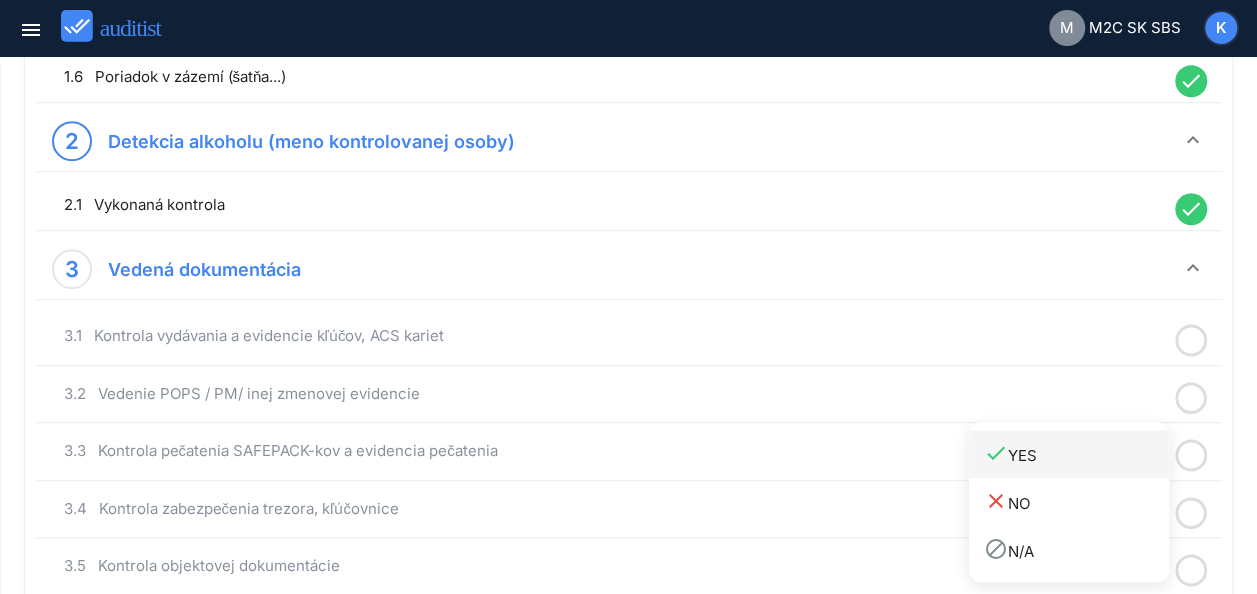 click on "done
YES" at bounding box center (1076, 454) 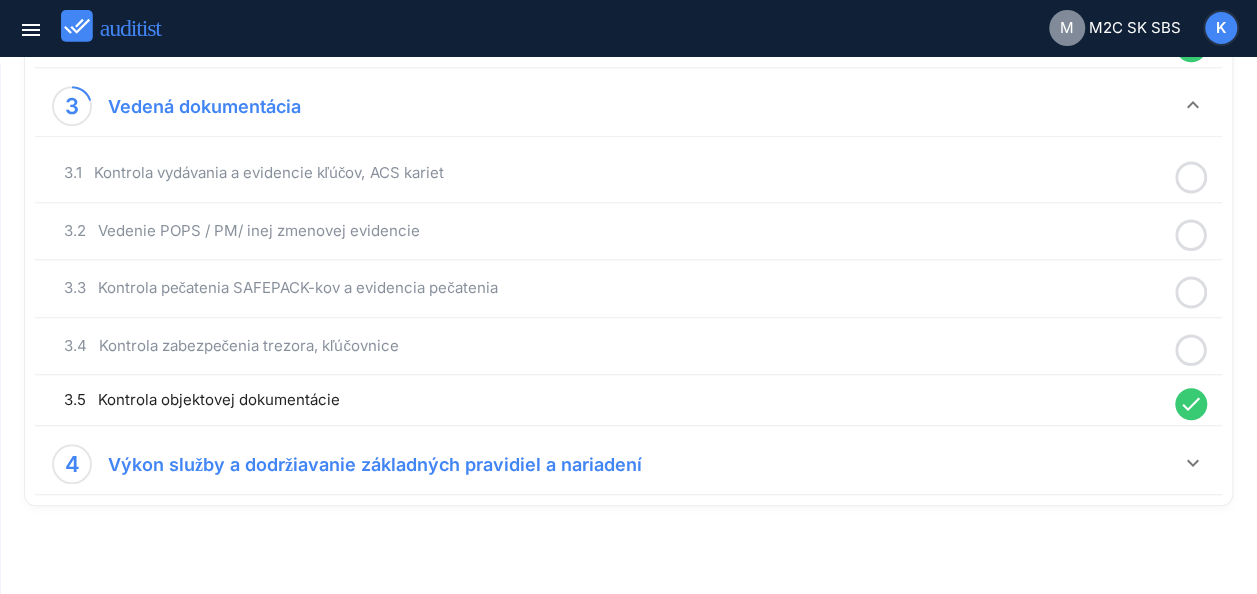 scroll, scrollTop: 740, scrollLeft: 0, axis: vertical 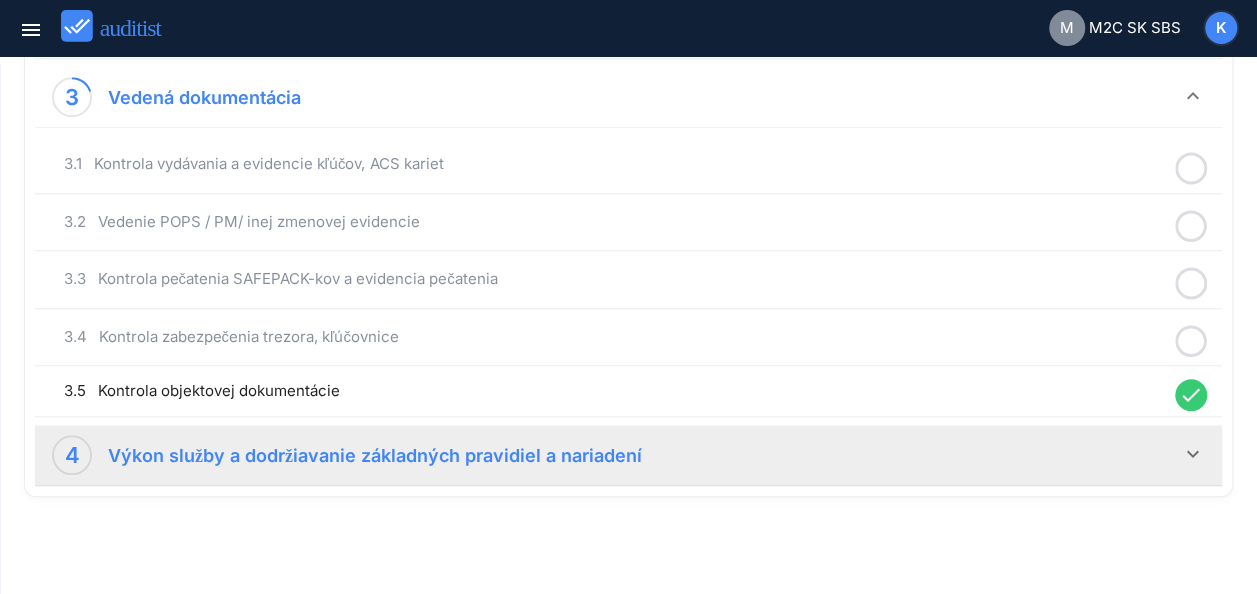click on "keyboard_arrow_down" at bounding box center [1193, 454] 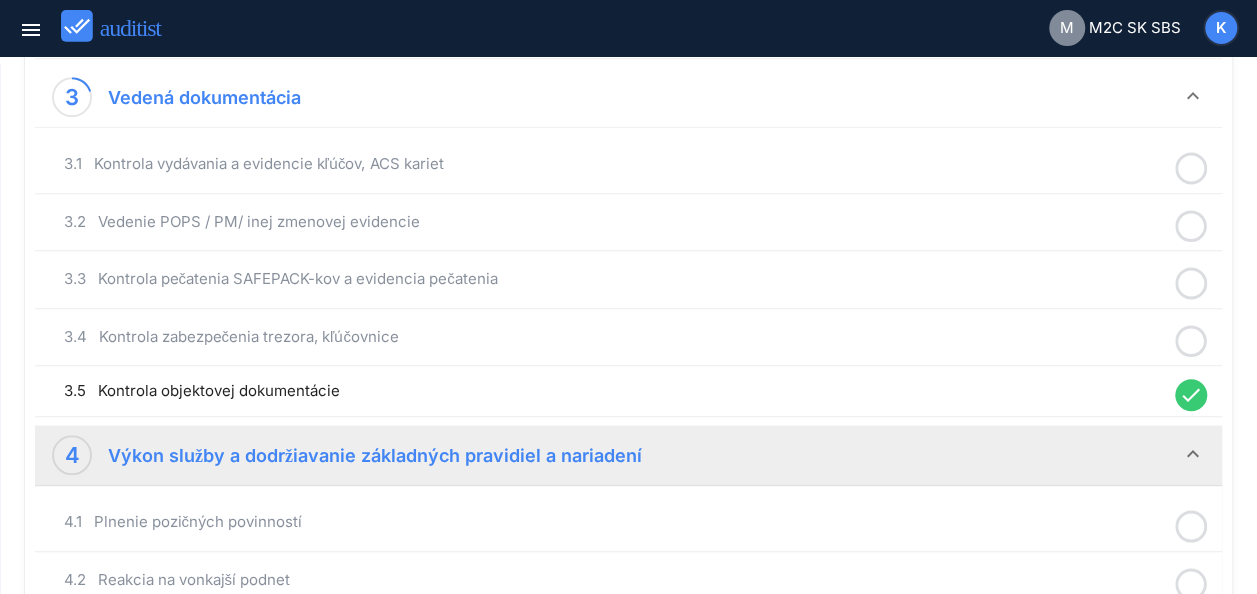 click 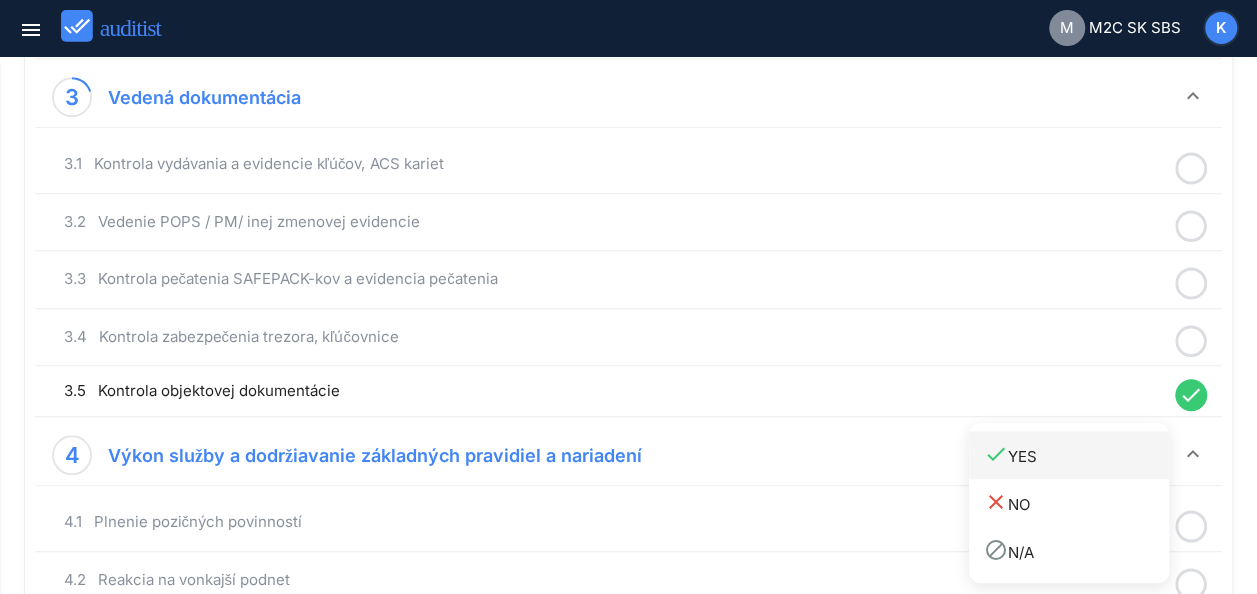 click on "done
YES" at bounding box center [1076, 454] 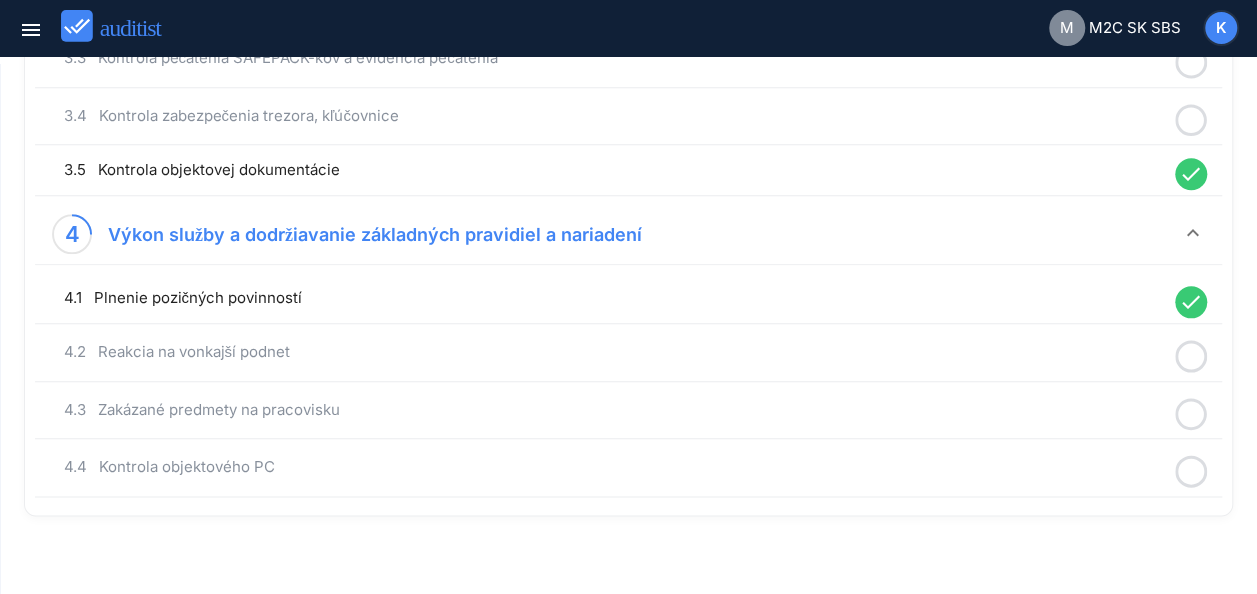 scroll, scrollTop: 977, scrollLeft: 0, axis: vertical 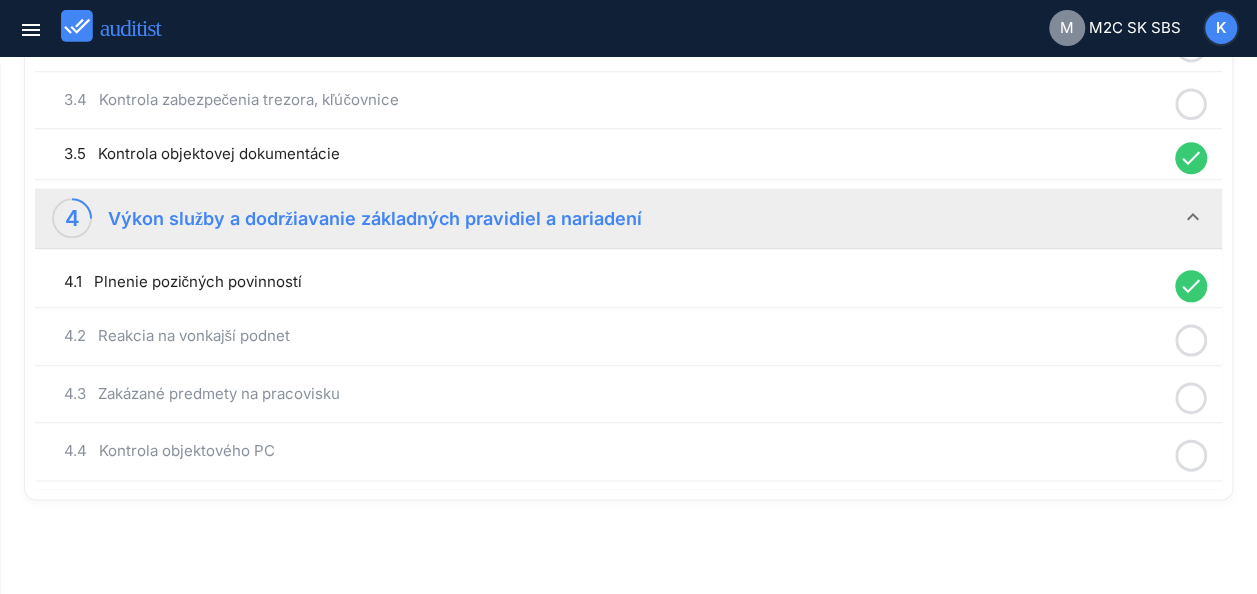 click 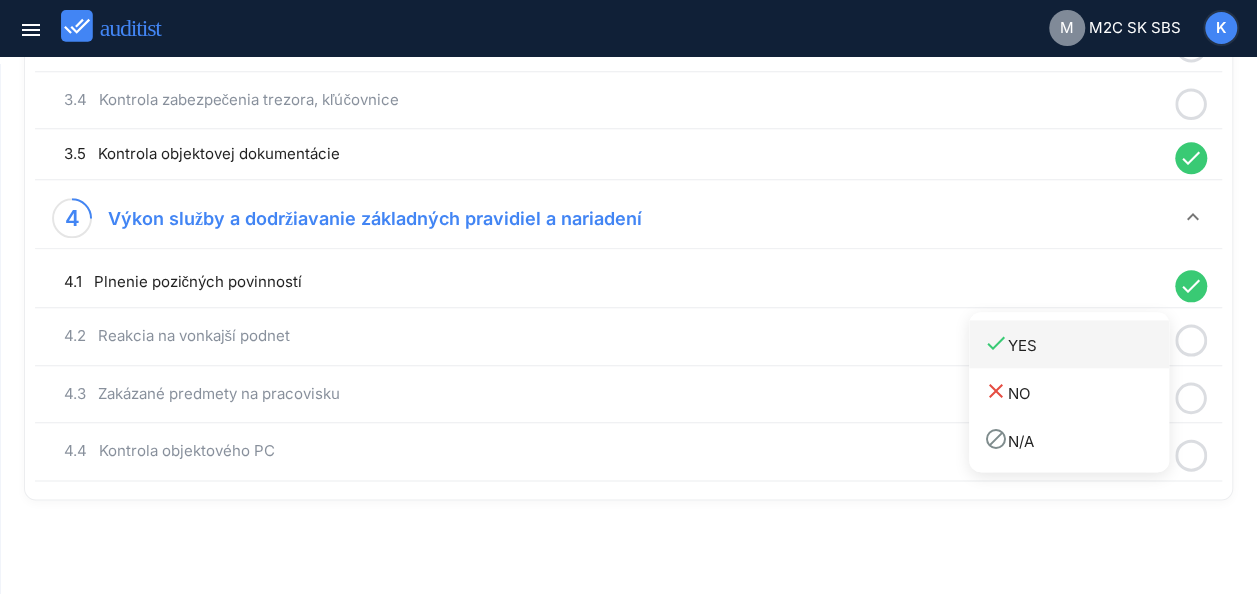 click on "done
YES" at bounding box center (1076, 344) 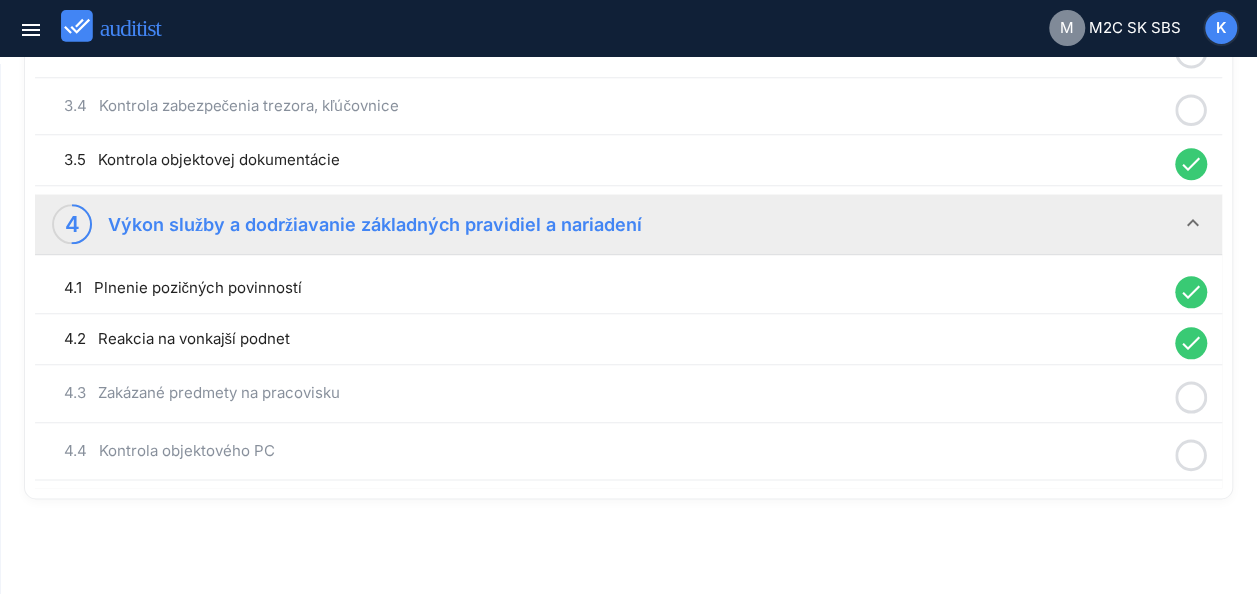 click 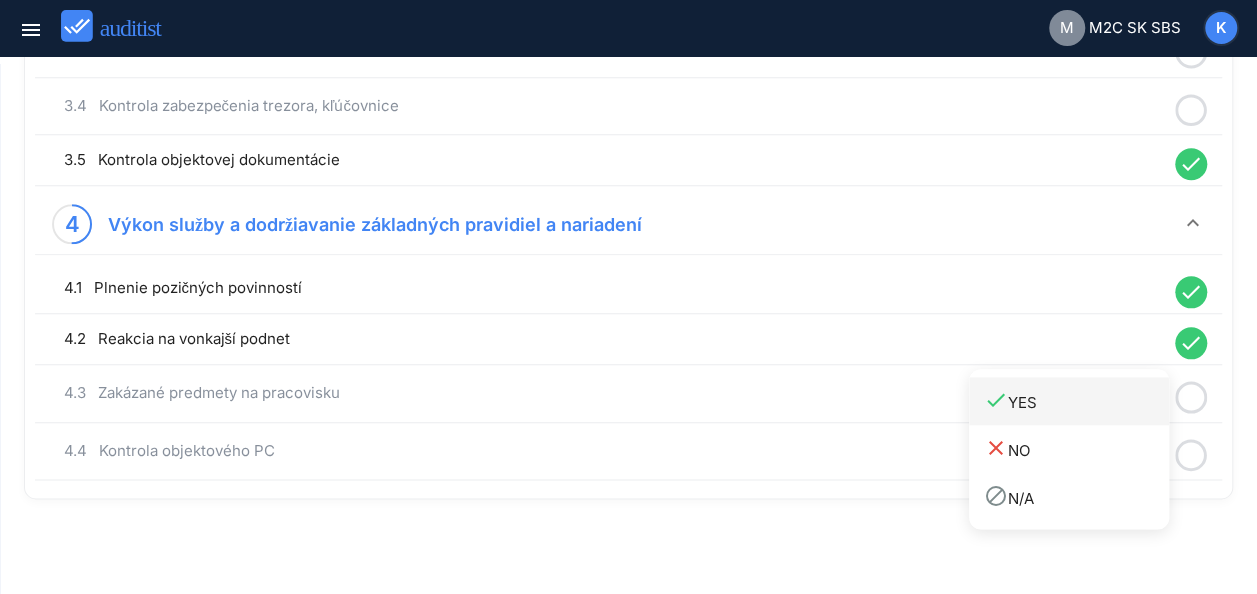 click on "done
YES" at bounding box center [1076, 401] 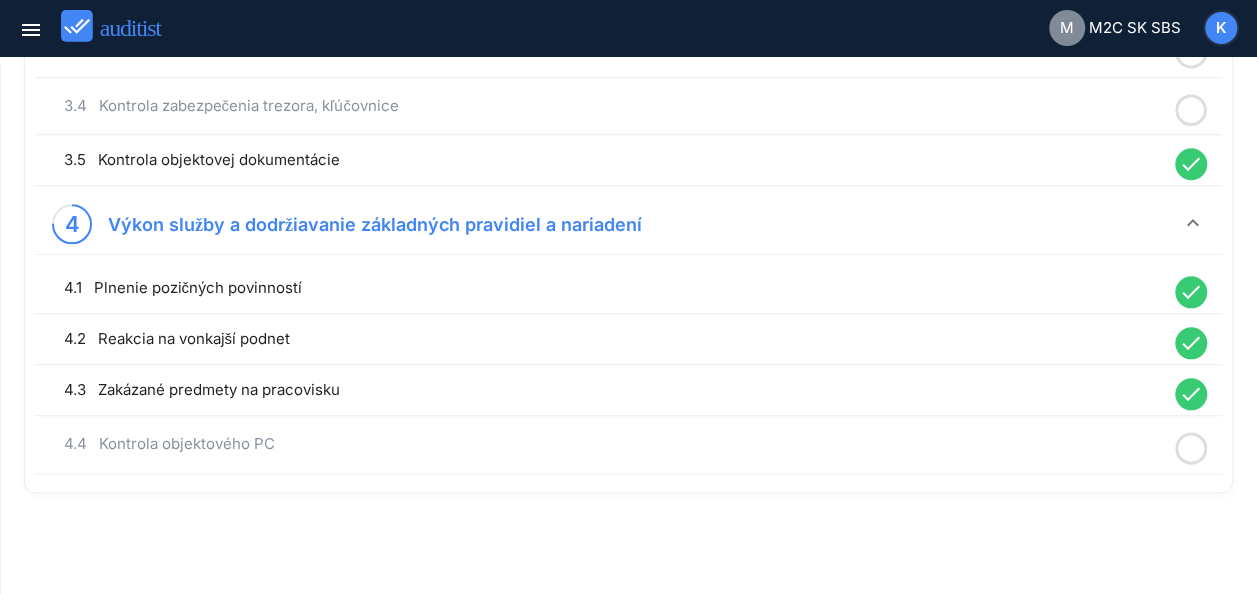scroll, scrollTop: 965, scrollLeft: 0, axis: vertical 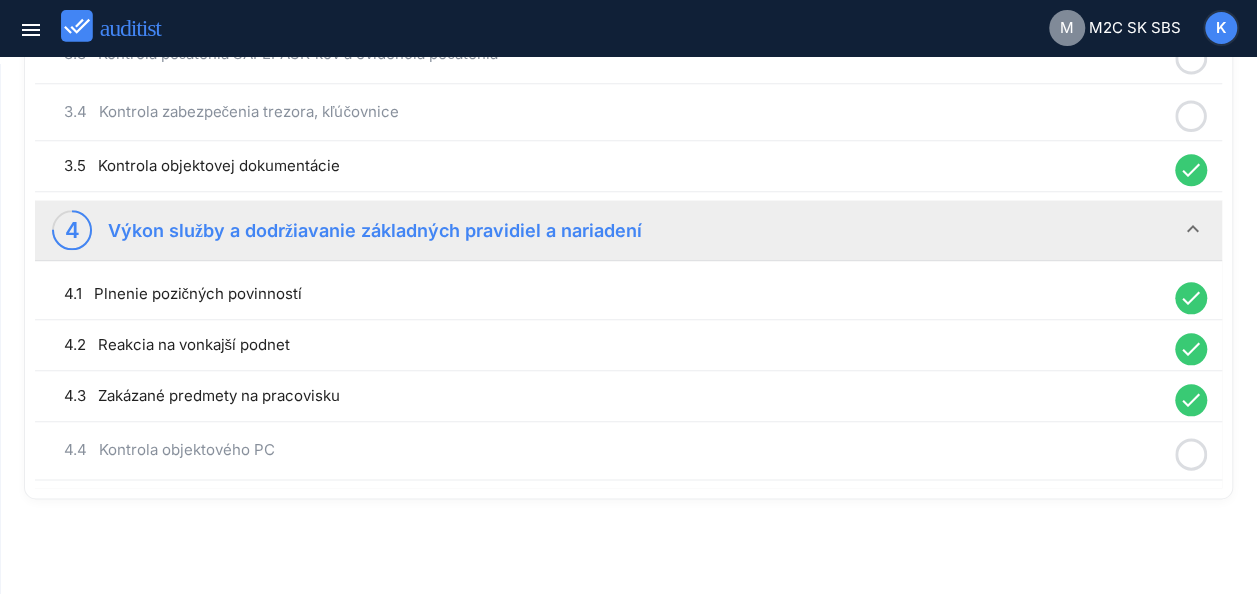 click 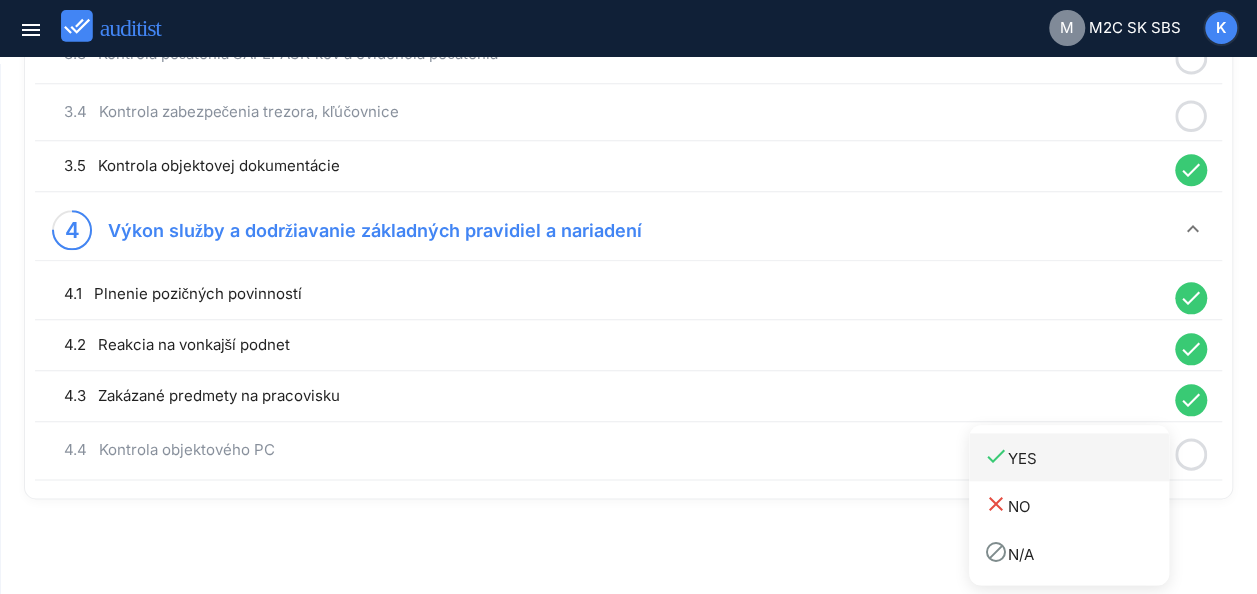 click on "done
YES" at bounding box center (1076, 457) 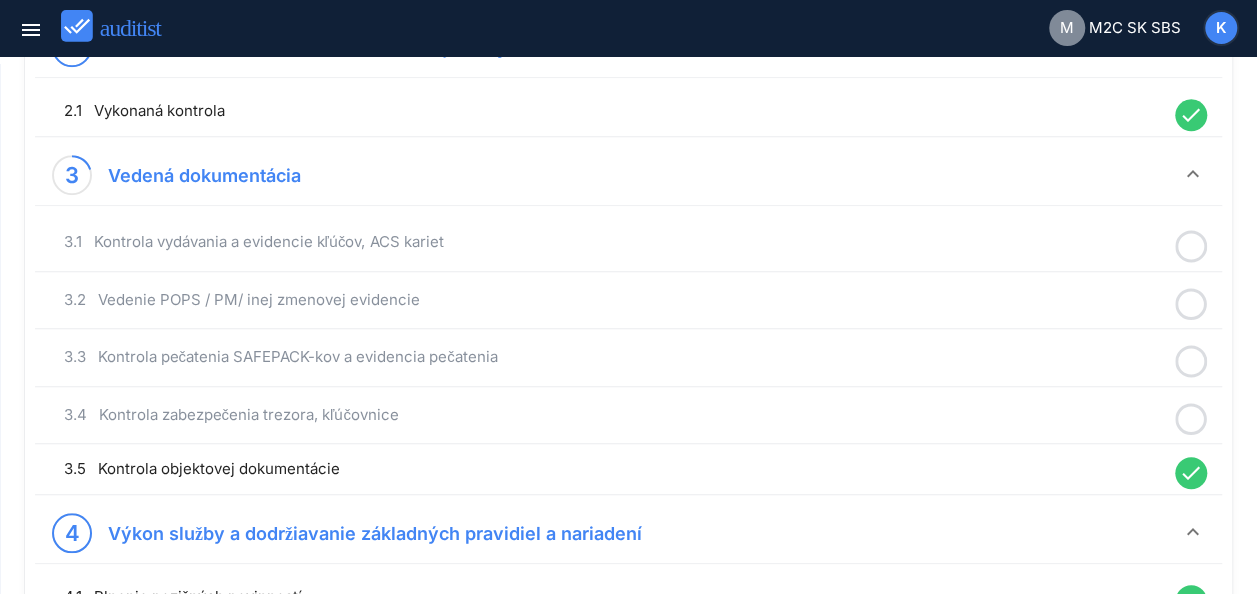 scroll, scrollTop: 664, scrollLeft: 0, axis: vertical 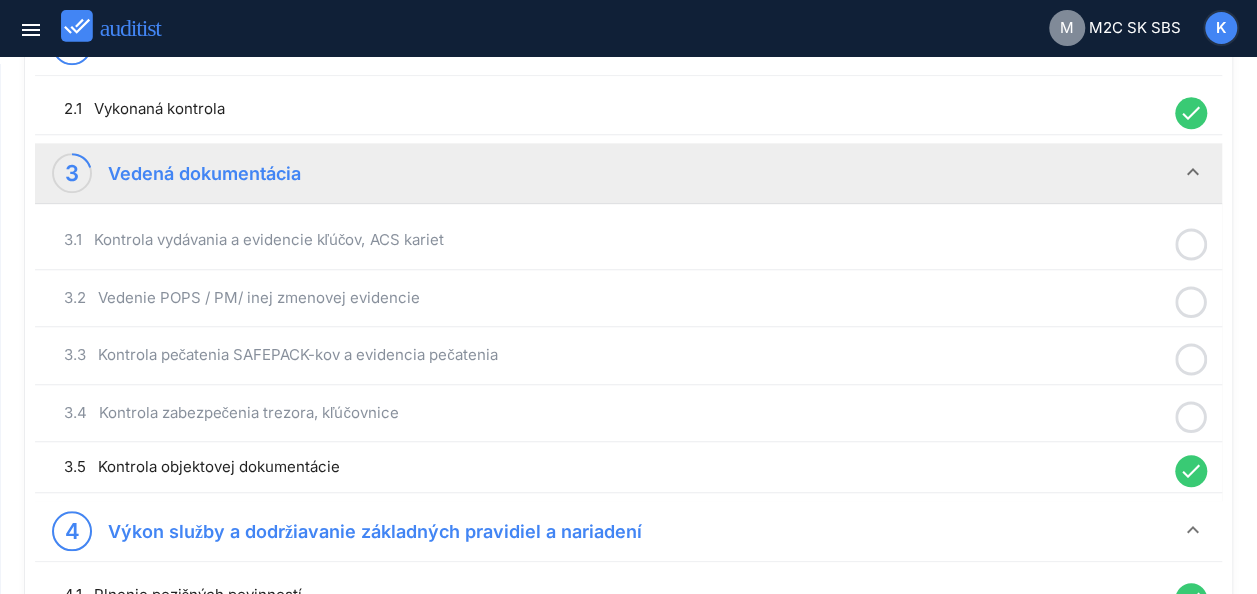 click 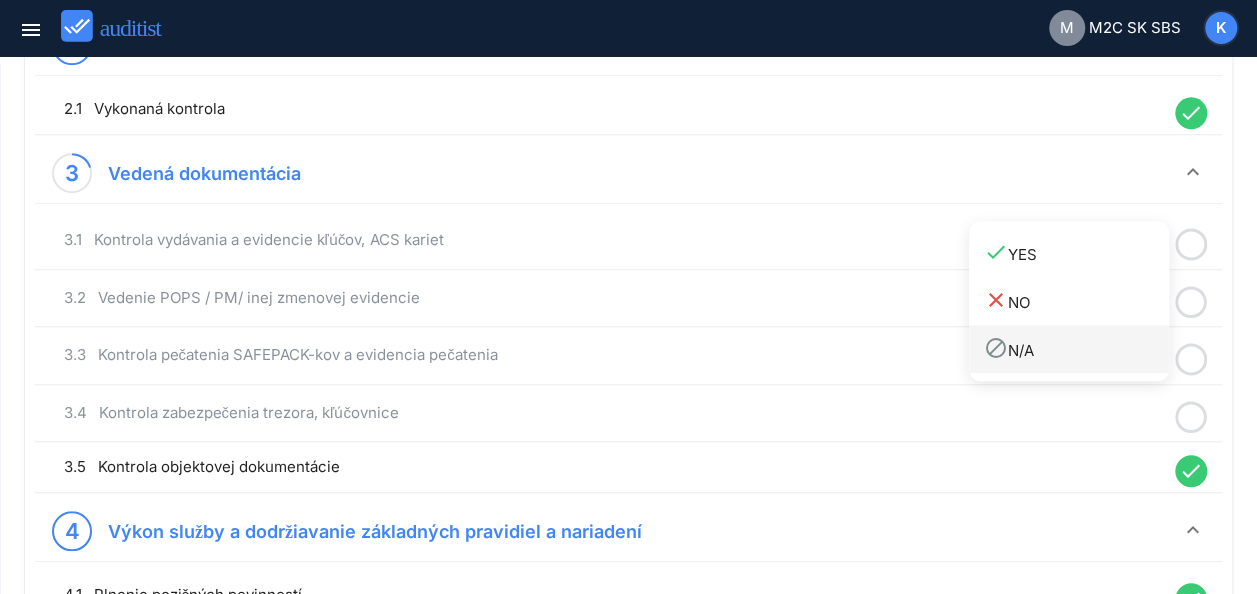 click on "block
N/A" at bounding box center (1076, 349) 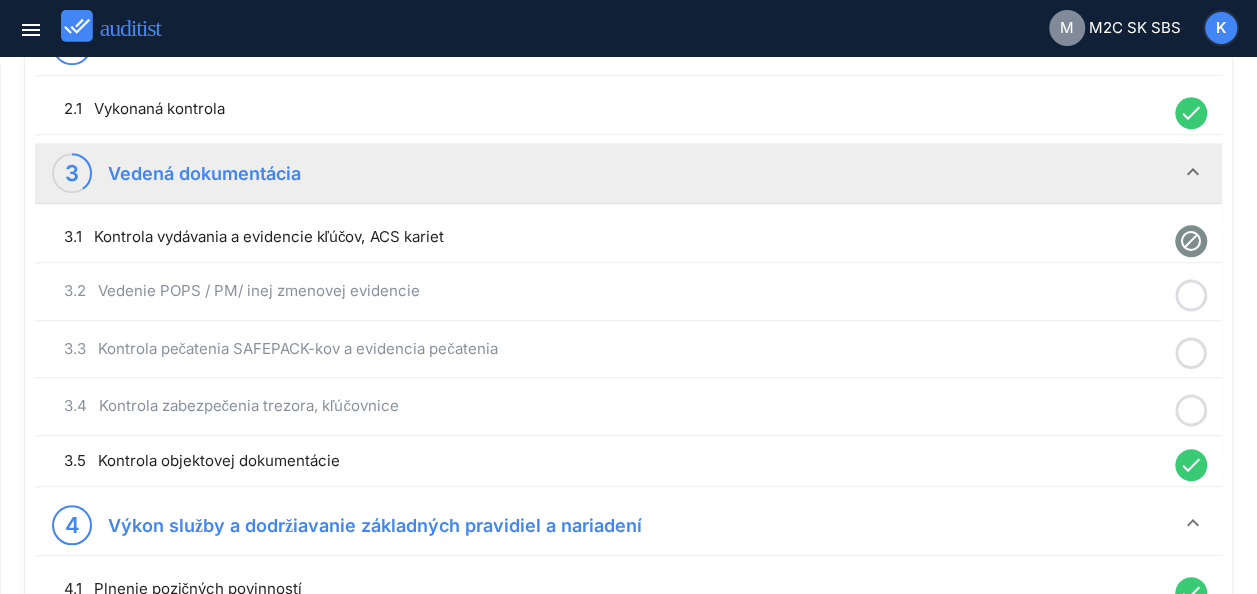 click 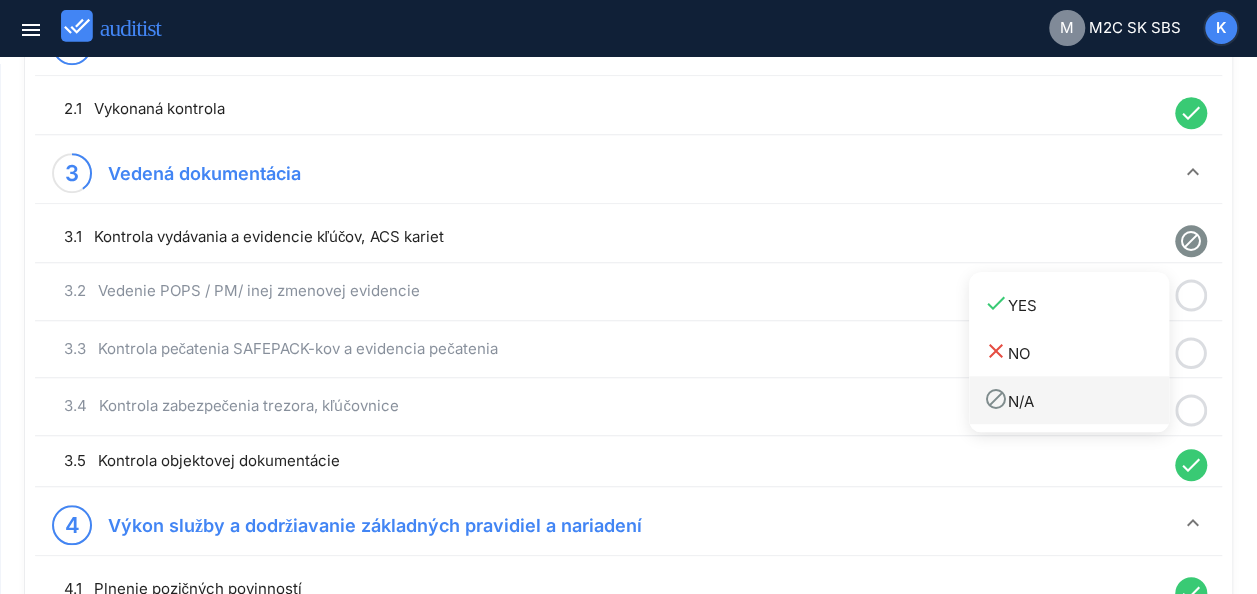 click on "block
N/A" at bounding box center [1076, 400] 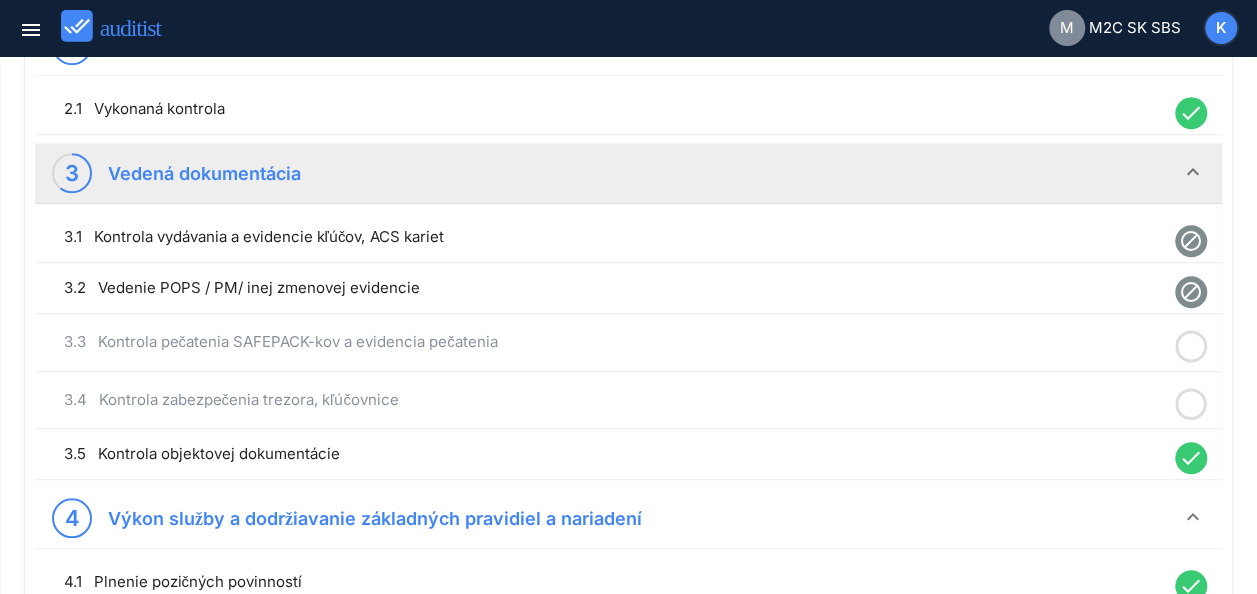 click 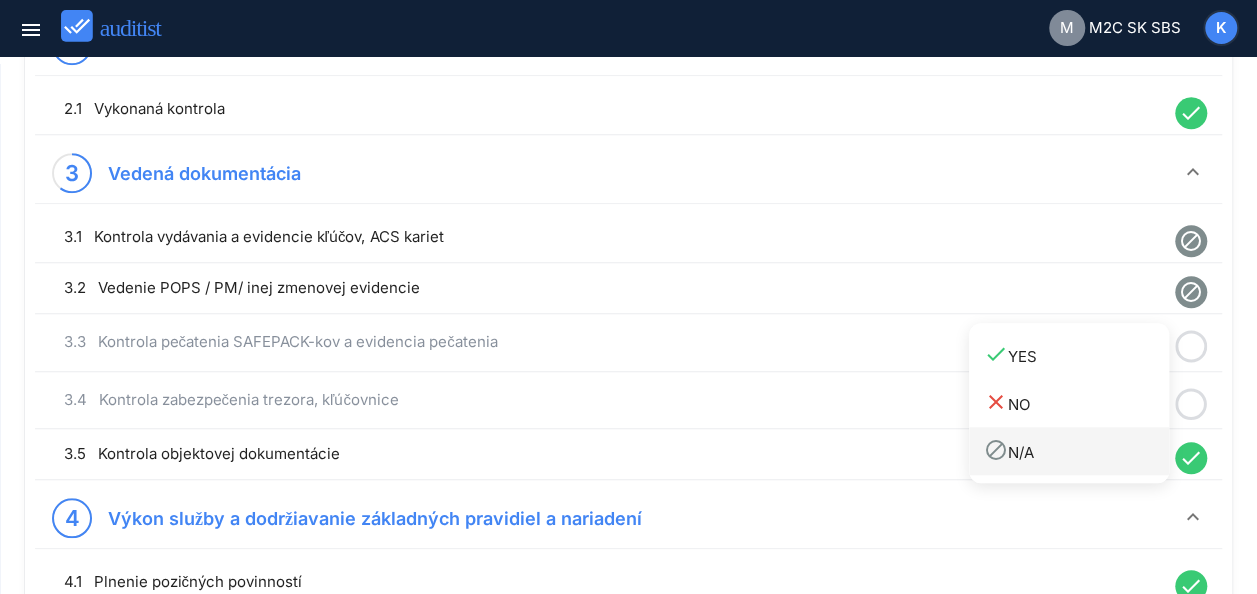click on "block
N/A" at bounding box center (1076, 451) 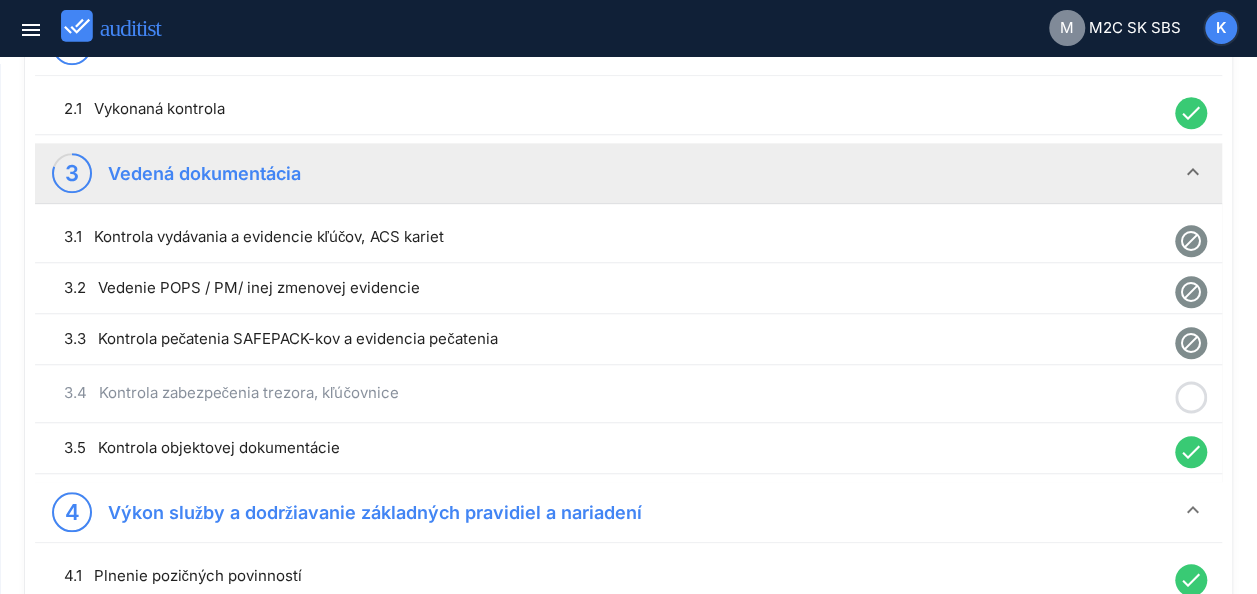 click 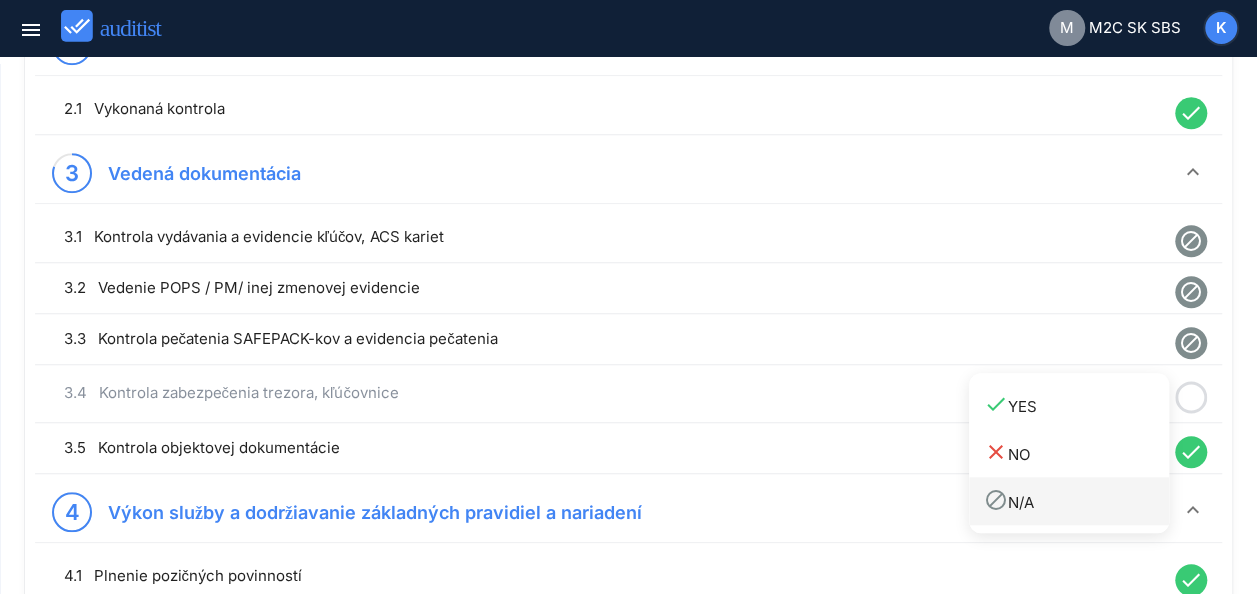 click on "block
N/A" at bounding box center (1076, 501) 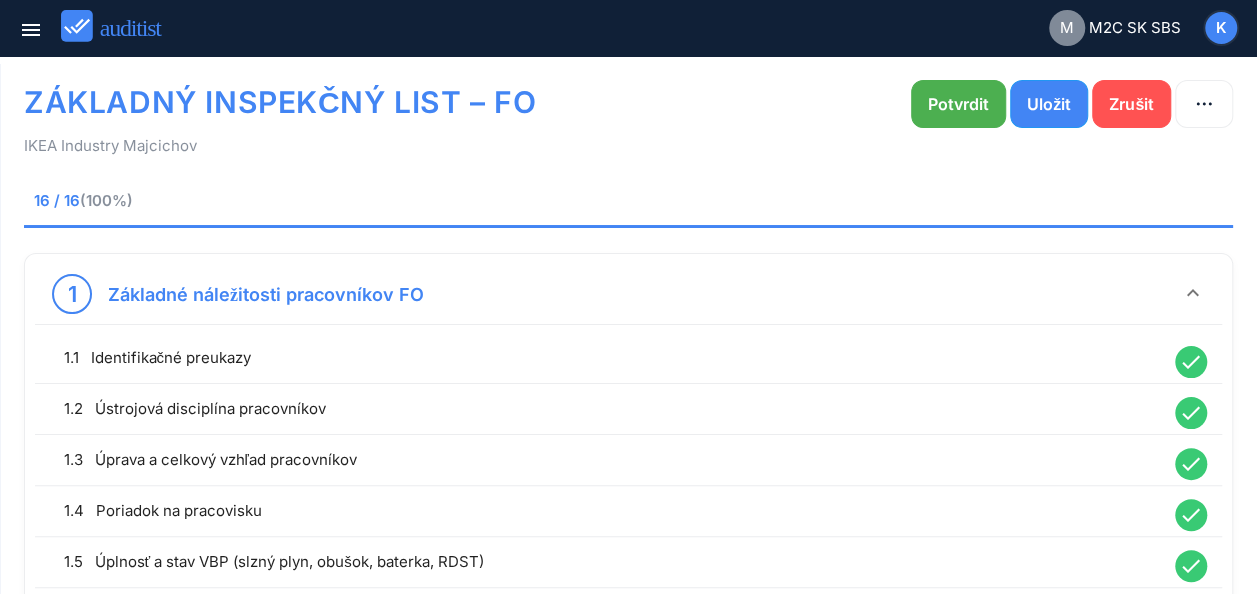 scroll, scrollTop: 28, scrollLeft: 0, axis: vertical 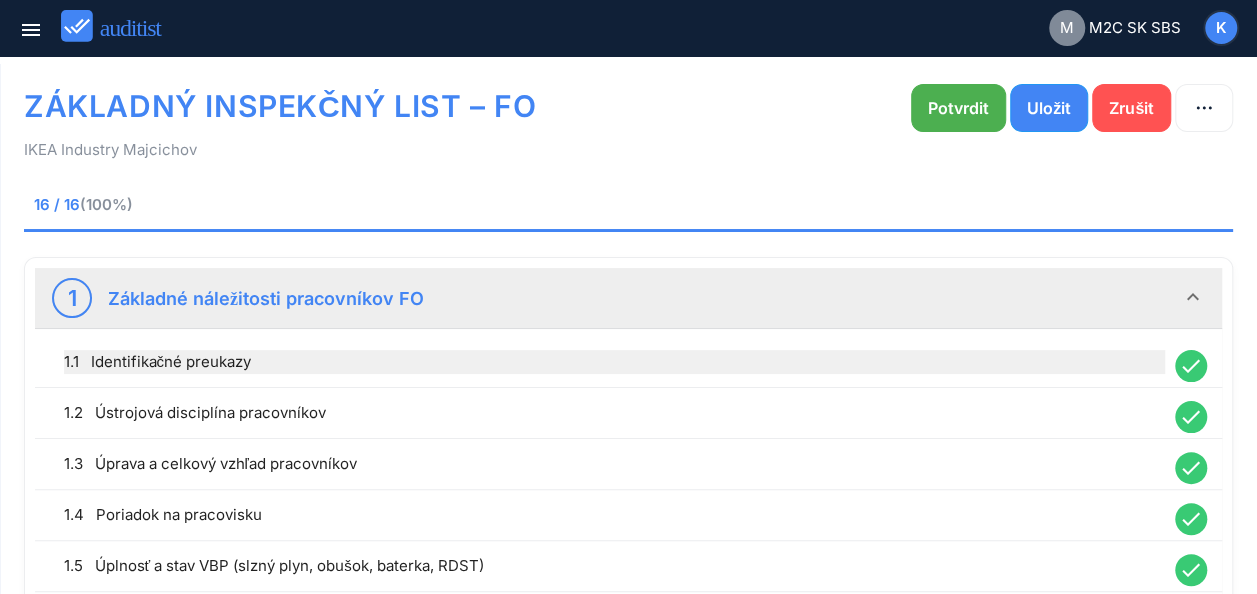 click on "1.1   Identifikačné preukazy" at bounding box center (614, 362) 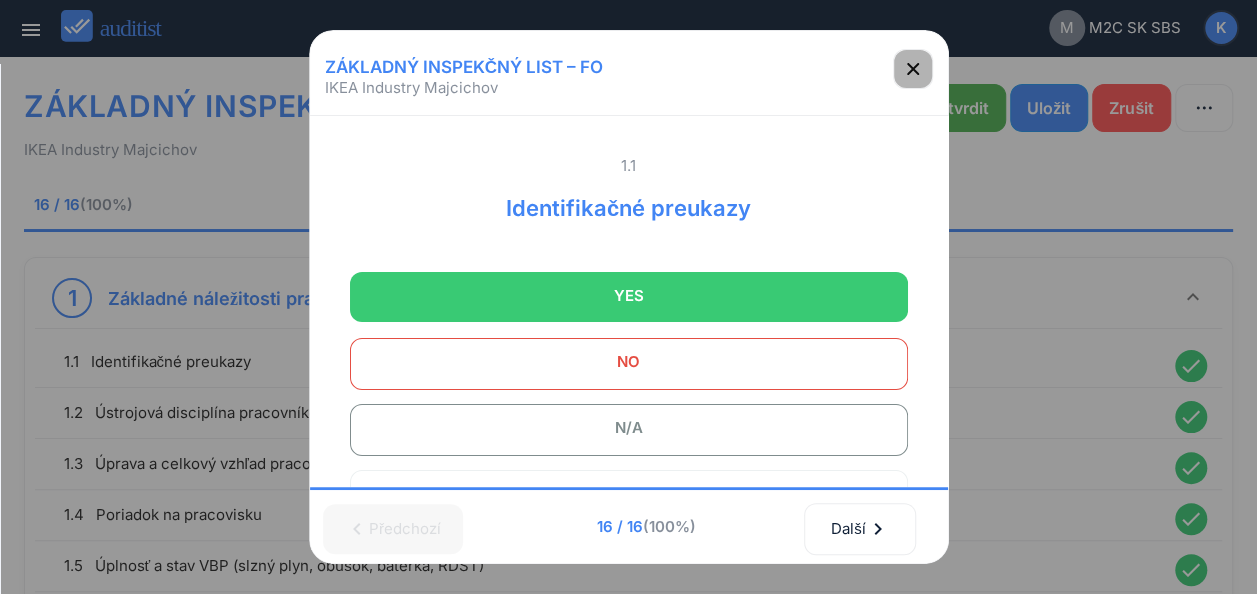 click 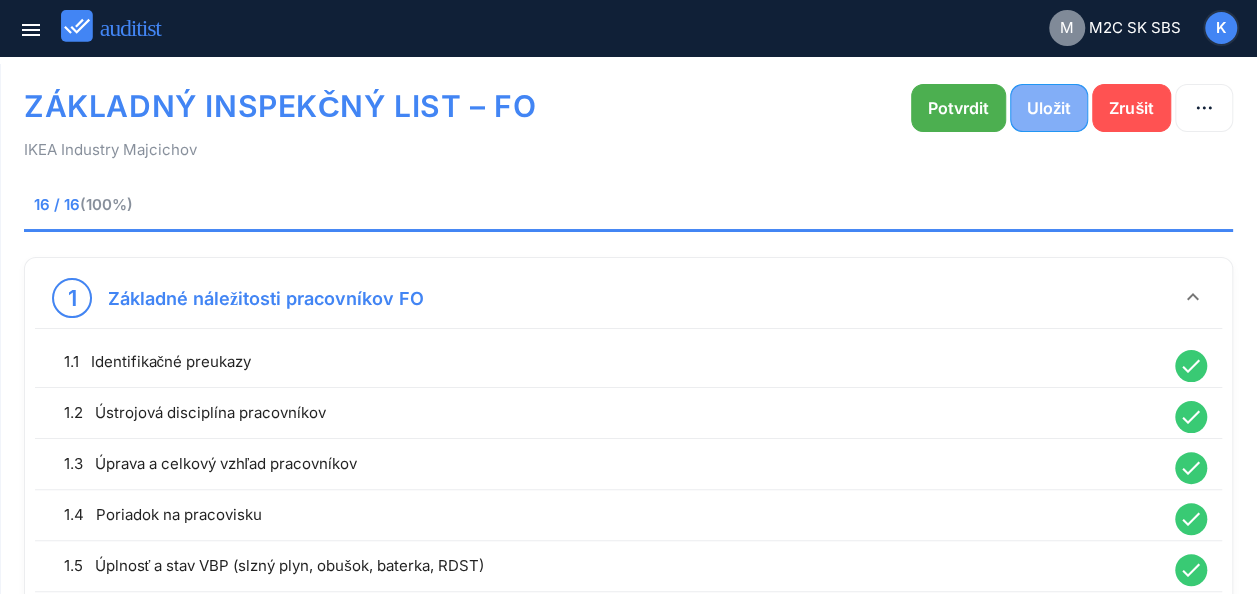 click on "Uložit" at bounding box center (1049, 108) 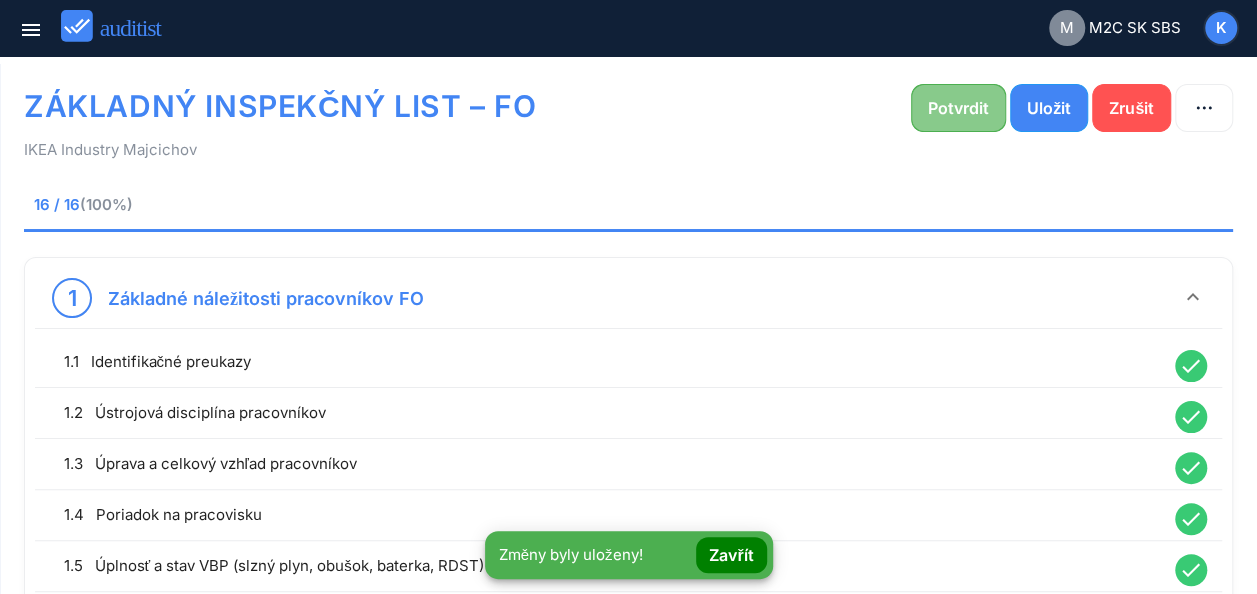 click on "Potvrdit" at bounding box center (958, 108) 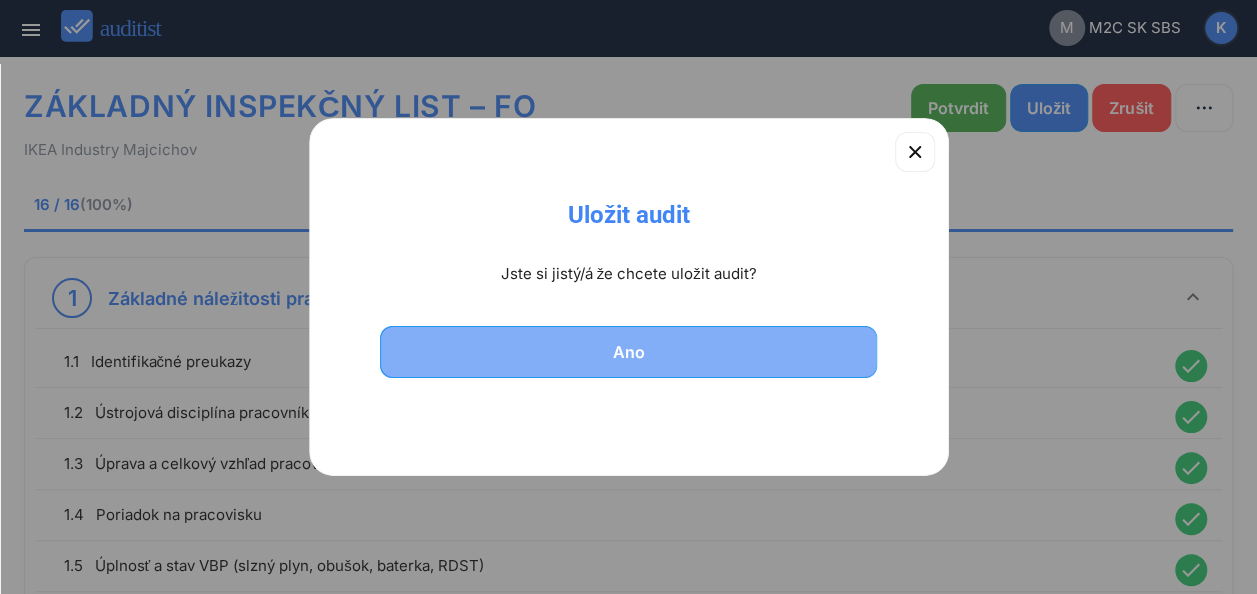 click on "Ano" at bounding box center [629, 352] 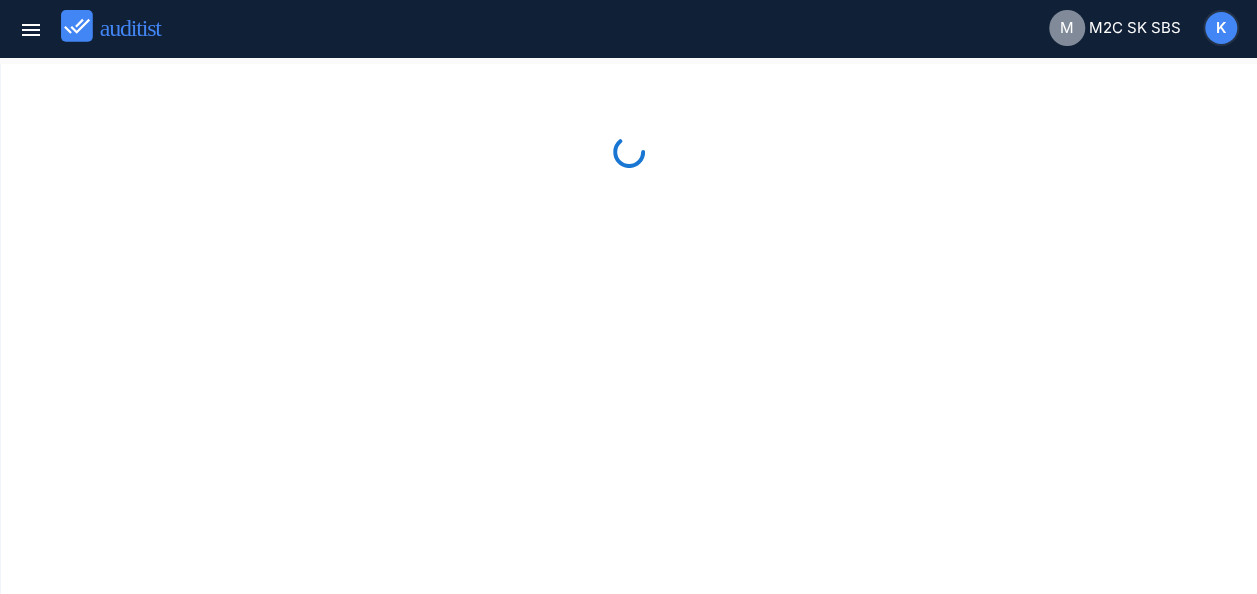 scroll, scrollTop: 0, scrollLeft: 0, axis: both 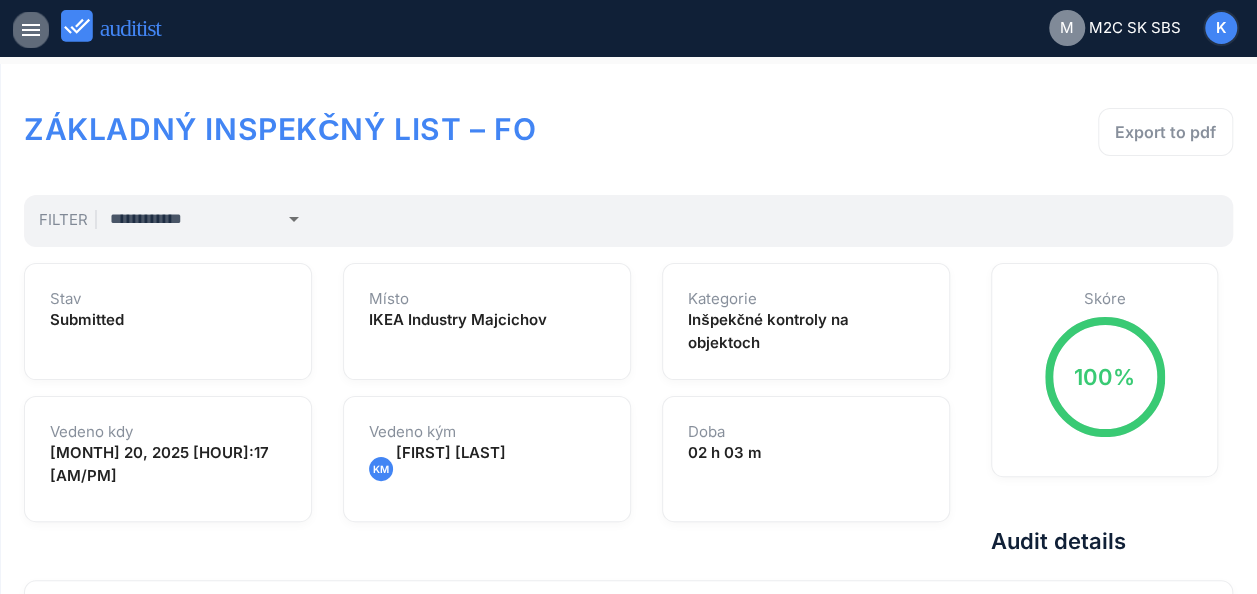 click on "menu" at bounding box center [31, 30] 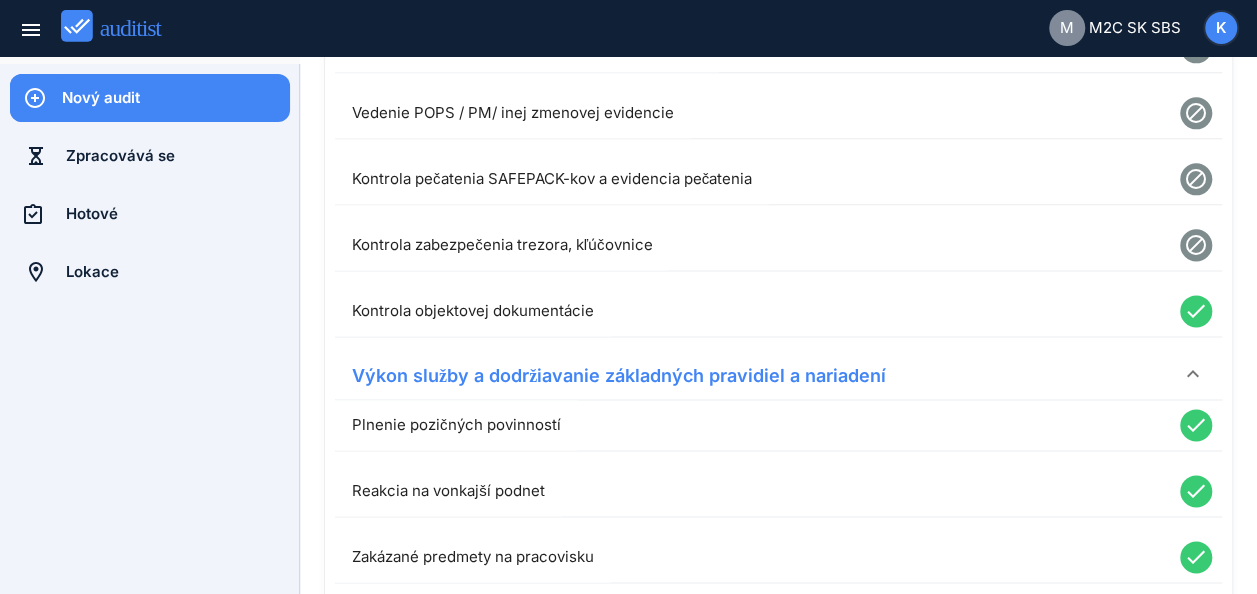 scroll, scrollTop: 0, scrollLeft: 0, axis: both 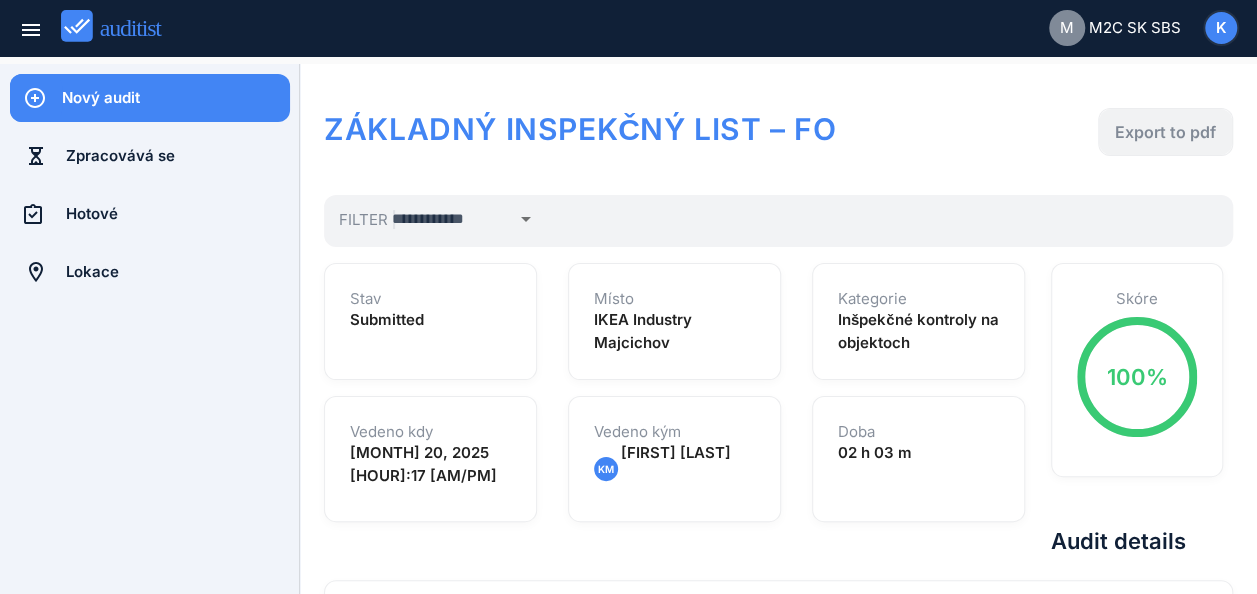 click on "Export to pdf" at bounding box center (1165, 132) 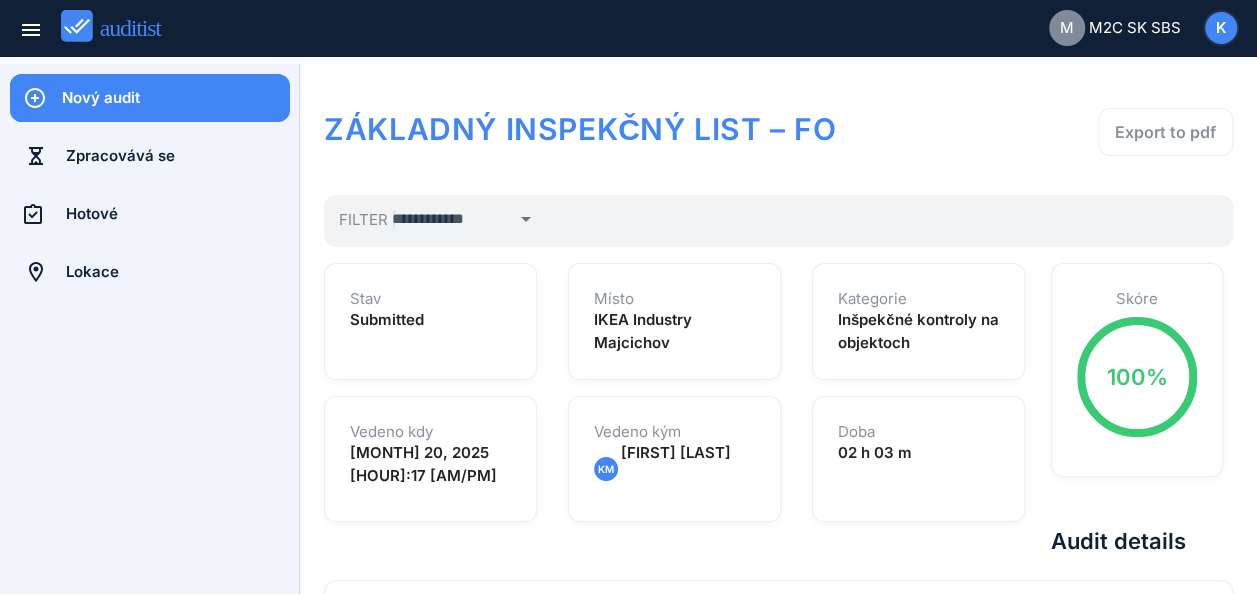 click on "Export to pdf" at bounding box center [1051, 144] 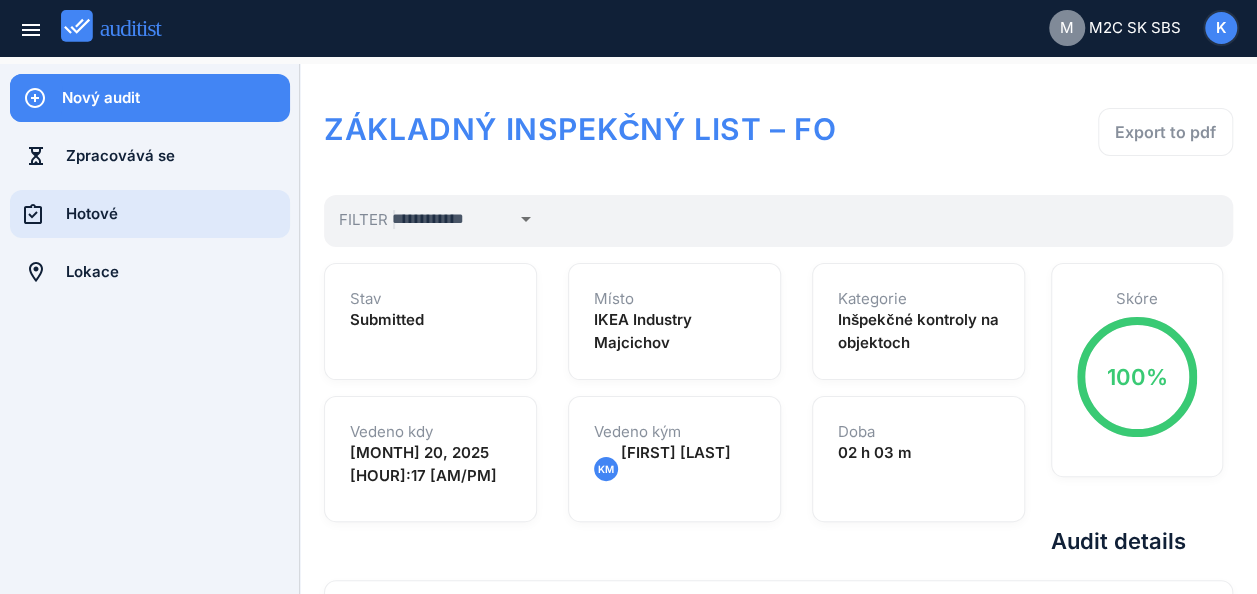click on "Hotové" at bounding box center (178, 214) 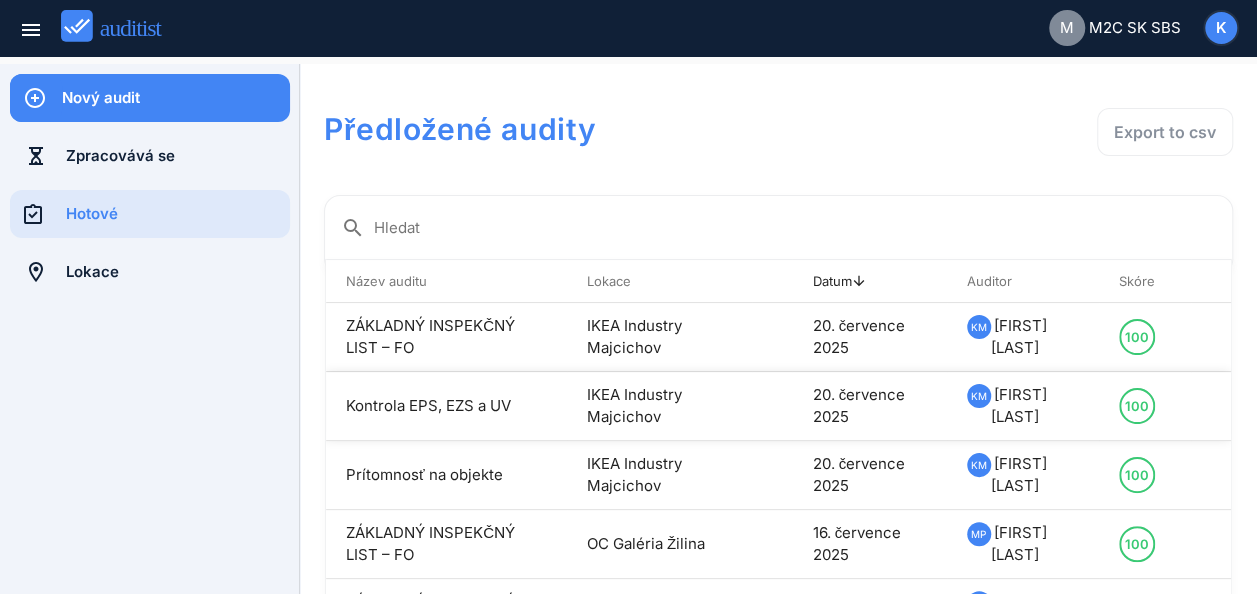 click on "IKEA Industry Majcichov" at bounding box center [660, 406] 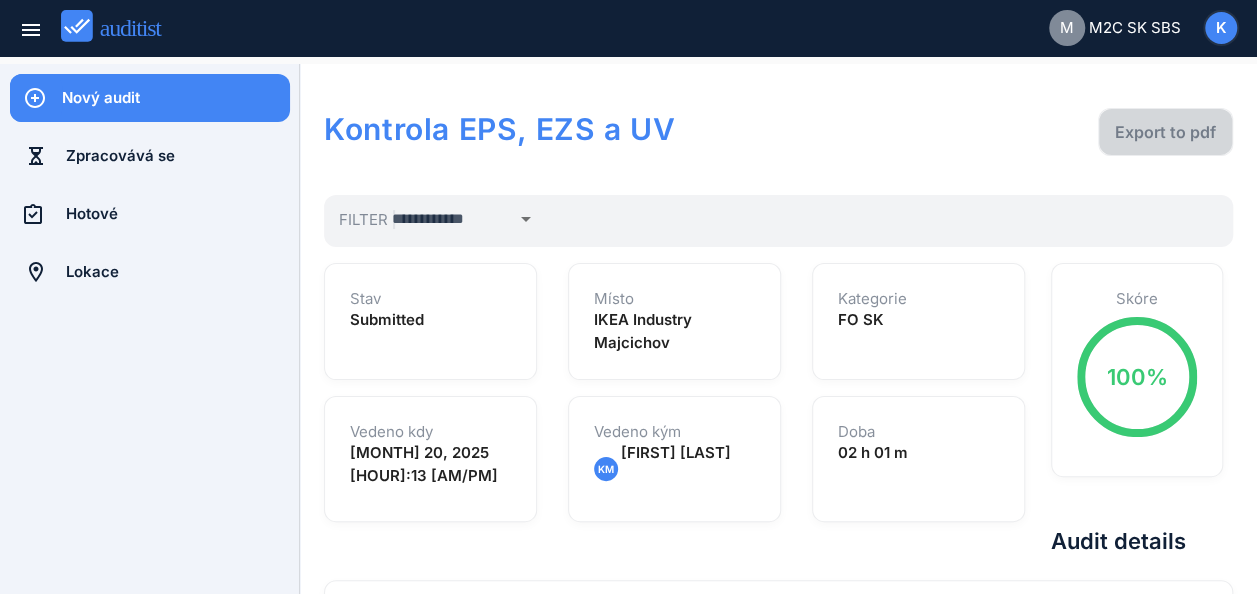 click on "Export to pdf" at bounding box center [1165, 132] 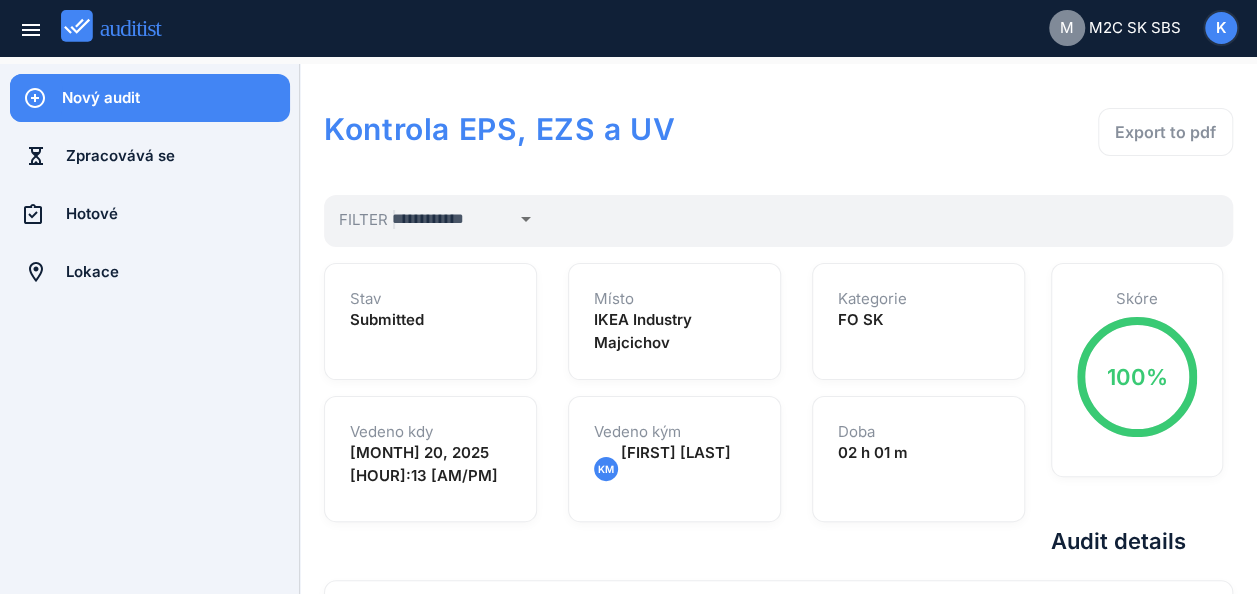 click at bounding box center [150, 454] 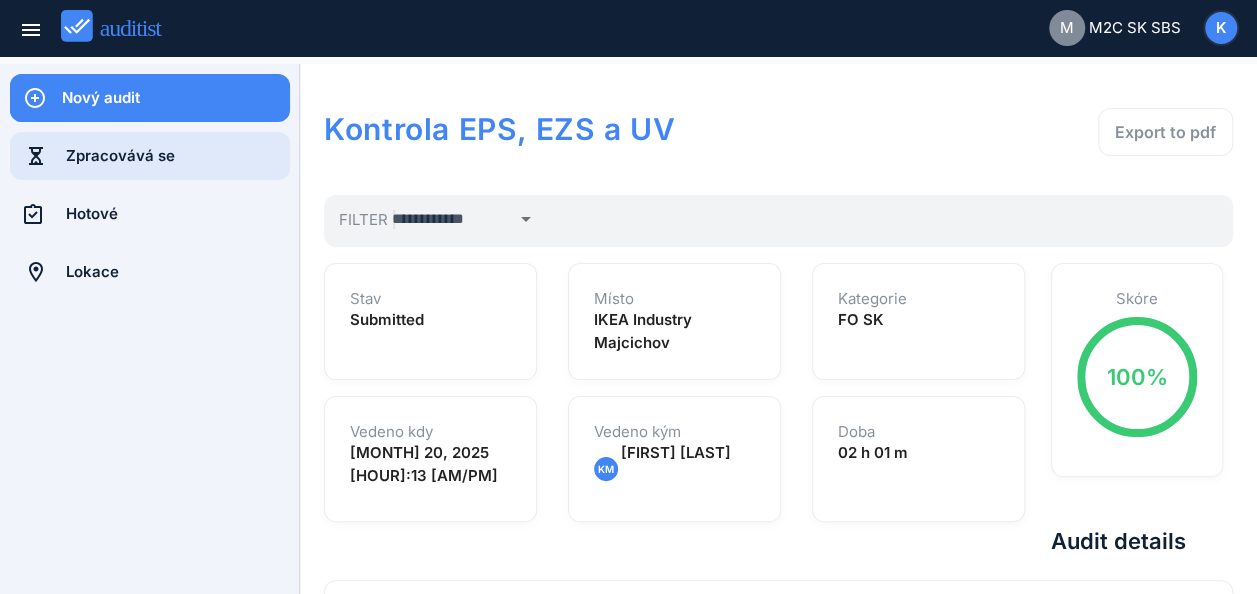 click on "Zpracovává se" at bounding box center [178, 156] 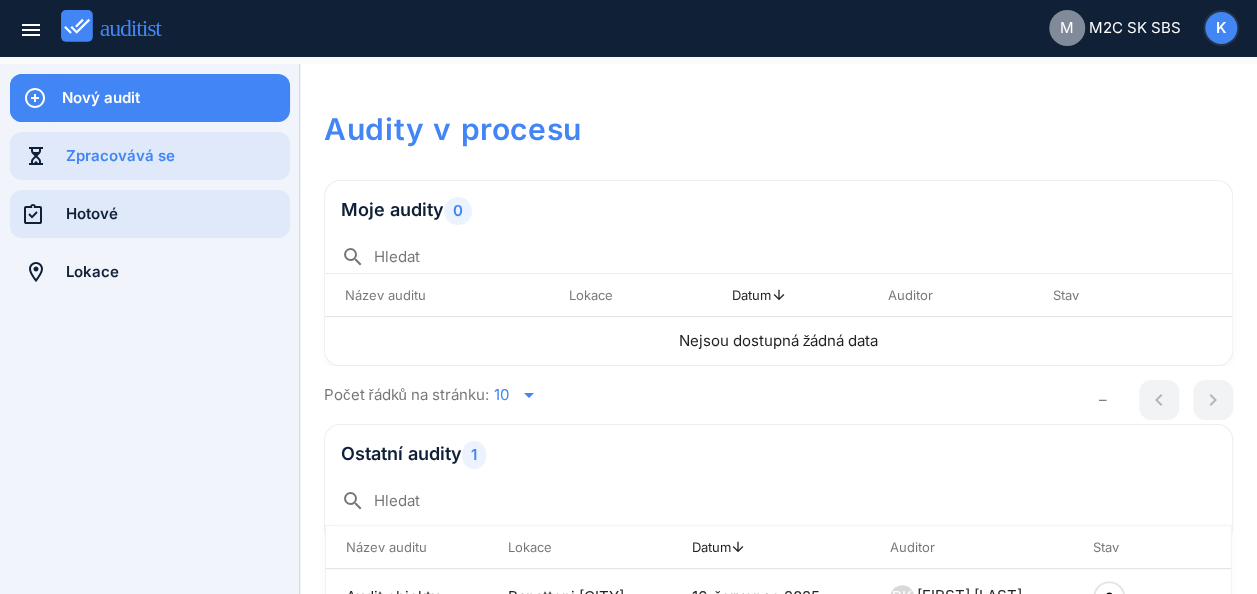 click on "Hotové" at bounding box center [178, 214] 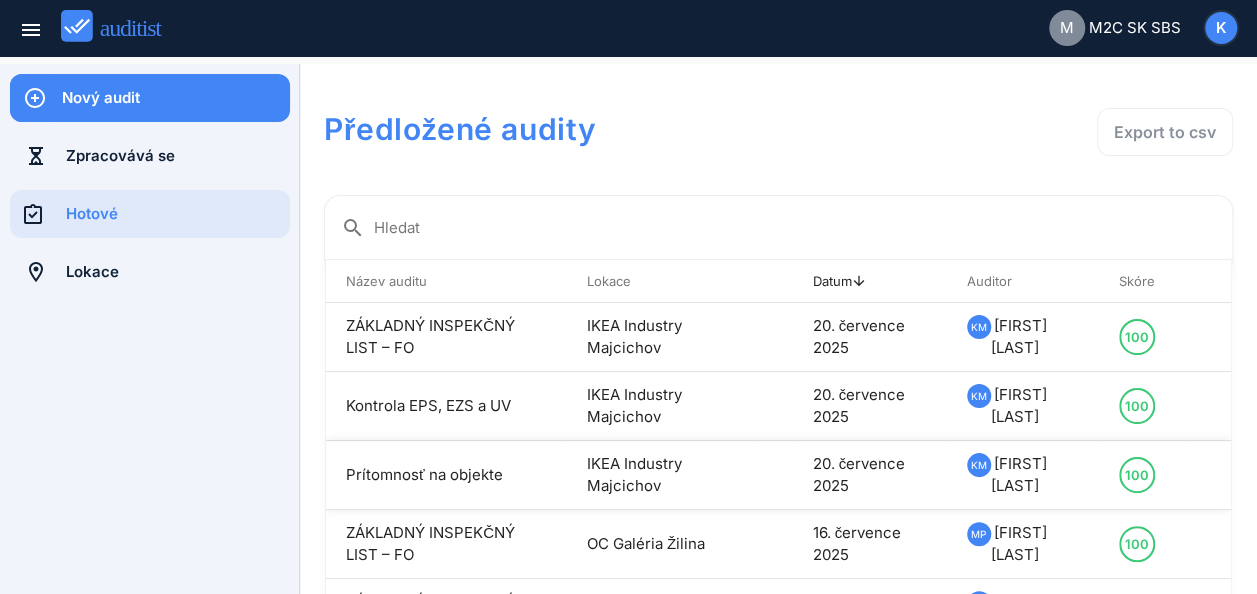 click on "Prítomnosť na objekte" at bounding box center (446, 475) 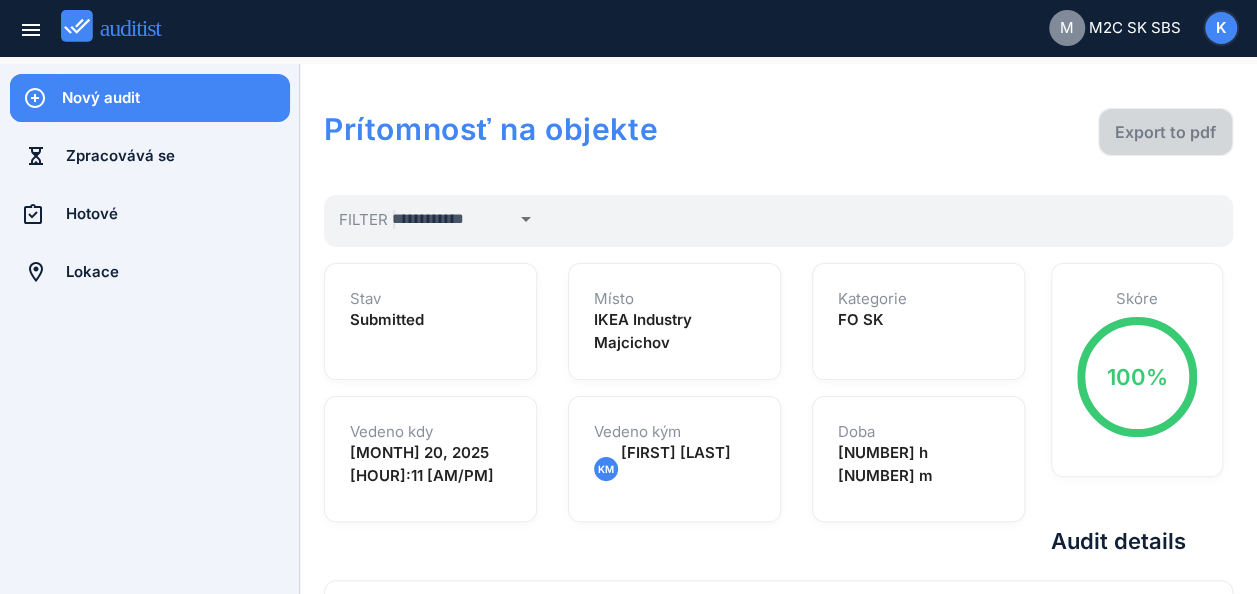 click on "Export to pdf" at bounding box center [1165, 132] 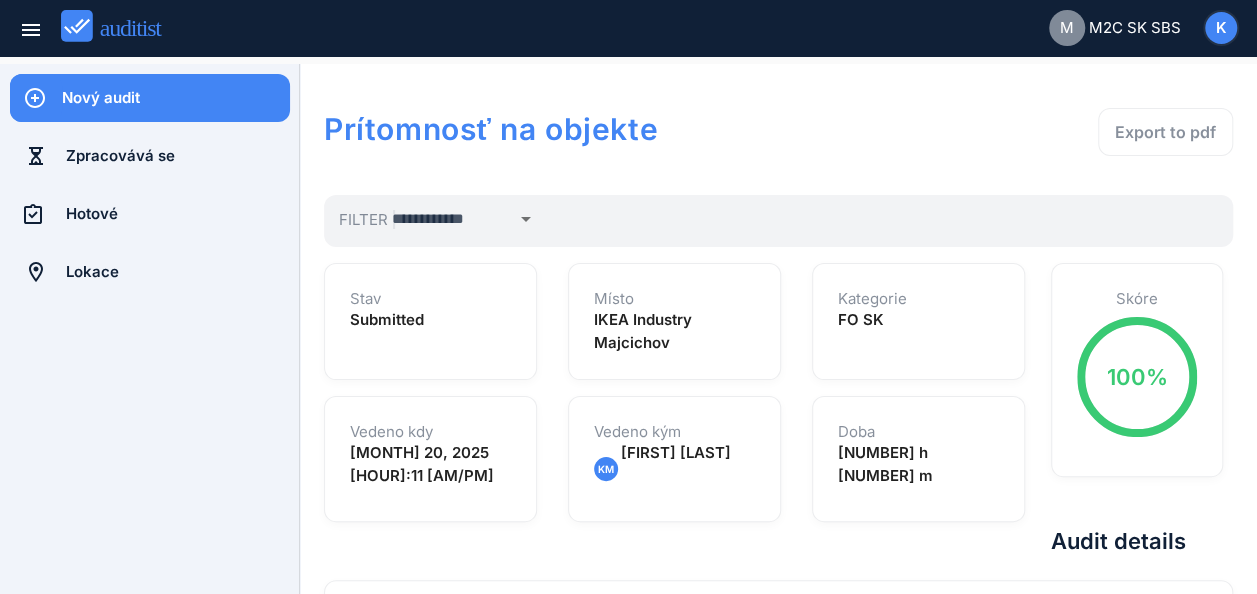 click at bounding box center (150, 454) 